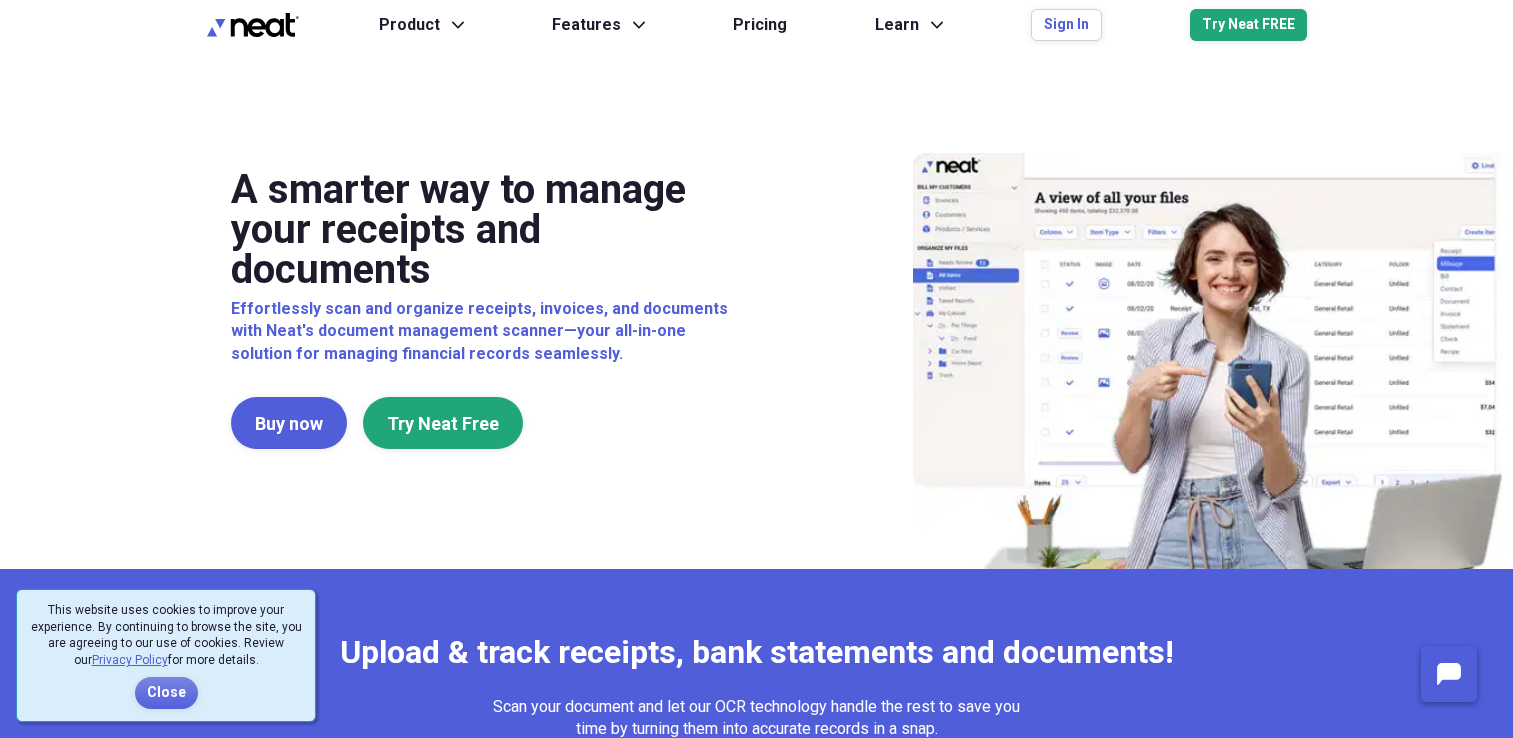 scroll, scrollTop: 0, scrollLeft: 0, axis: both 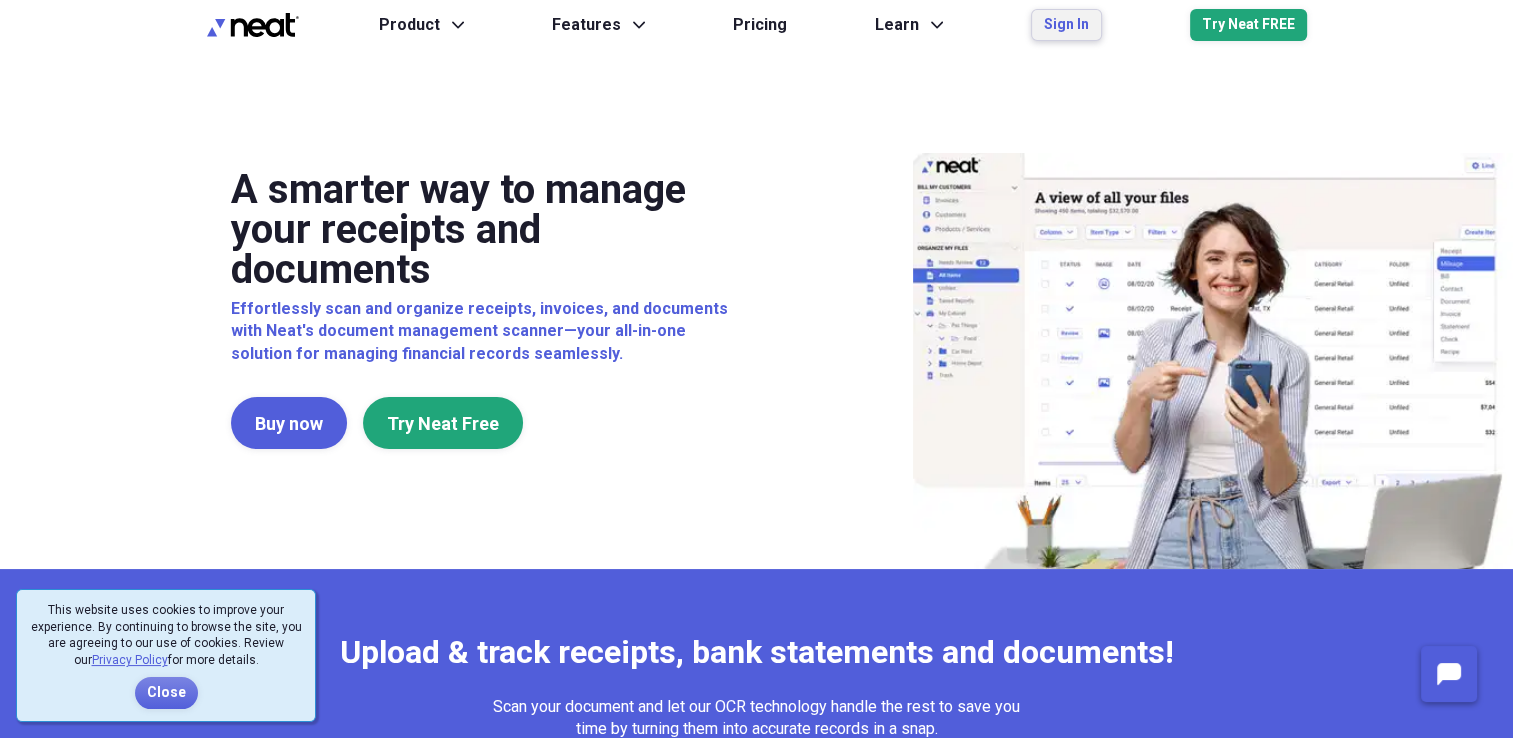 click on "Sign In" at bounding box center [1066, 25] 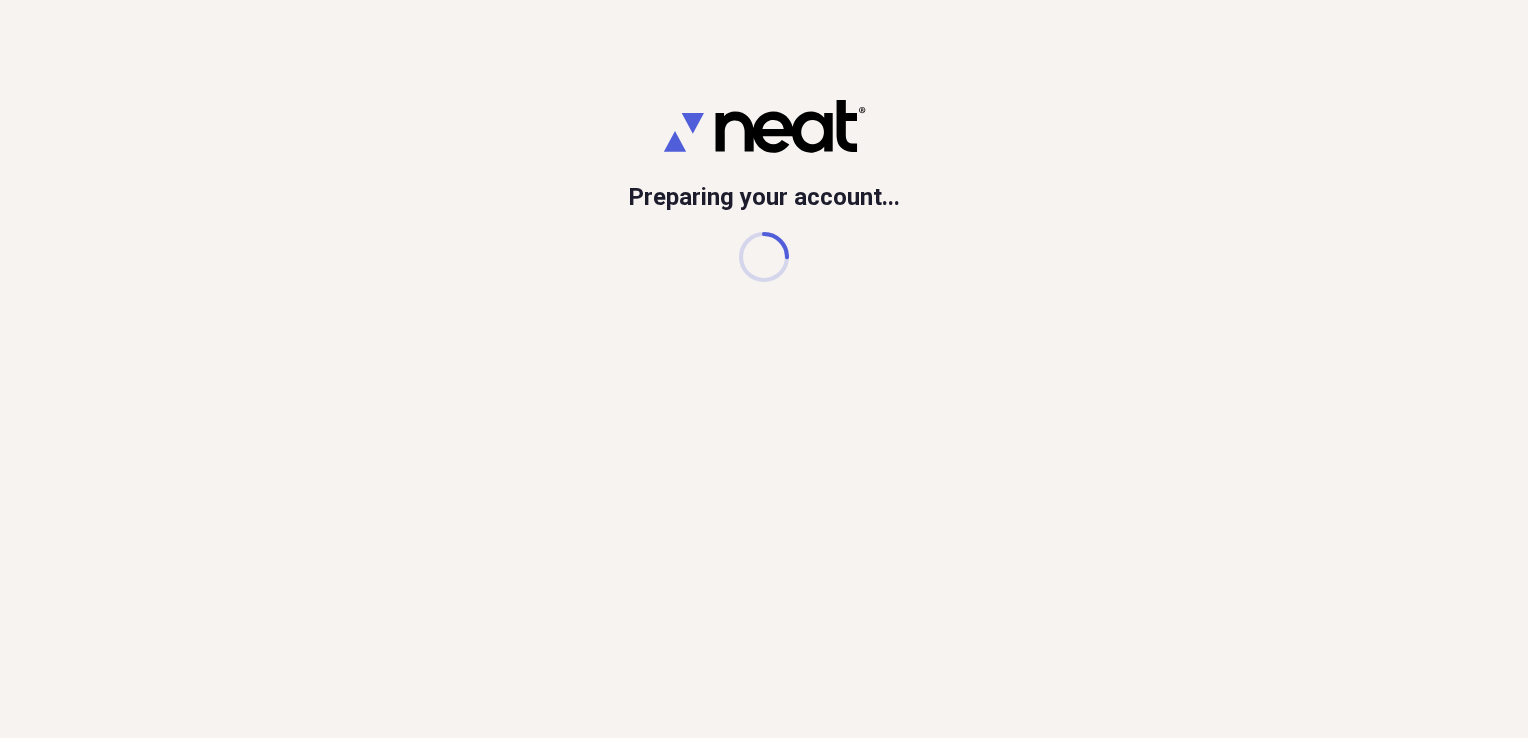 scroll, scrollTop: 0, scrollLeft: 0, axis: both 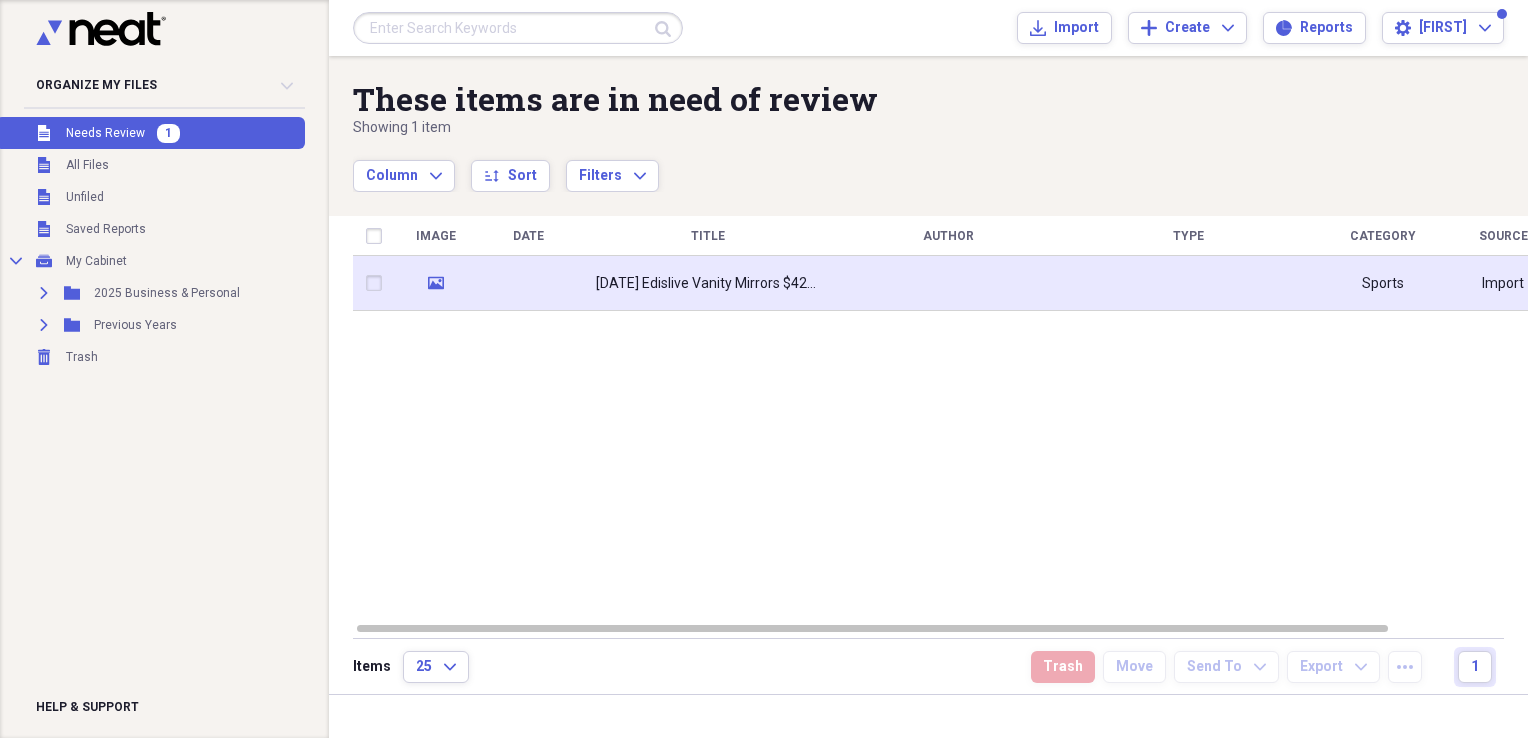 click on "[DATE] Edislive Vanity Mirrors $427.45" at bounding box center [708, 284] 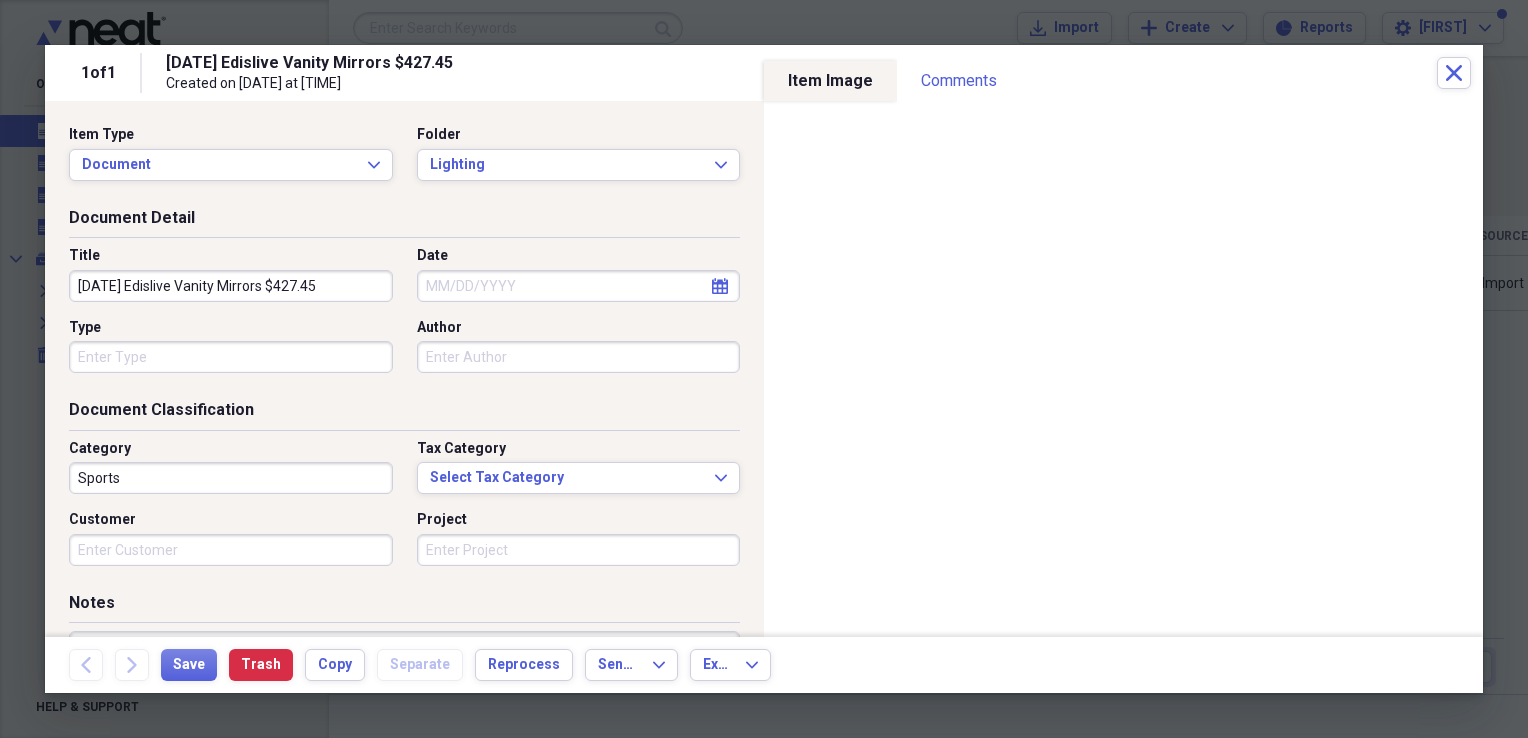 click on "[DATE] Edislive Vanity Mirrors $427.45" at bounding box center (231, 286) 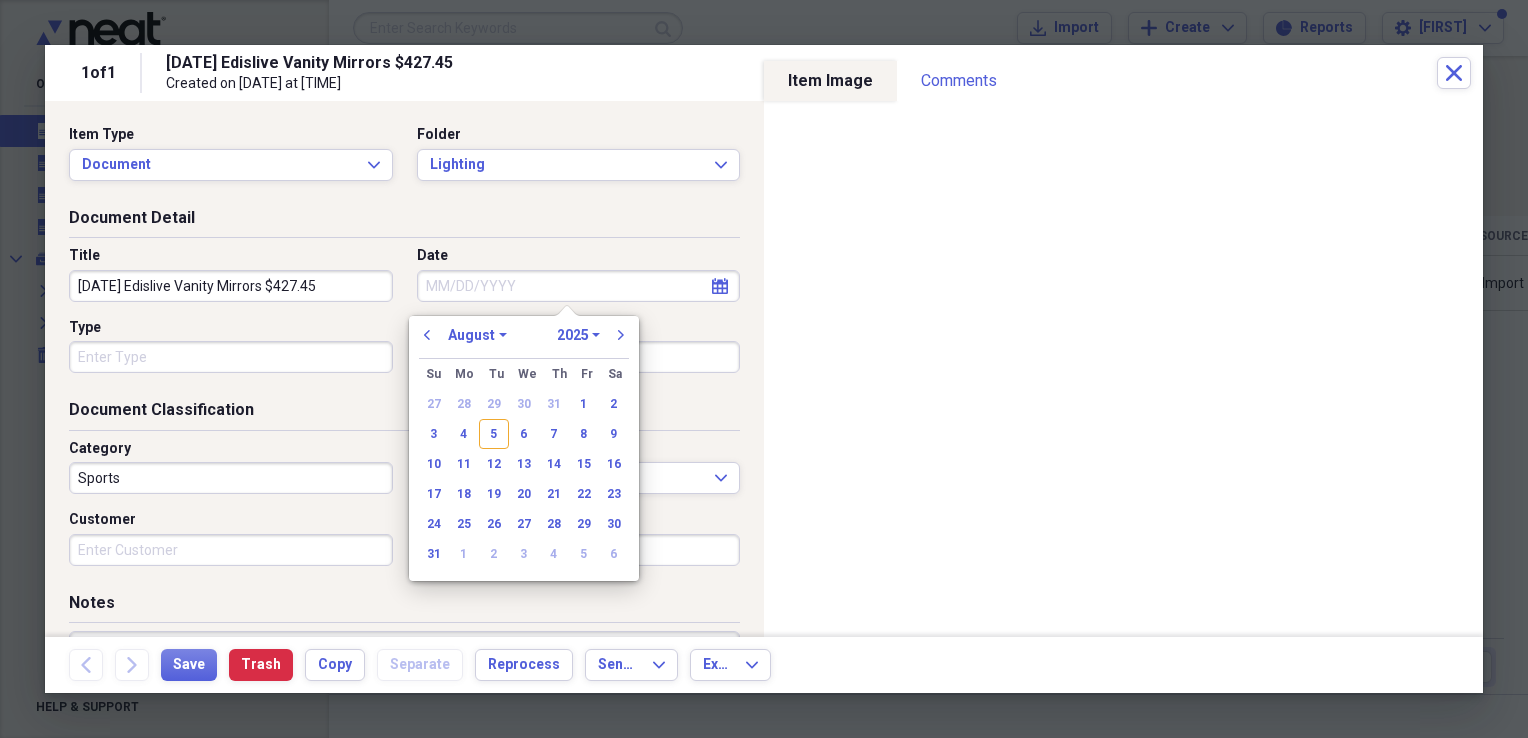 click on "Date" at bounding box center (579, 286) 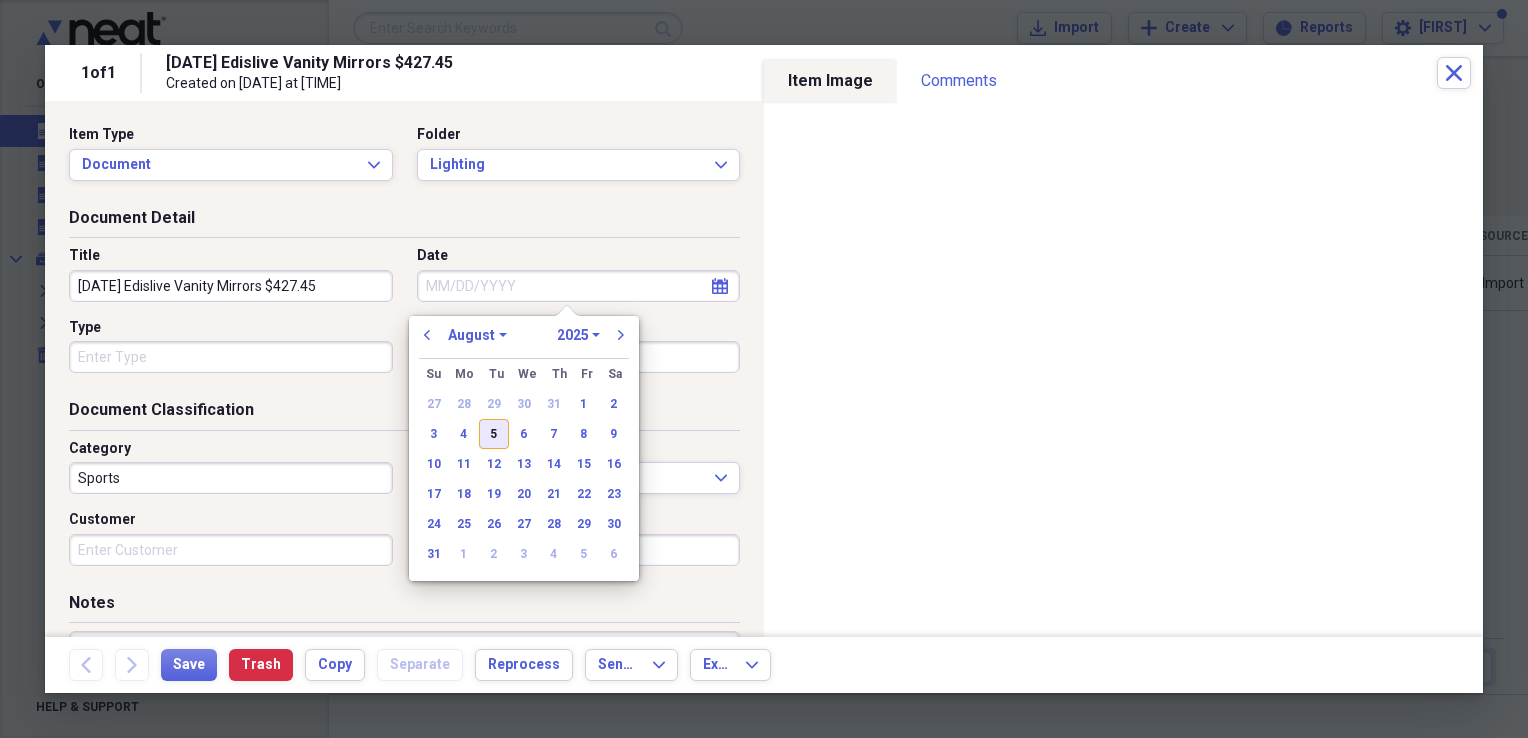 click on "5" at bounding box center (494, 434) 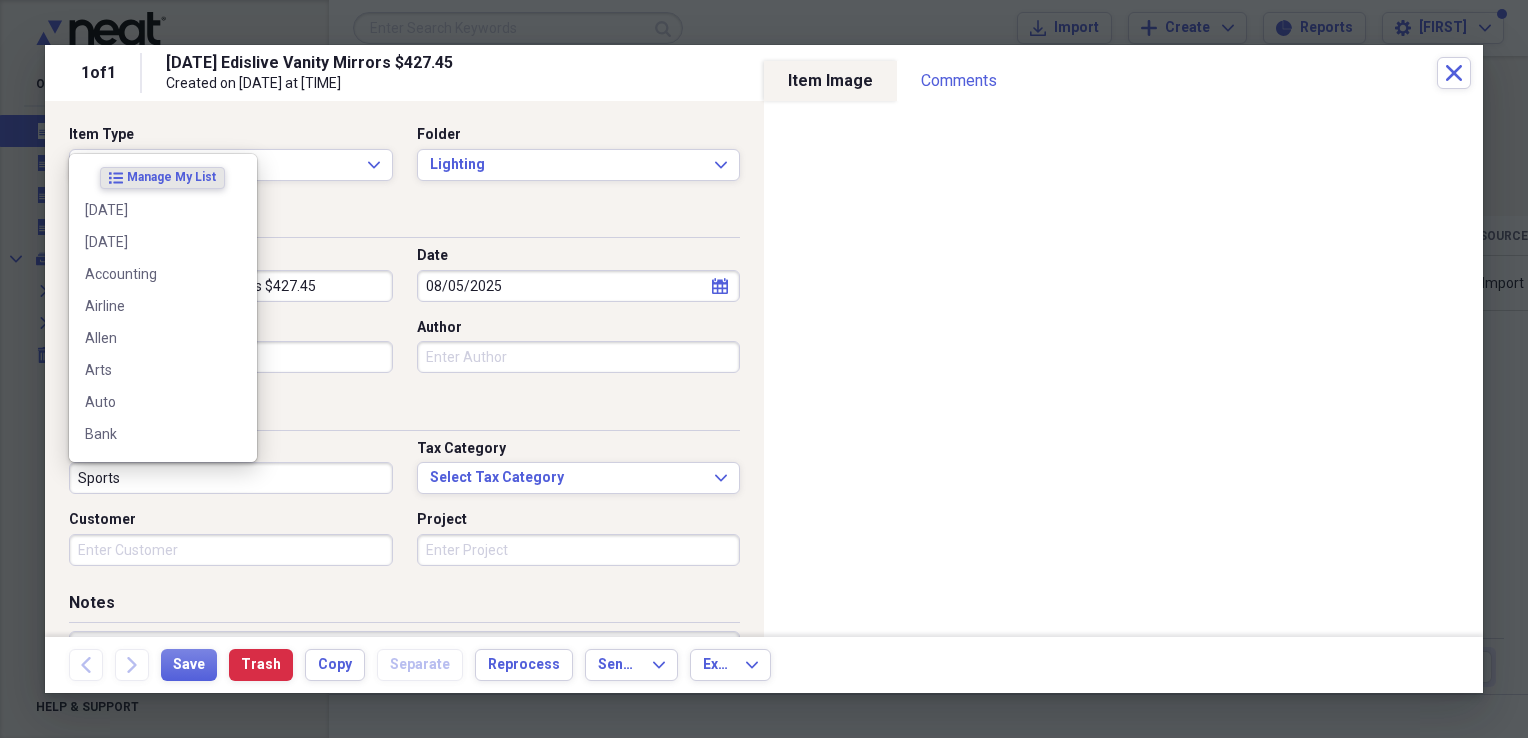 click on "Sports" at bounding box center (231, 478) 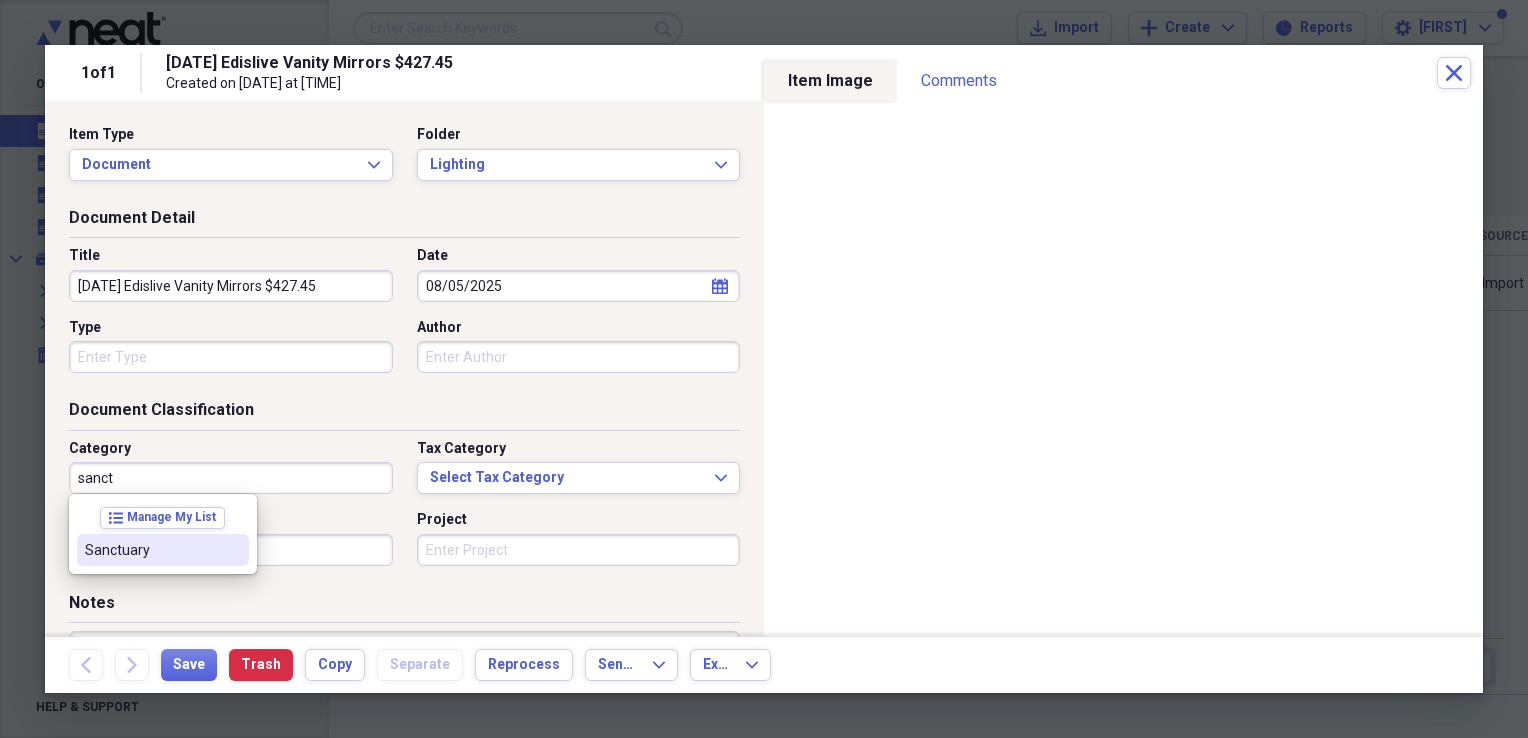 click on "Sanctuary" at bounding box center [151, 550] 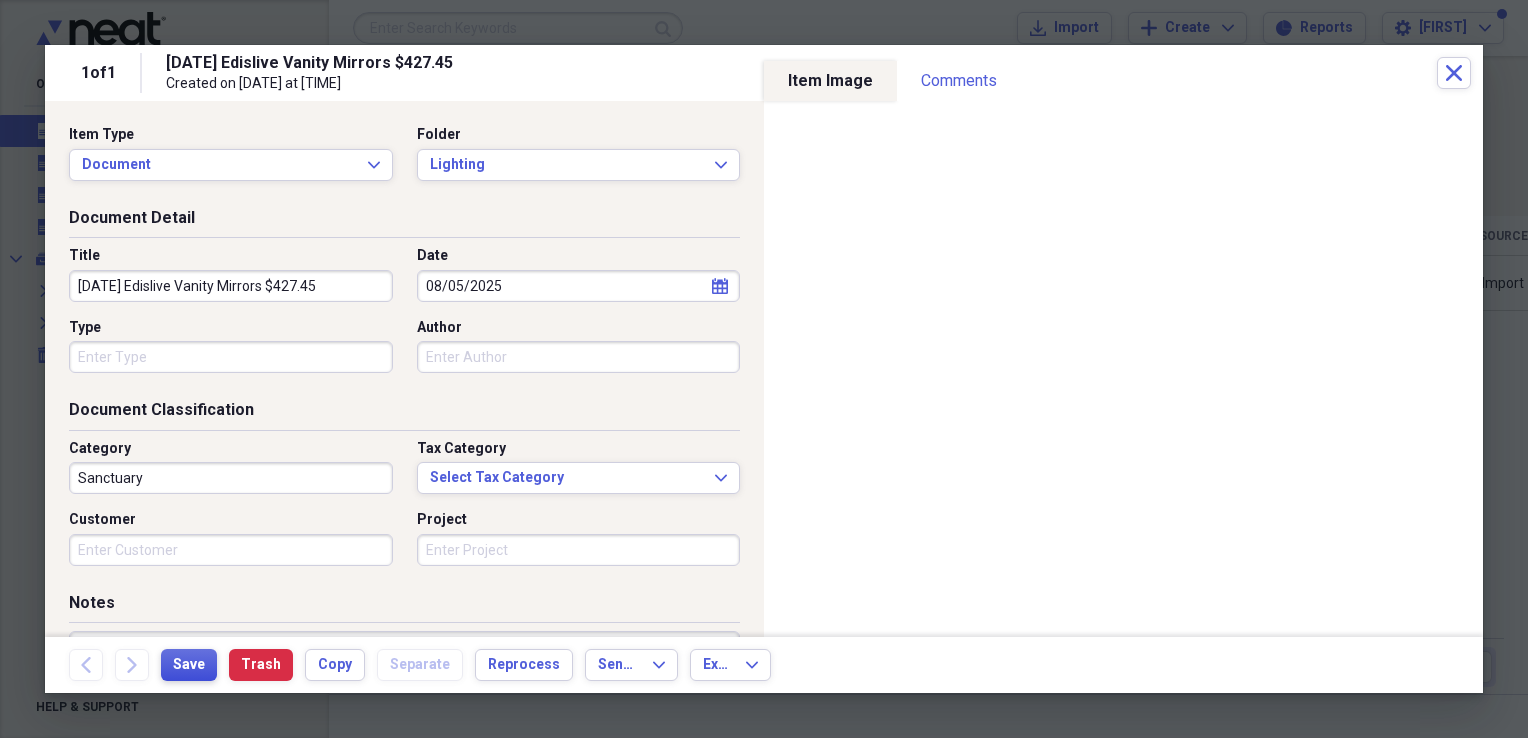 click on "Save" at bounding box center (189, 665) 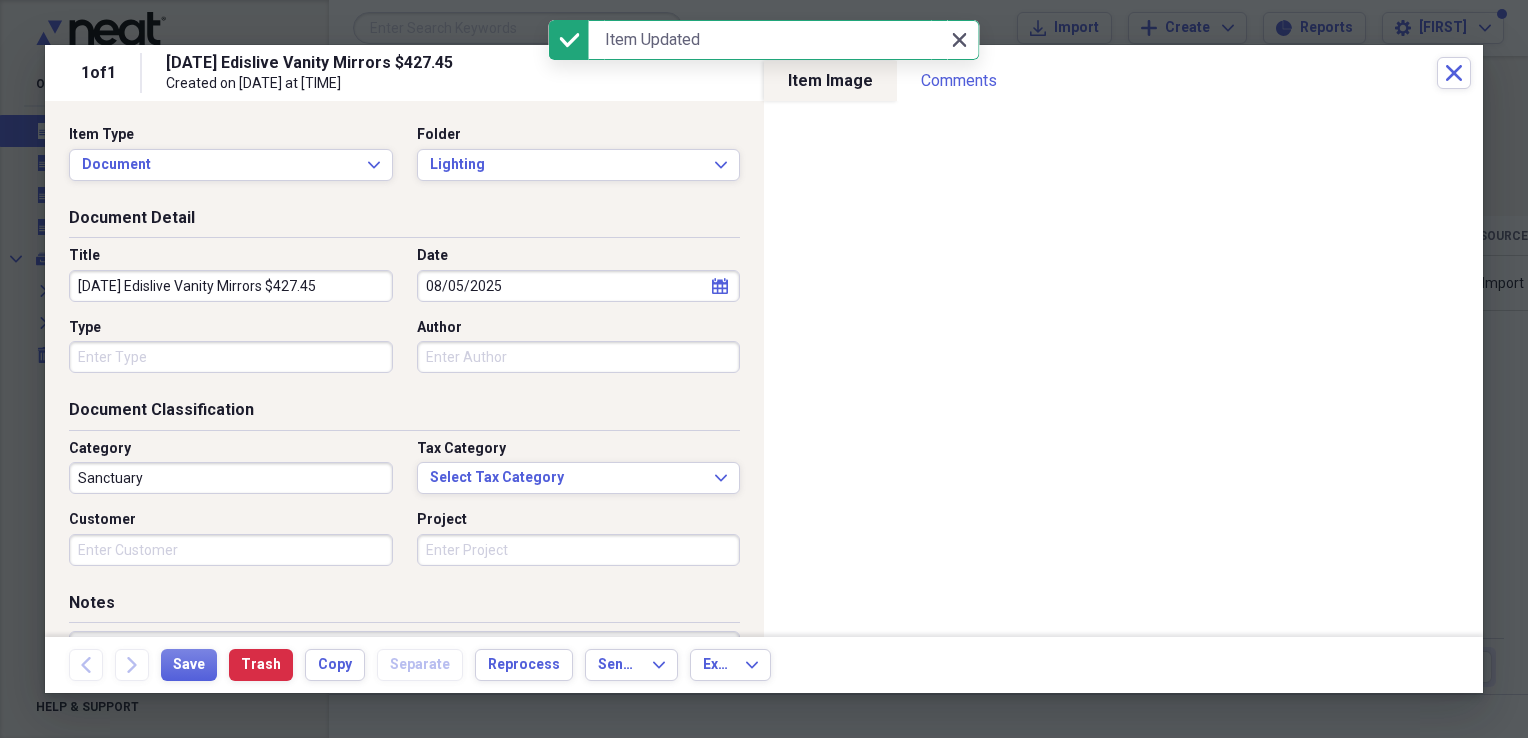 click 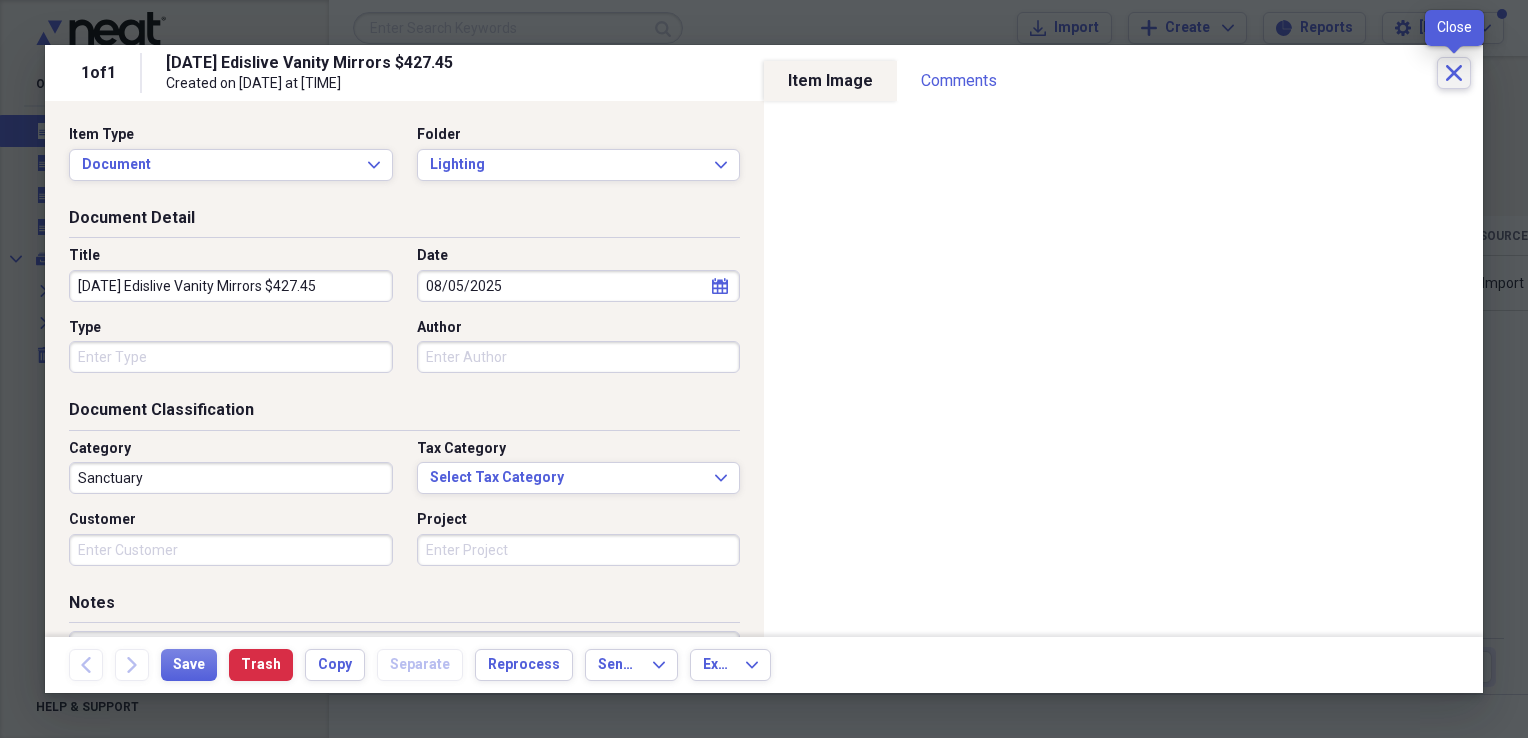 click on "Close" 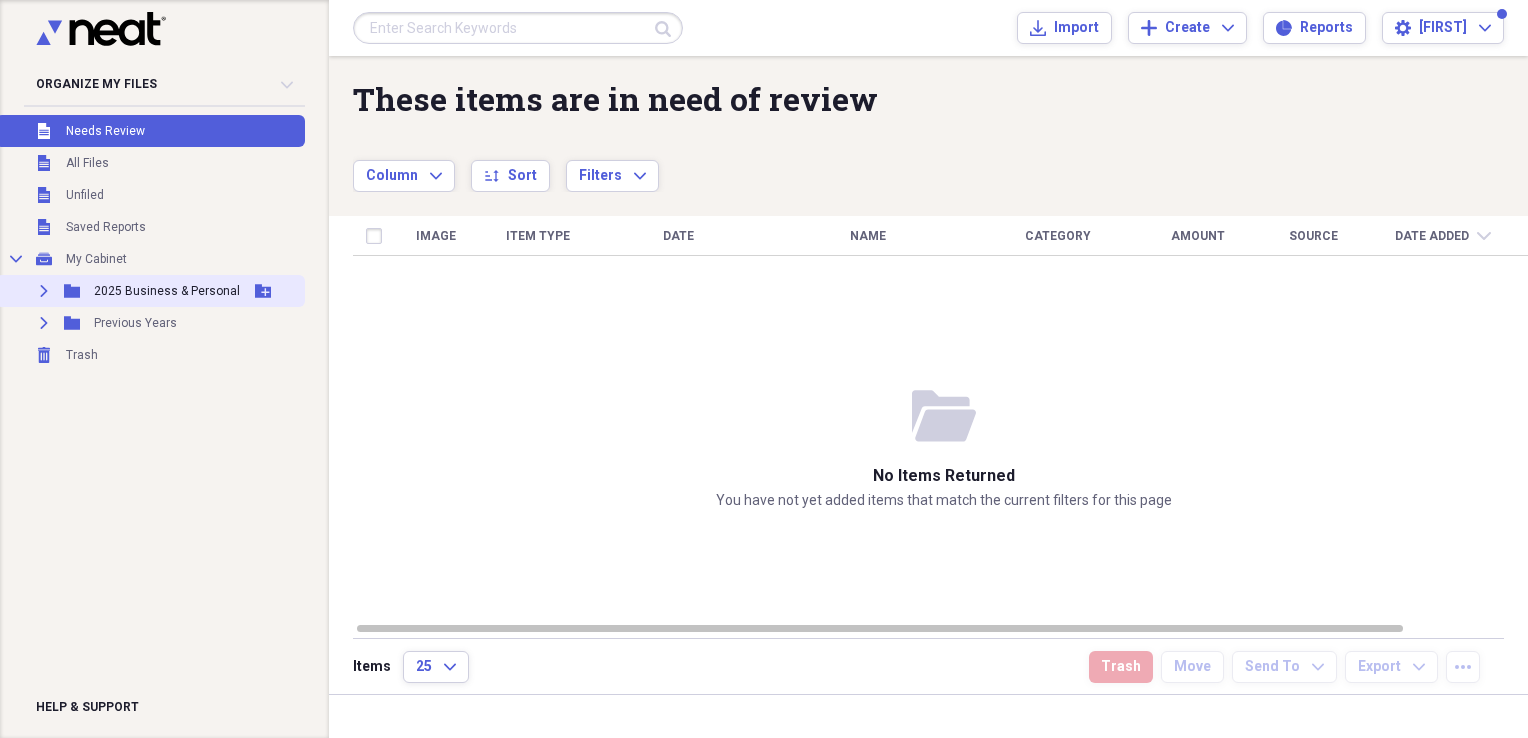 click on "Expand" 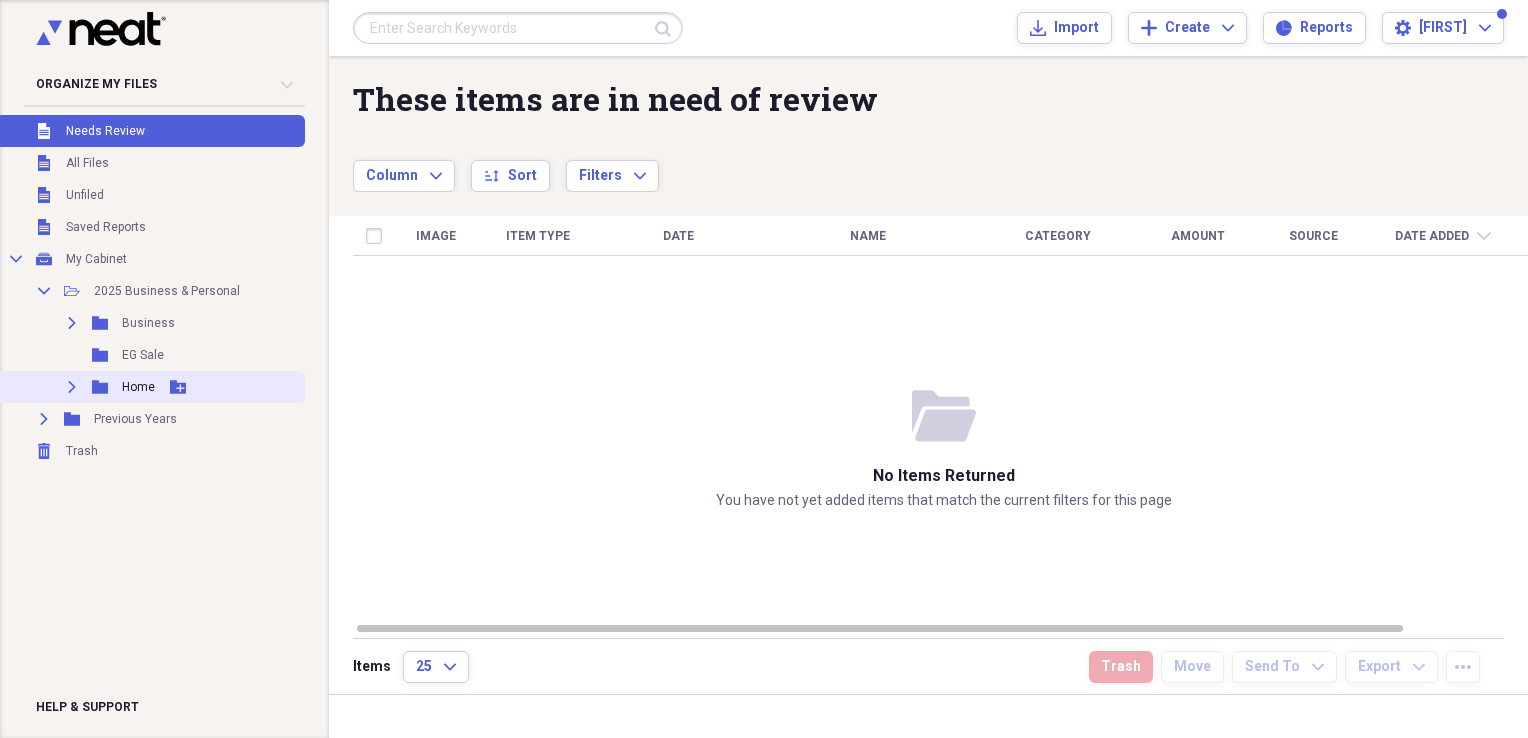 click on "Expand" 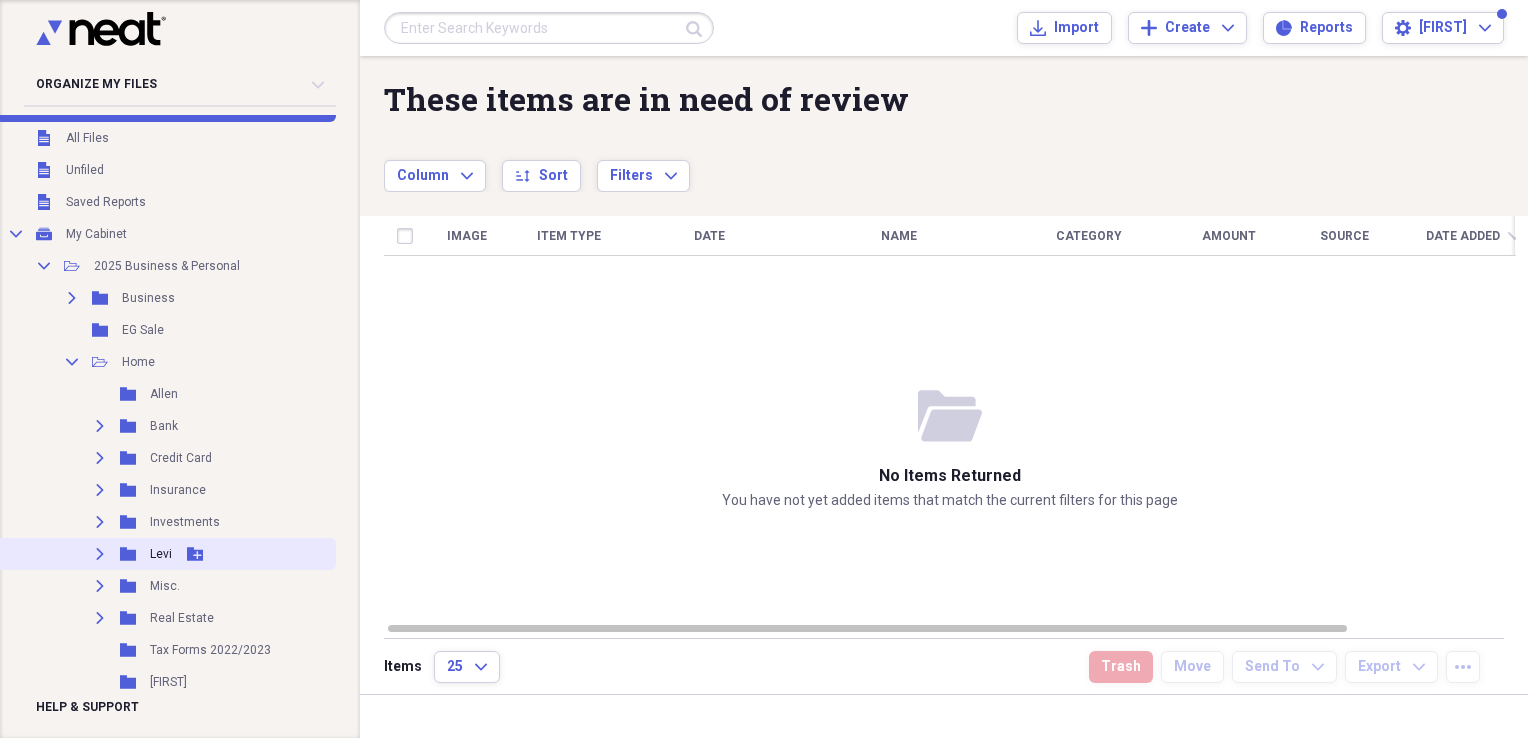 scroll, scrollTop: 108, scrollLeft: 0, axis: vertical 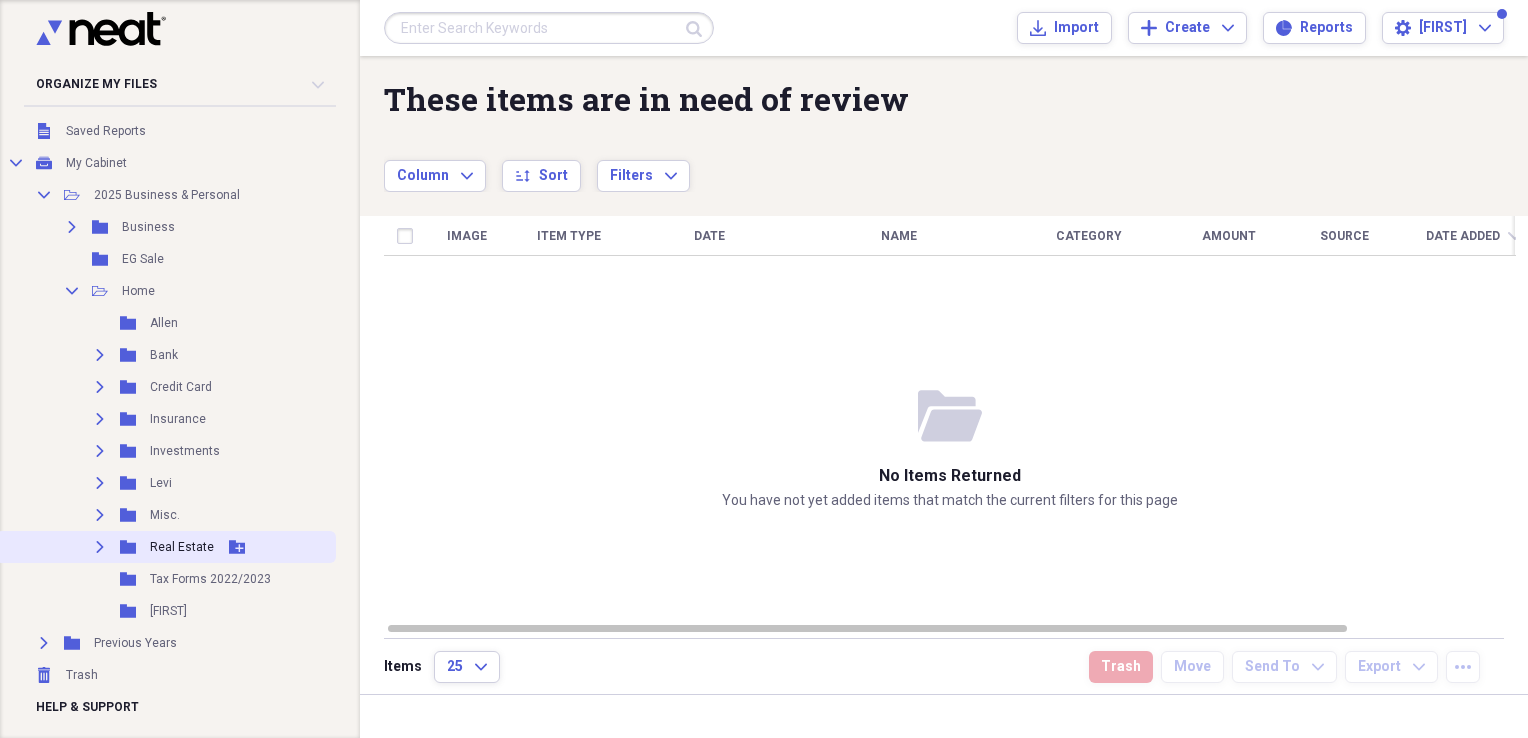 click on "Expand" 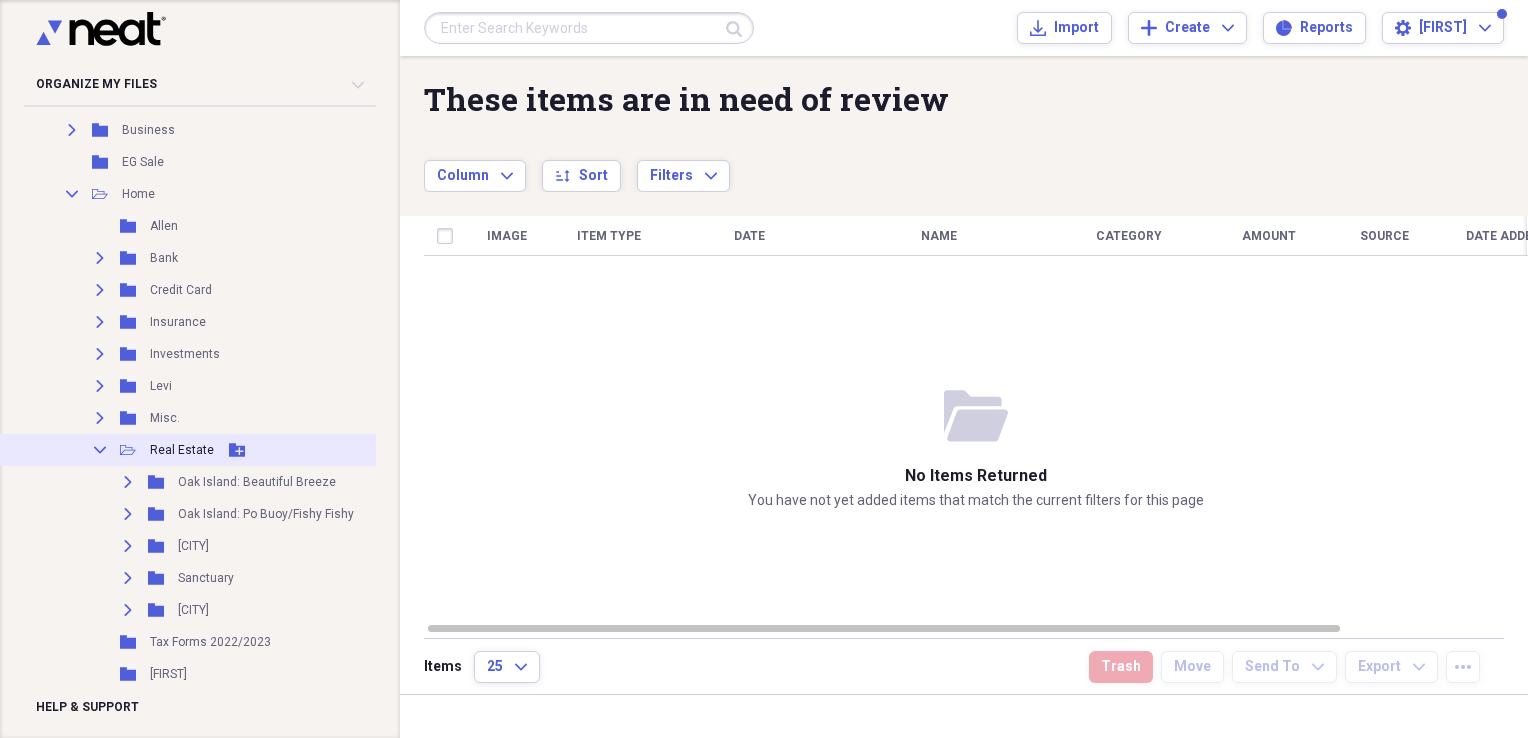 scroll, scrollTop: 268, scrollLeft: 0, axis: vertical 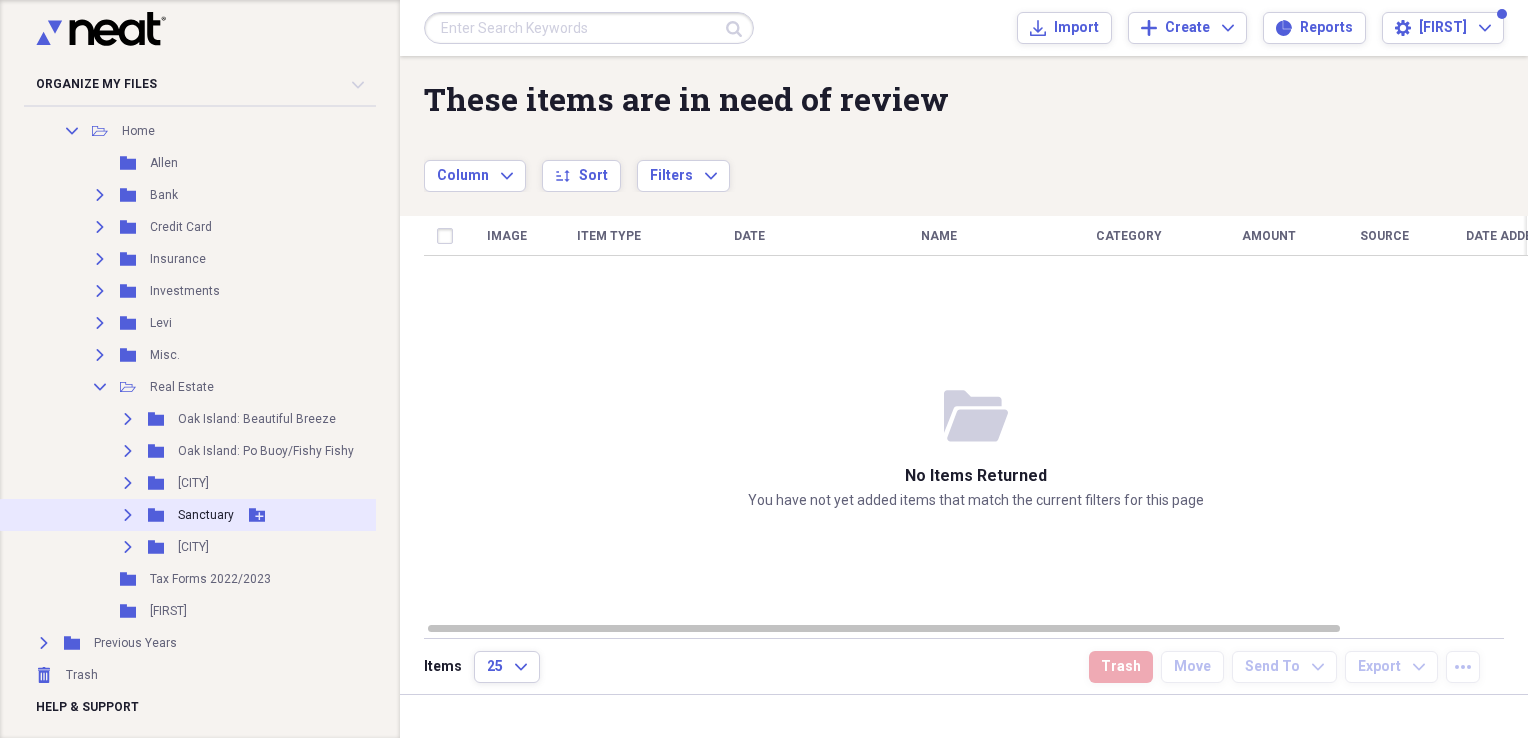 click on "Expand" 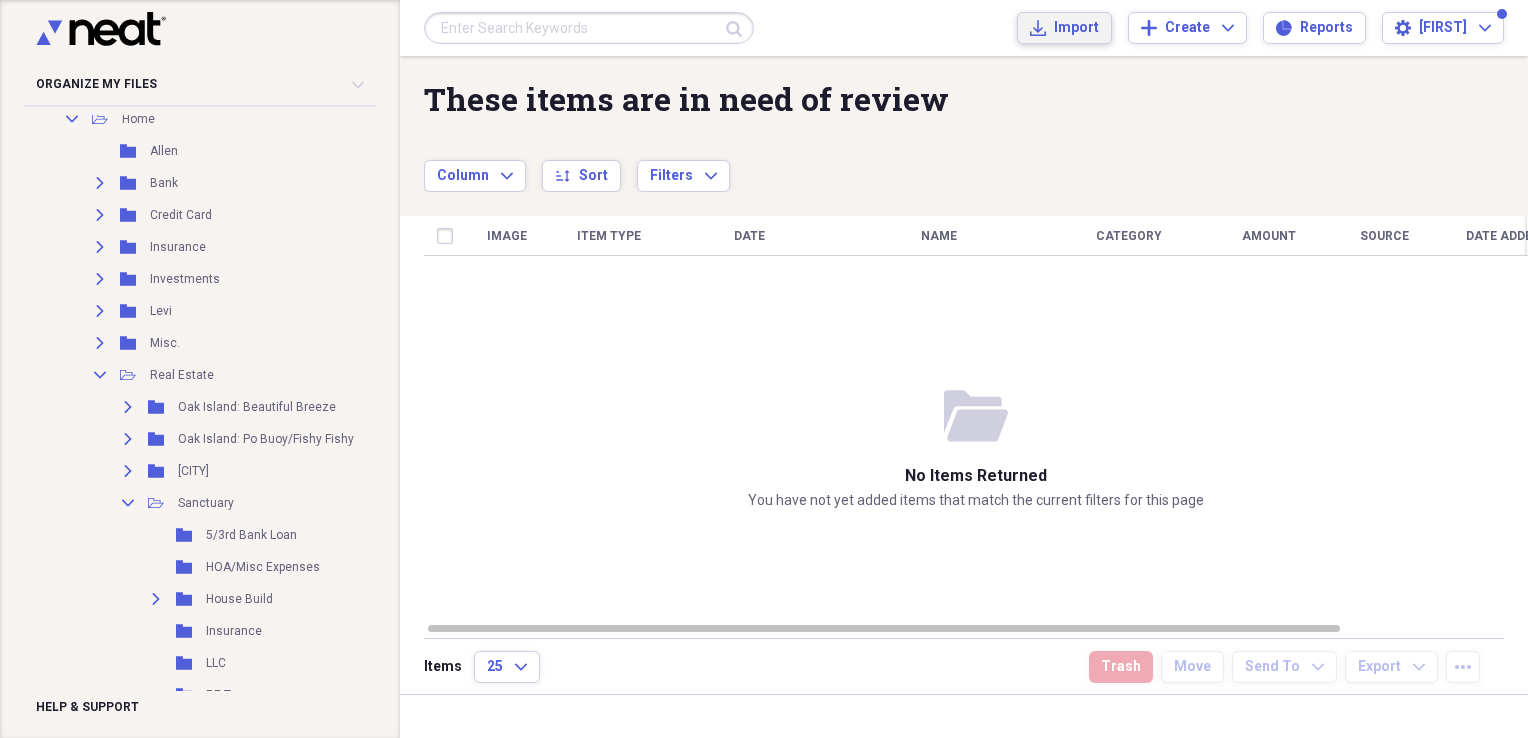 click on "Import" 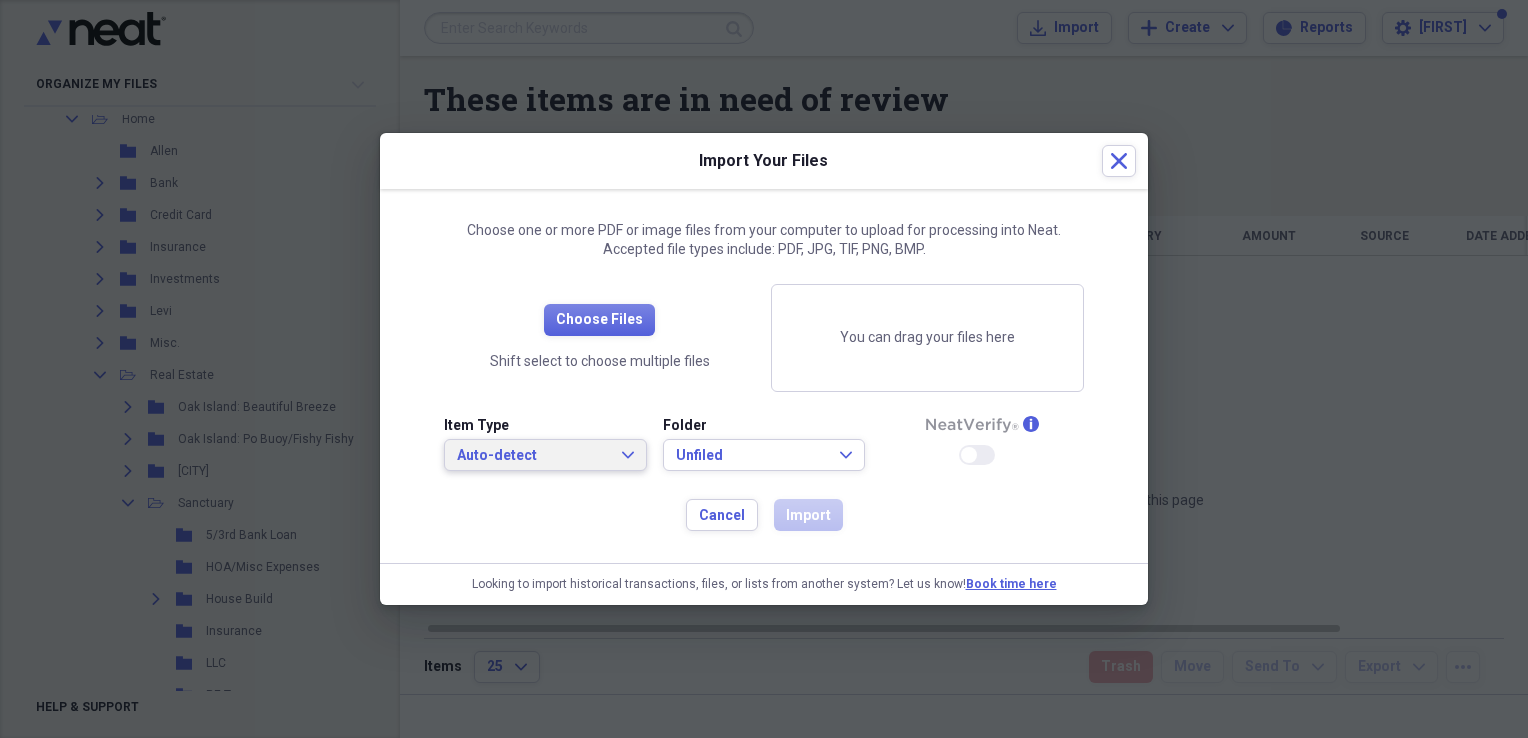 click on "Auto-detect" at bounding box center [533, 456] 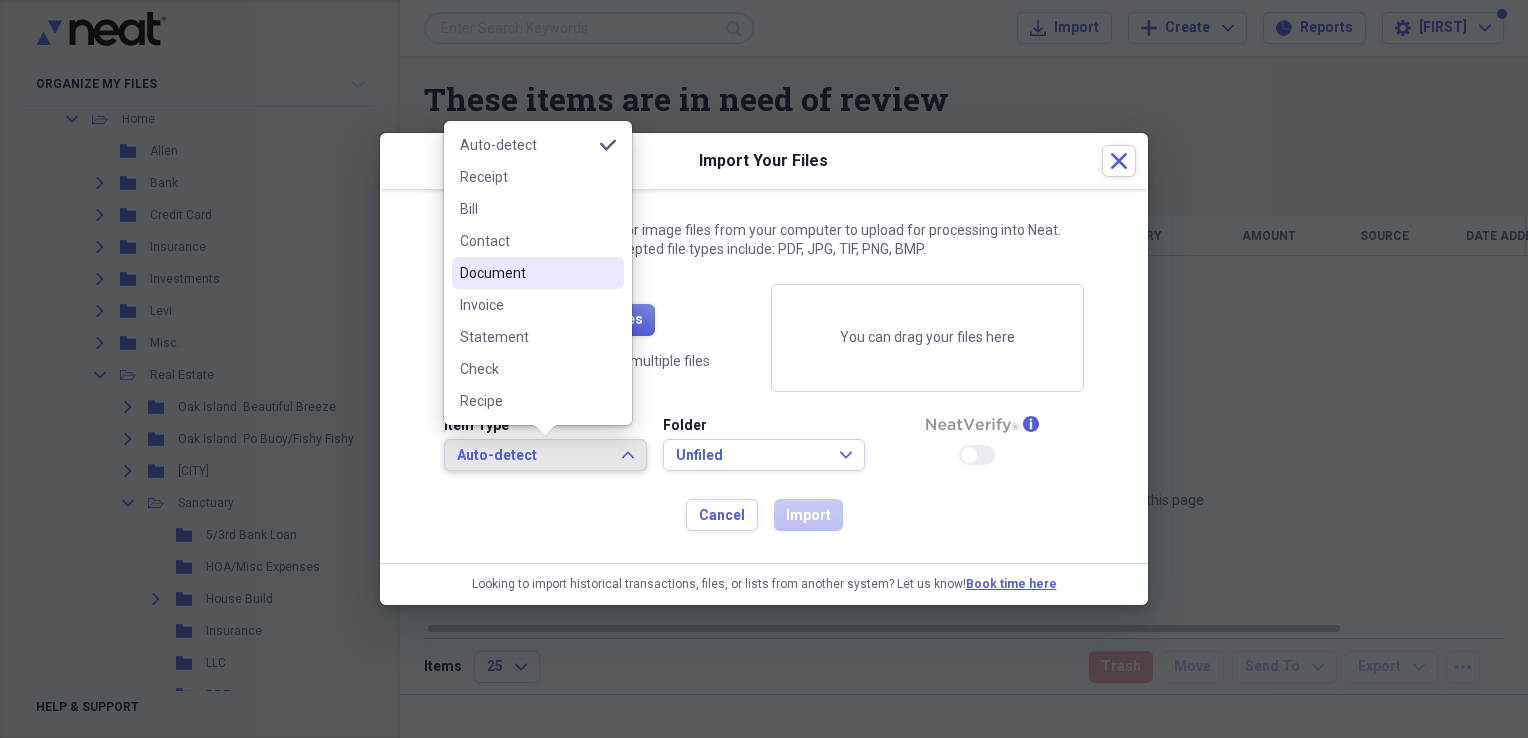 click on "Document" at bounding box center (526, 273) 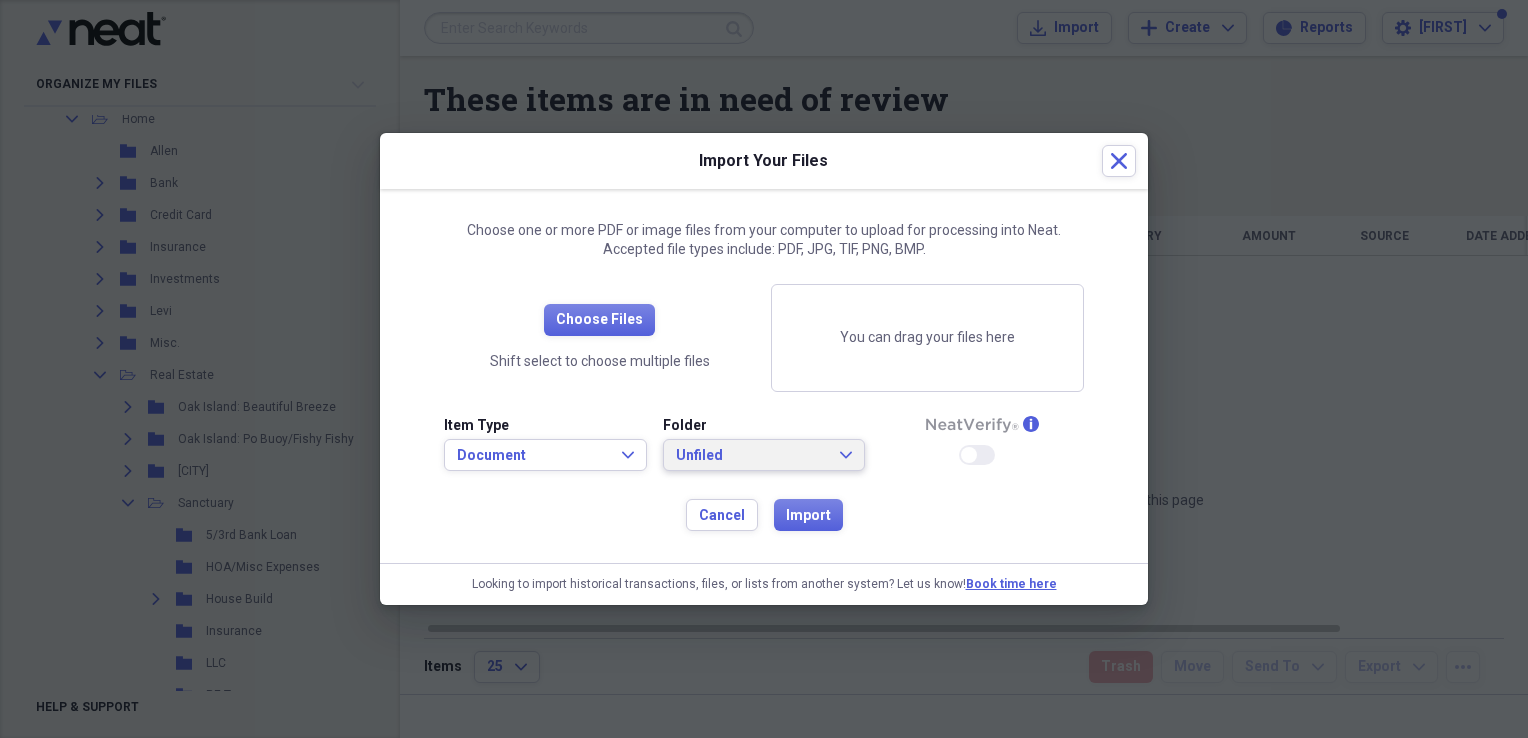 click on "Unfiled" at bounding box center [752, 456] 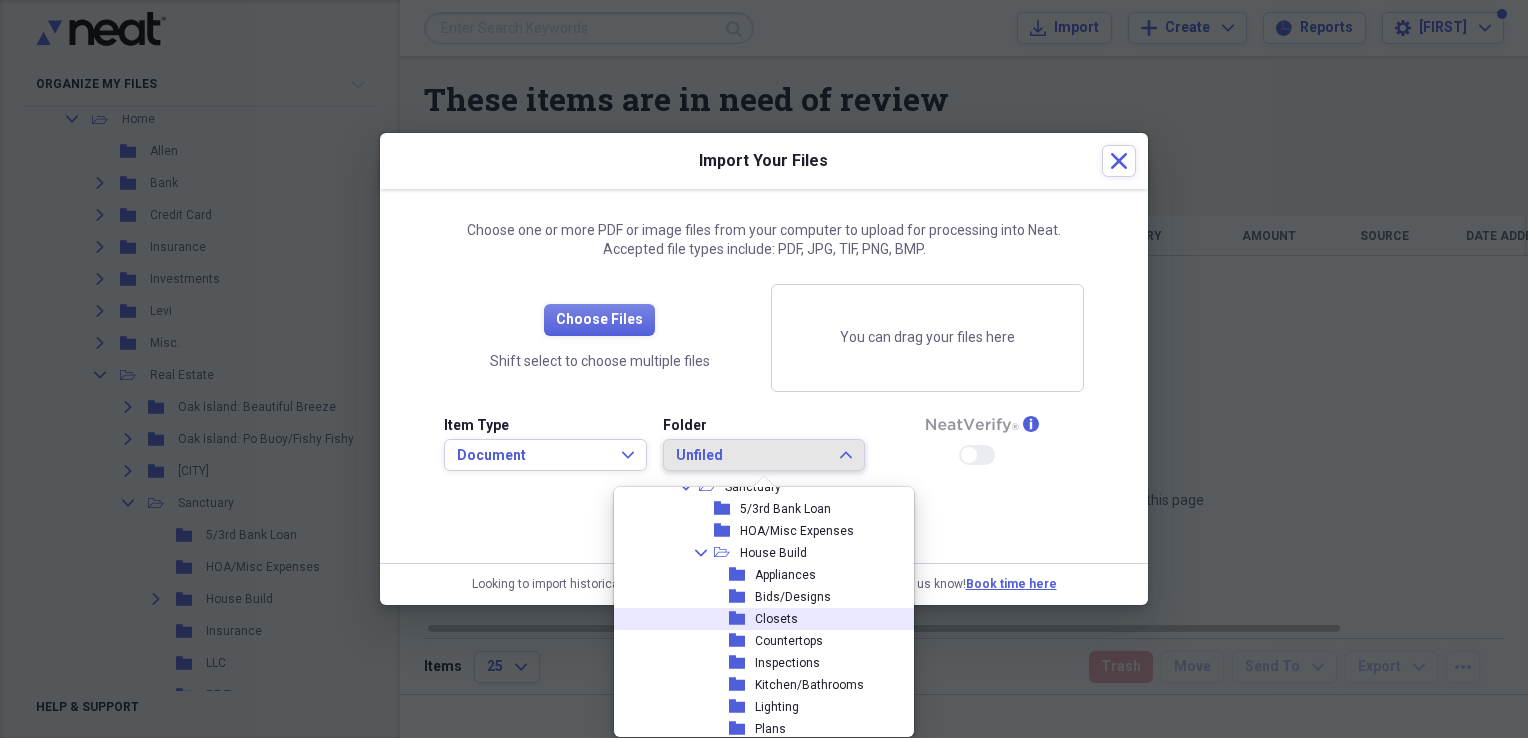 scroll, scrollTop: 500, scrollLeft: 0, axis: vertical 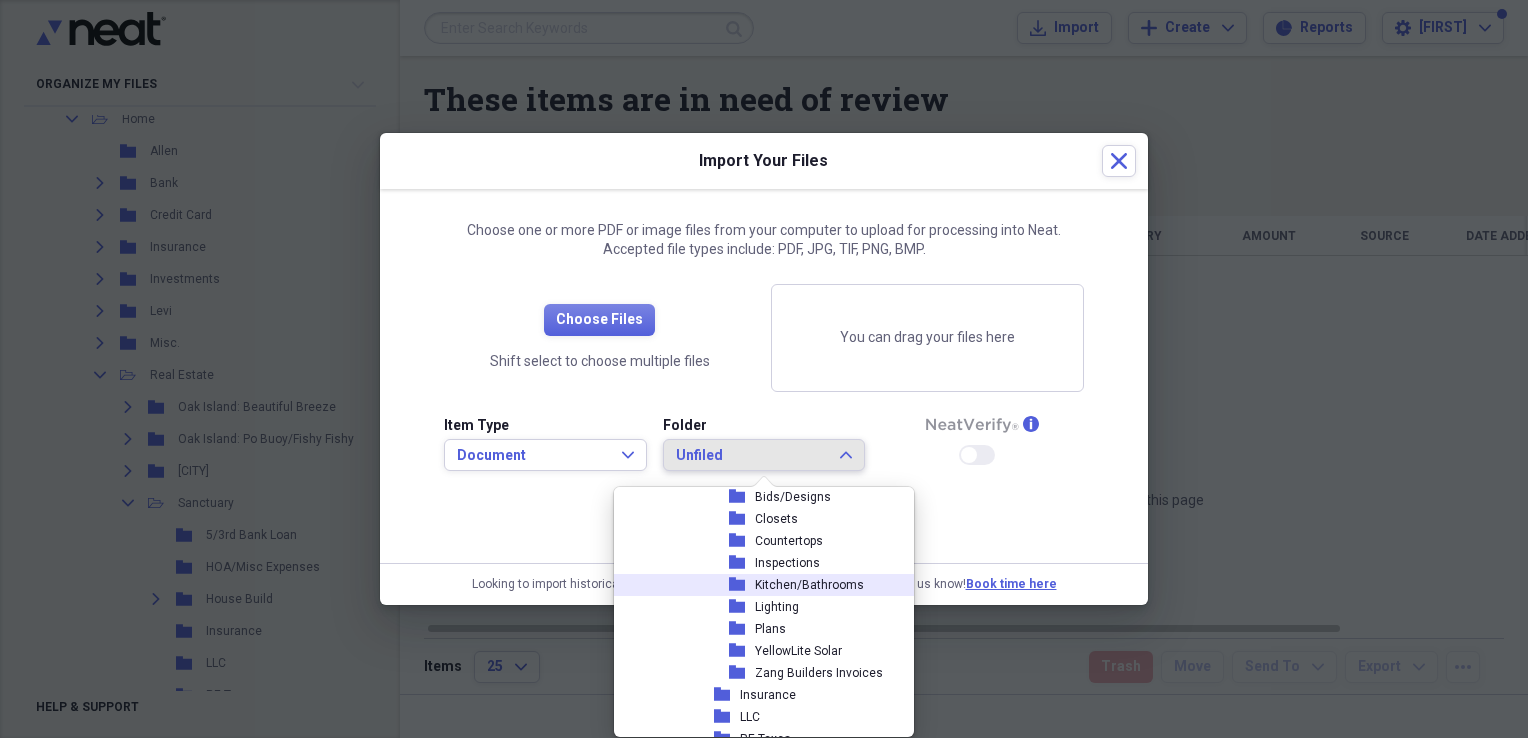 click on "Kitchen/Bathrooms" at bounding box center [809, 585] 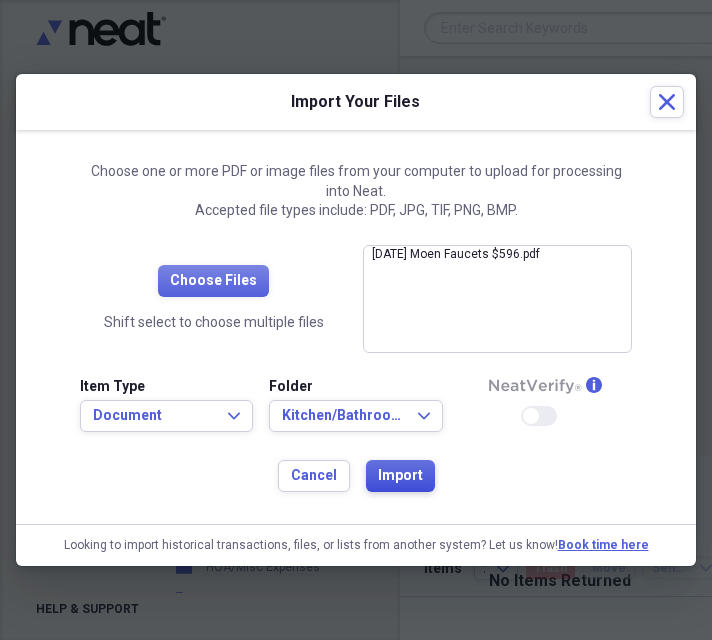 click on "Import" at bounding box center (400, 476) 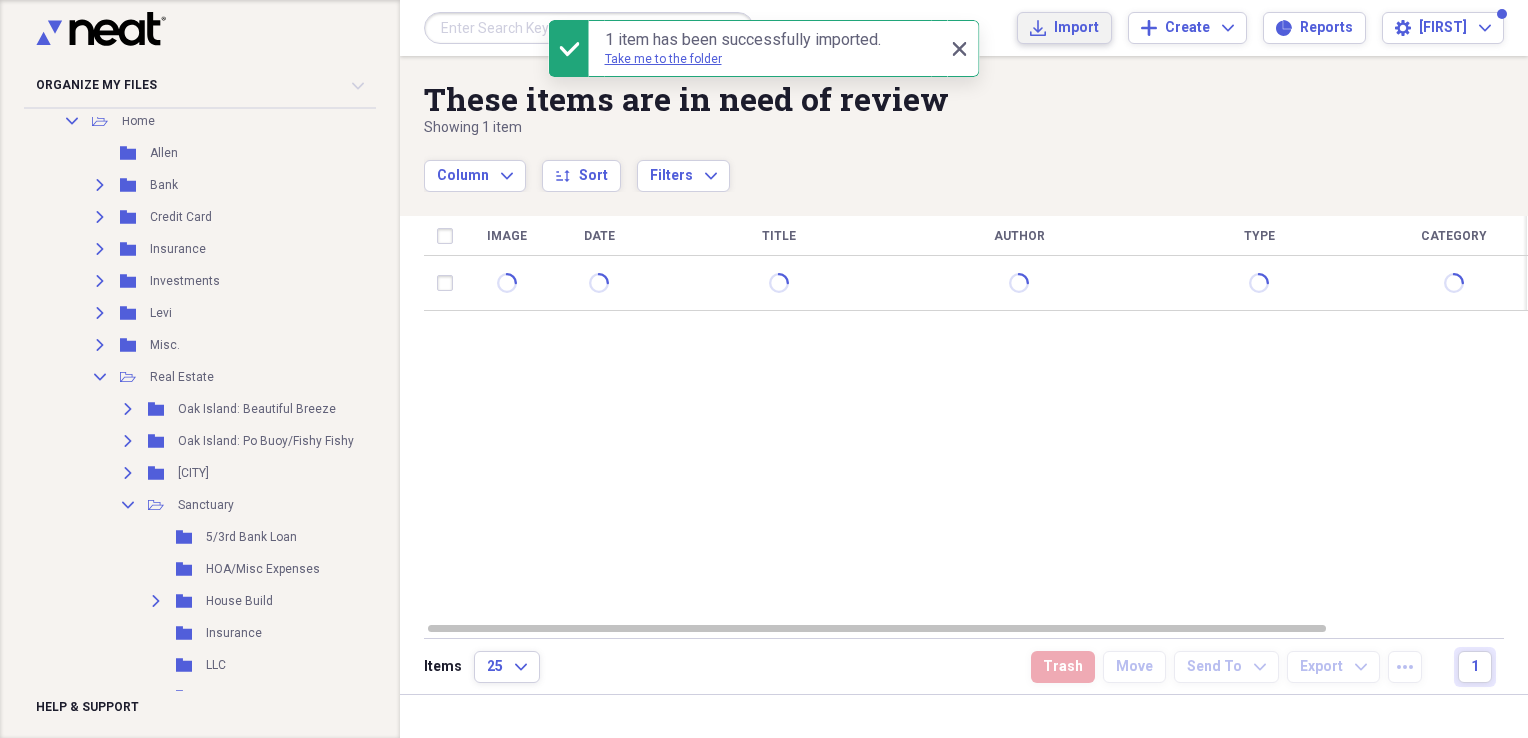 click on "Import" at bounding box center [1076, 28] 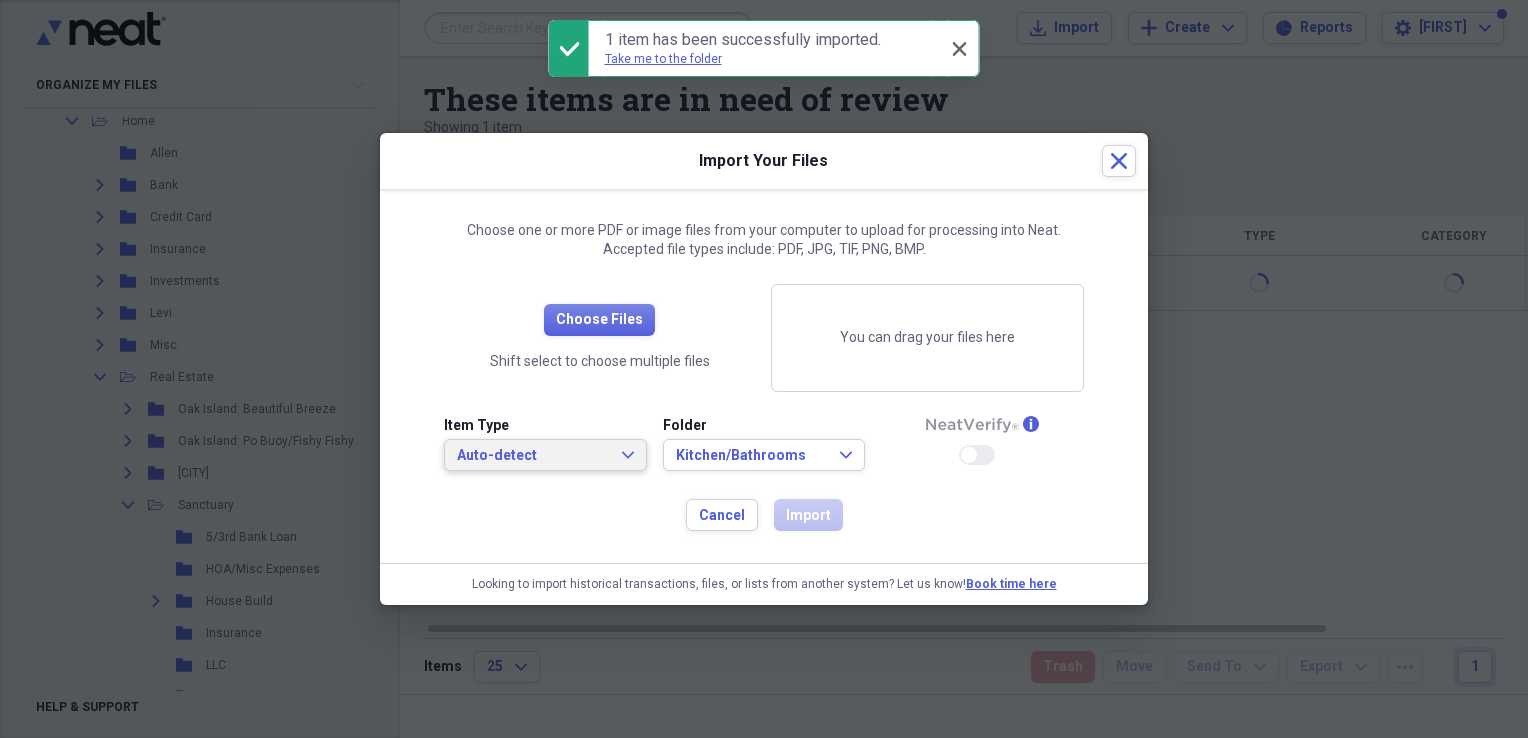 click on "Auto-detect" at bounding box center (533, 456) 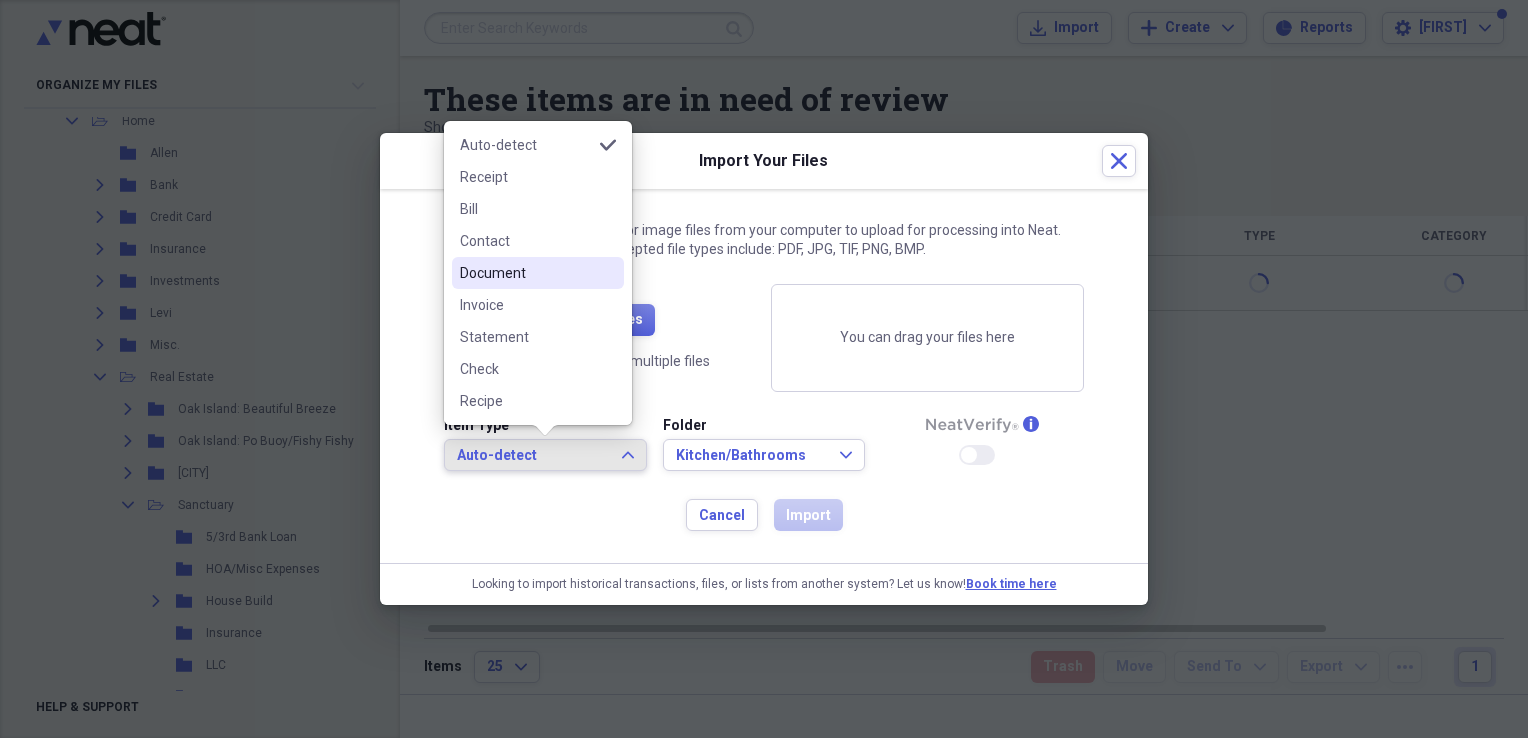 click on "Document" at bounding box center [526, 273] 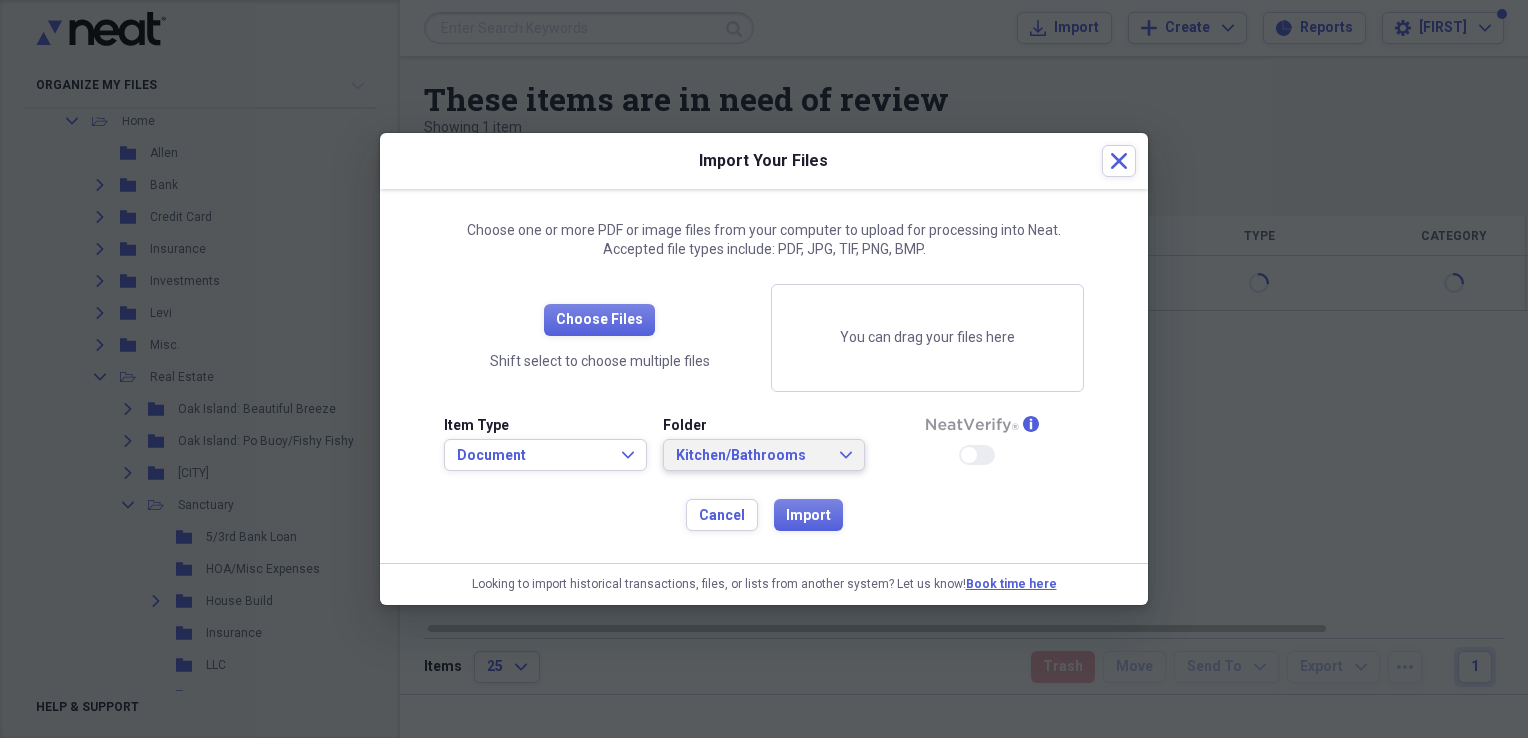 click on "Expand" 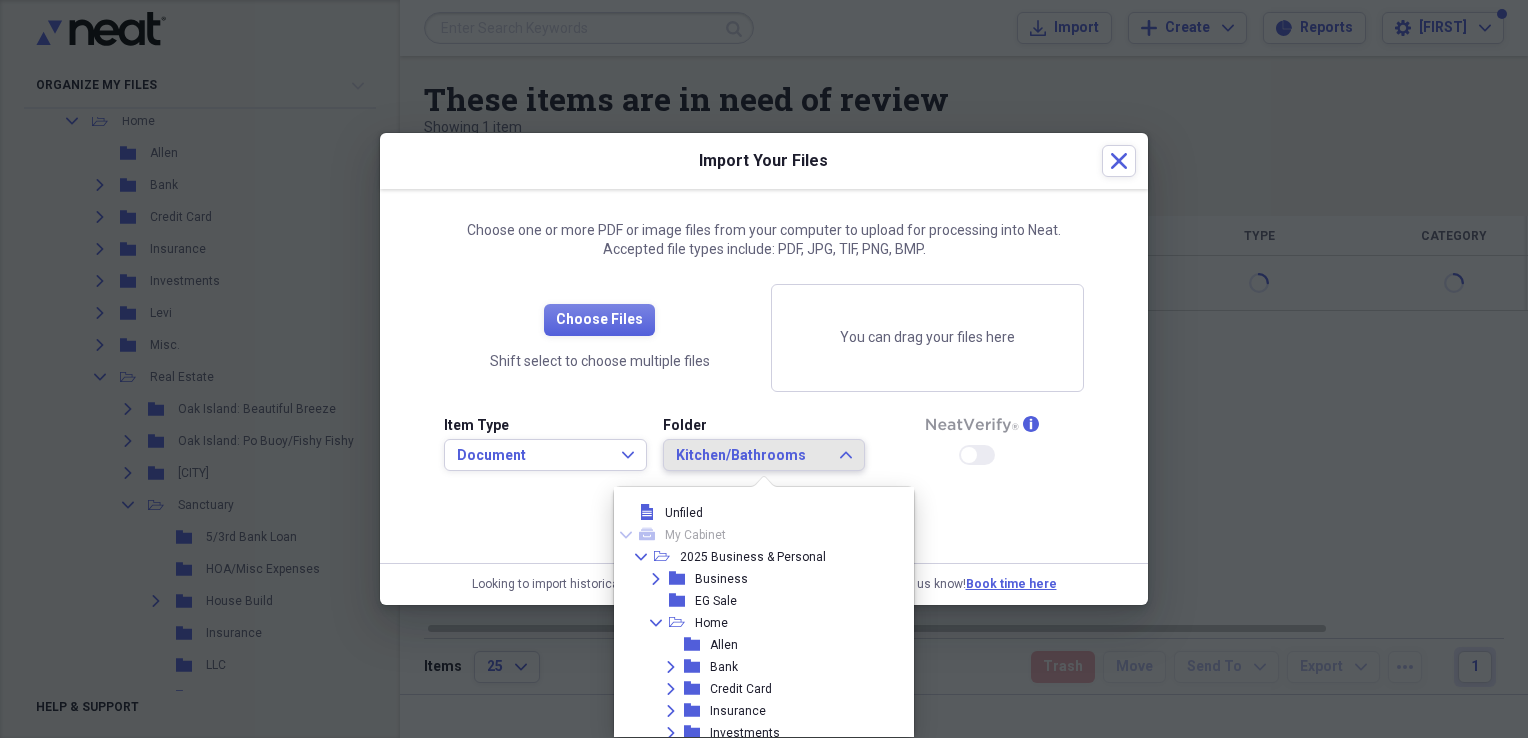 scroll, scrollTop: 480, scrollLeft: 0, axis: vertical 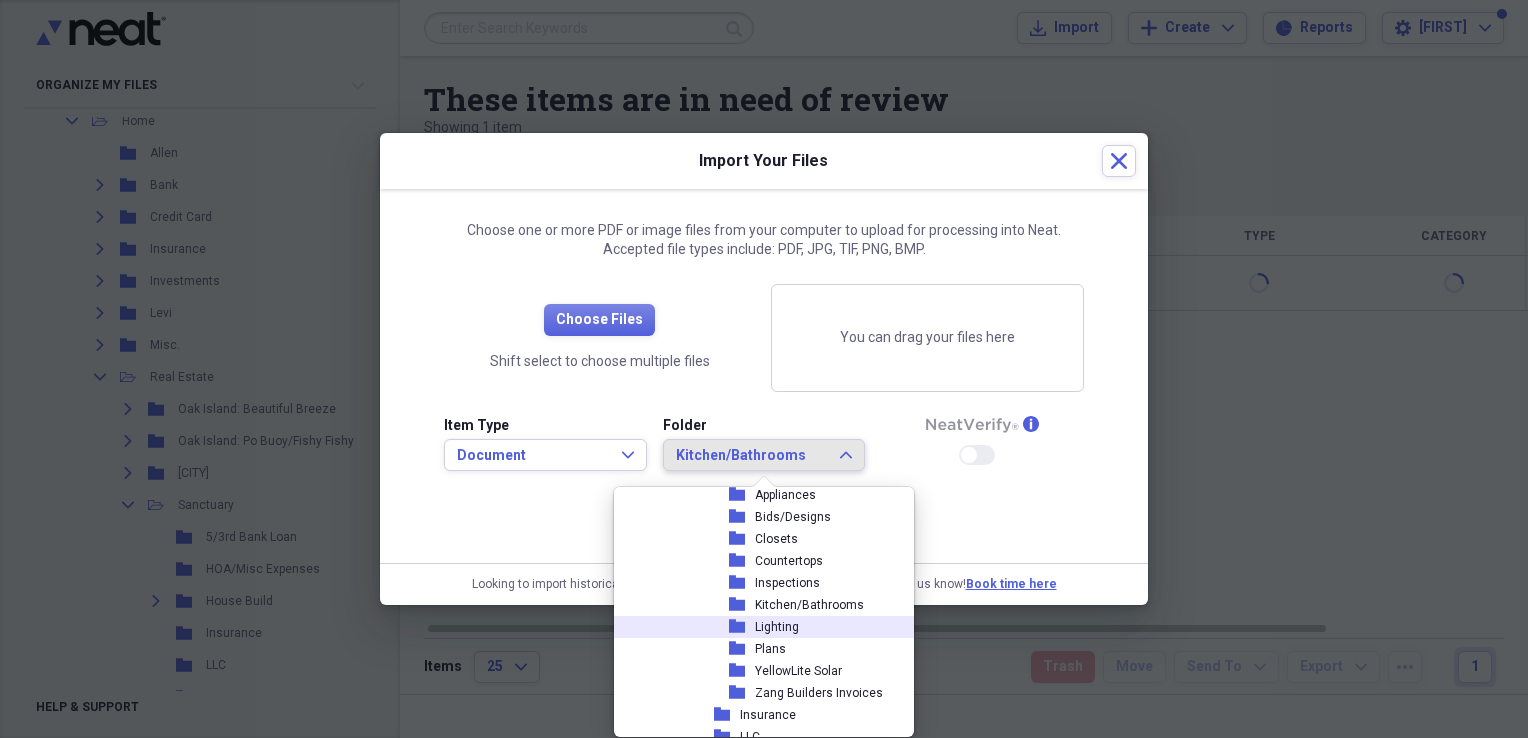 click on "Lighting" at bounding box center (777, 627) 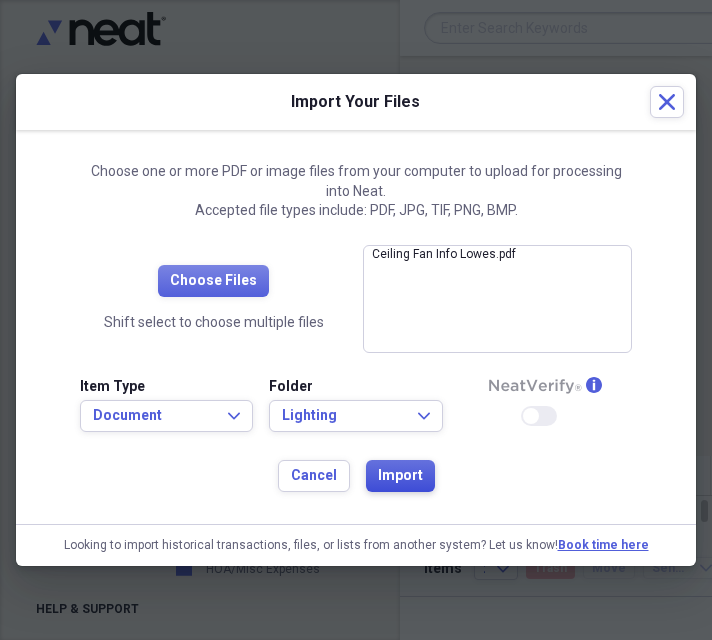 click on "Import" at bounding box center (400, 476) 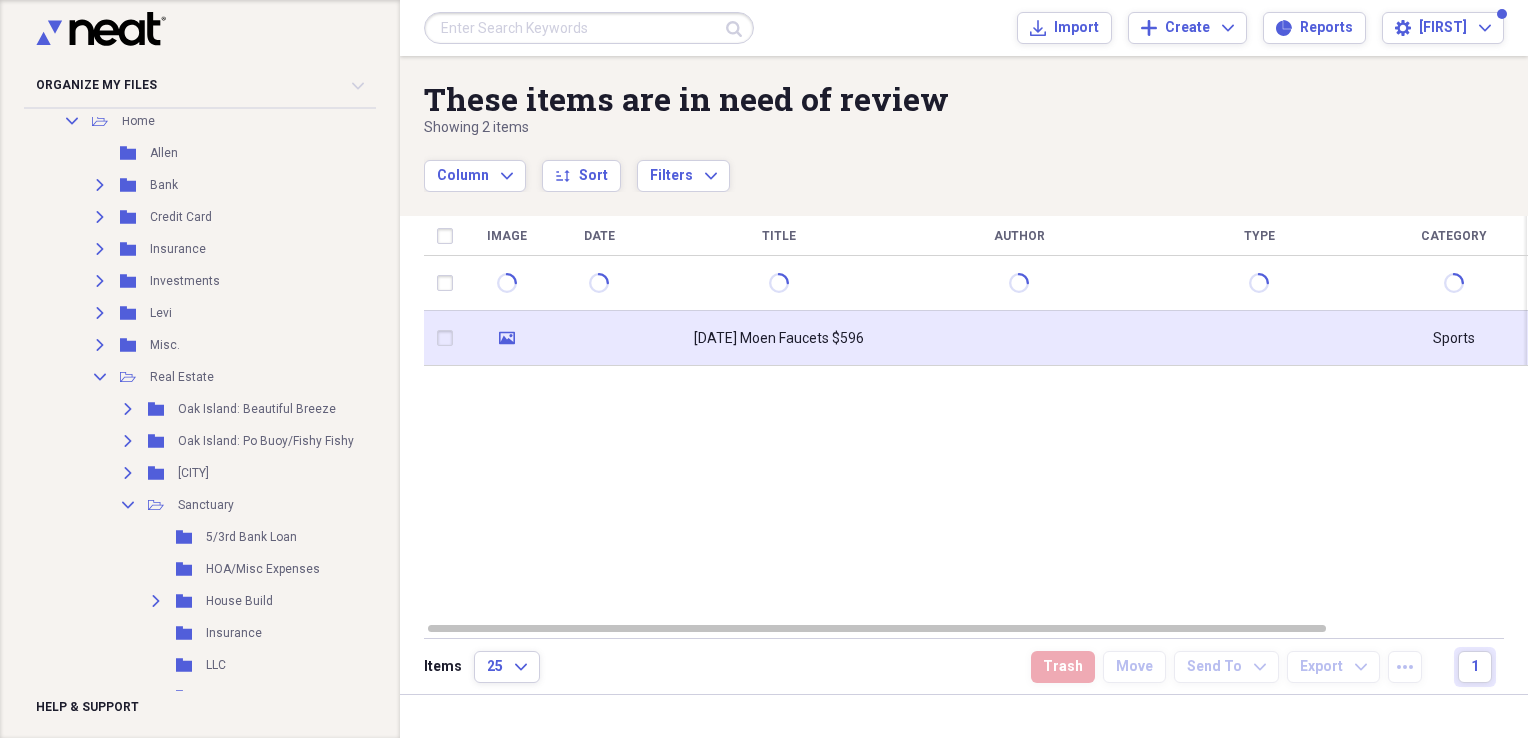 click at bounding box center (1019, 338) 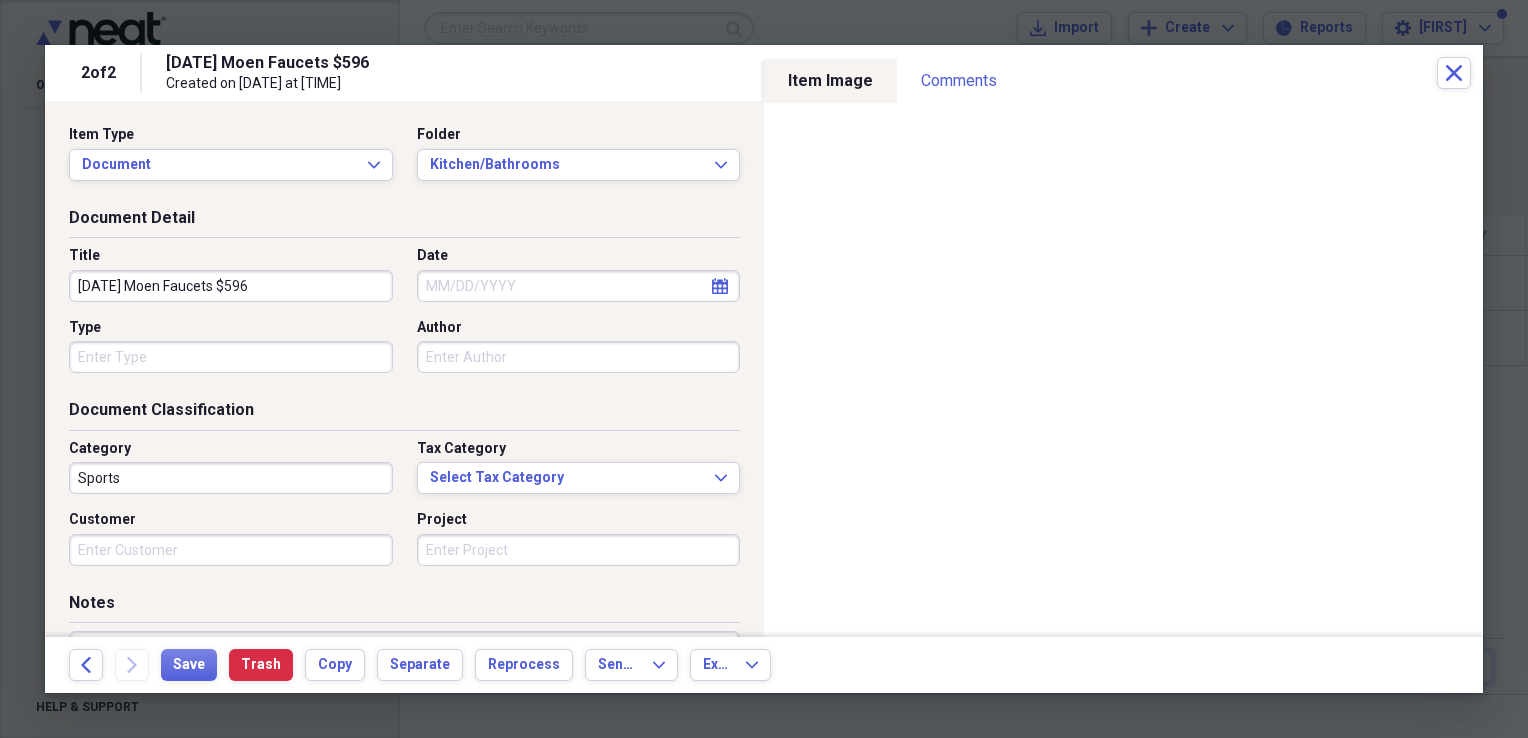 click on "08042025 Moen Faucets $596" at bounding box center (231, 286) 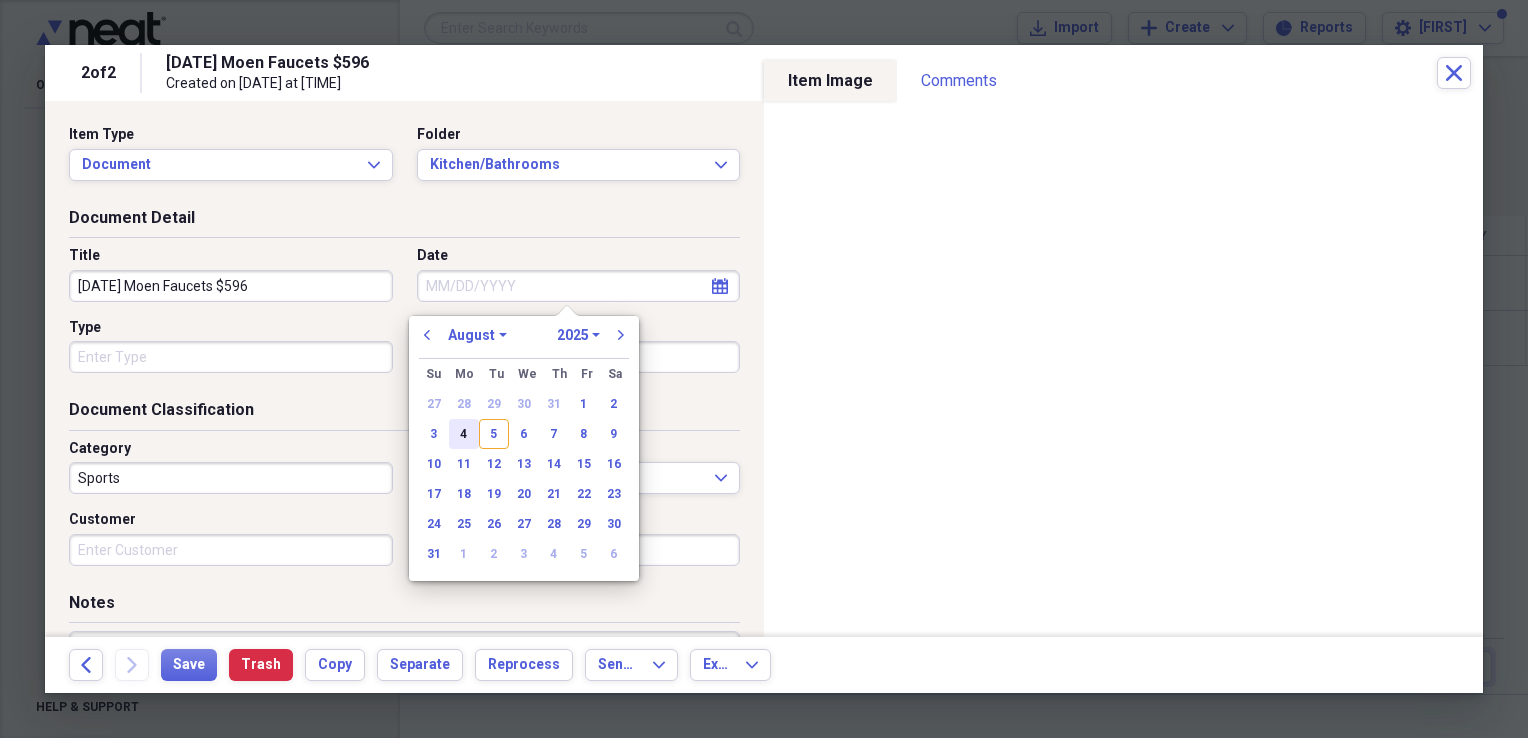 click on "4" at bounding box center [464, 434] 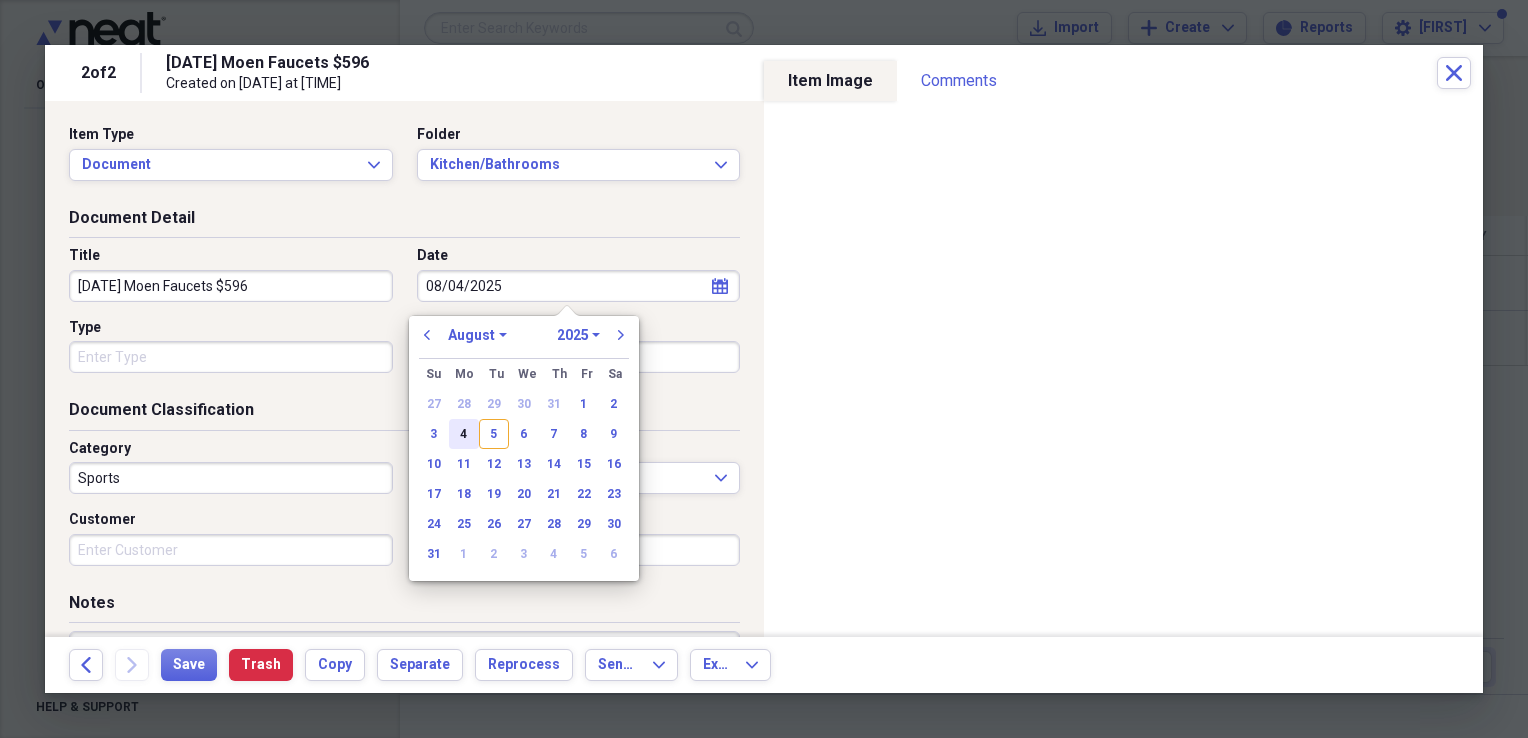 type on "08/04/2025" 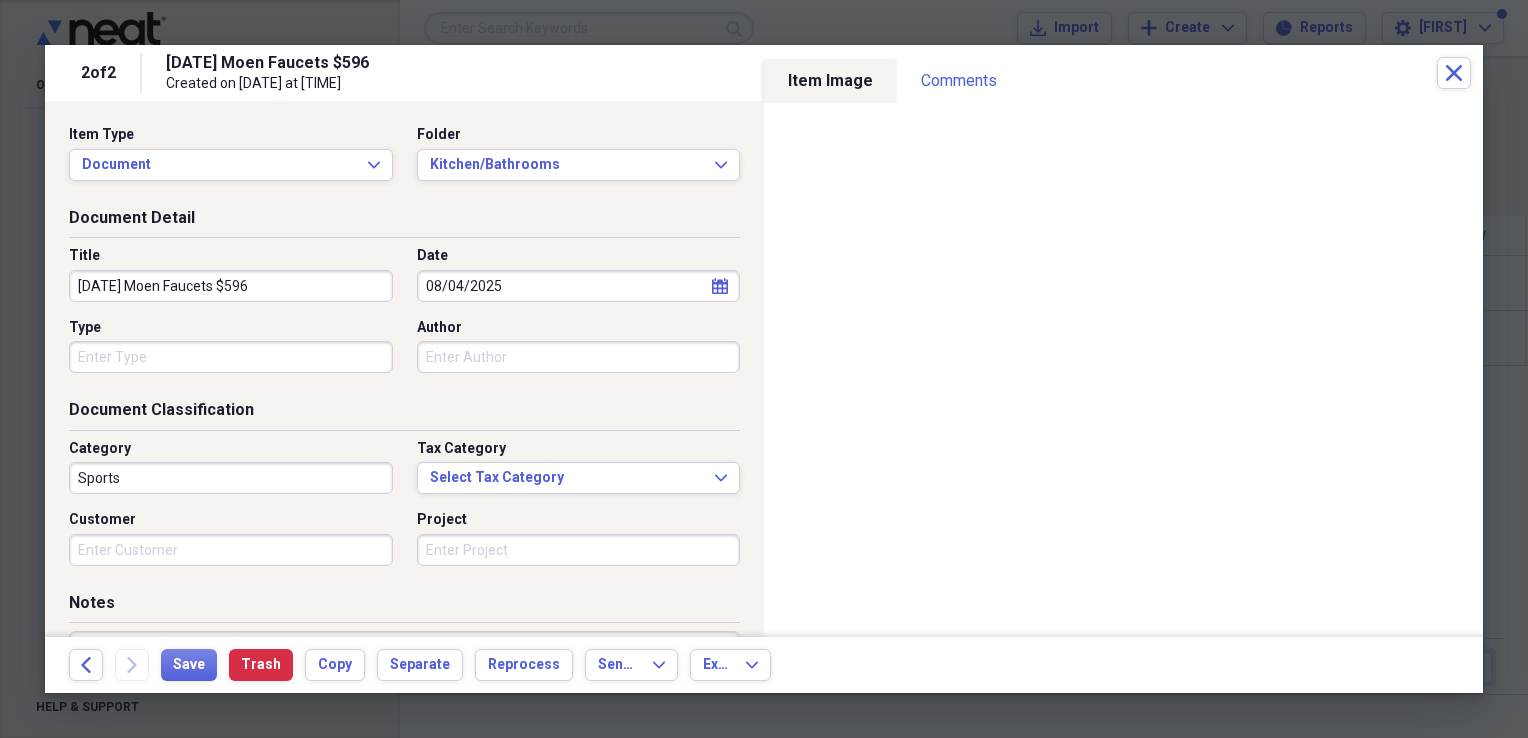 click on "Sports" at bounding box center (231, 478) 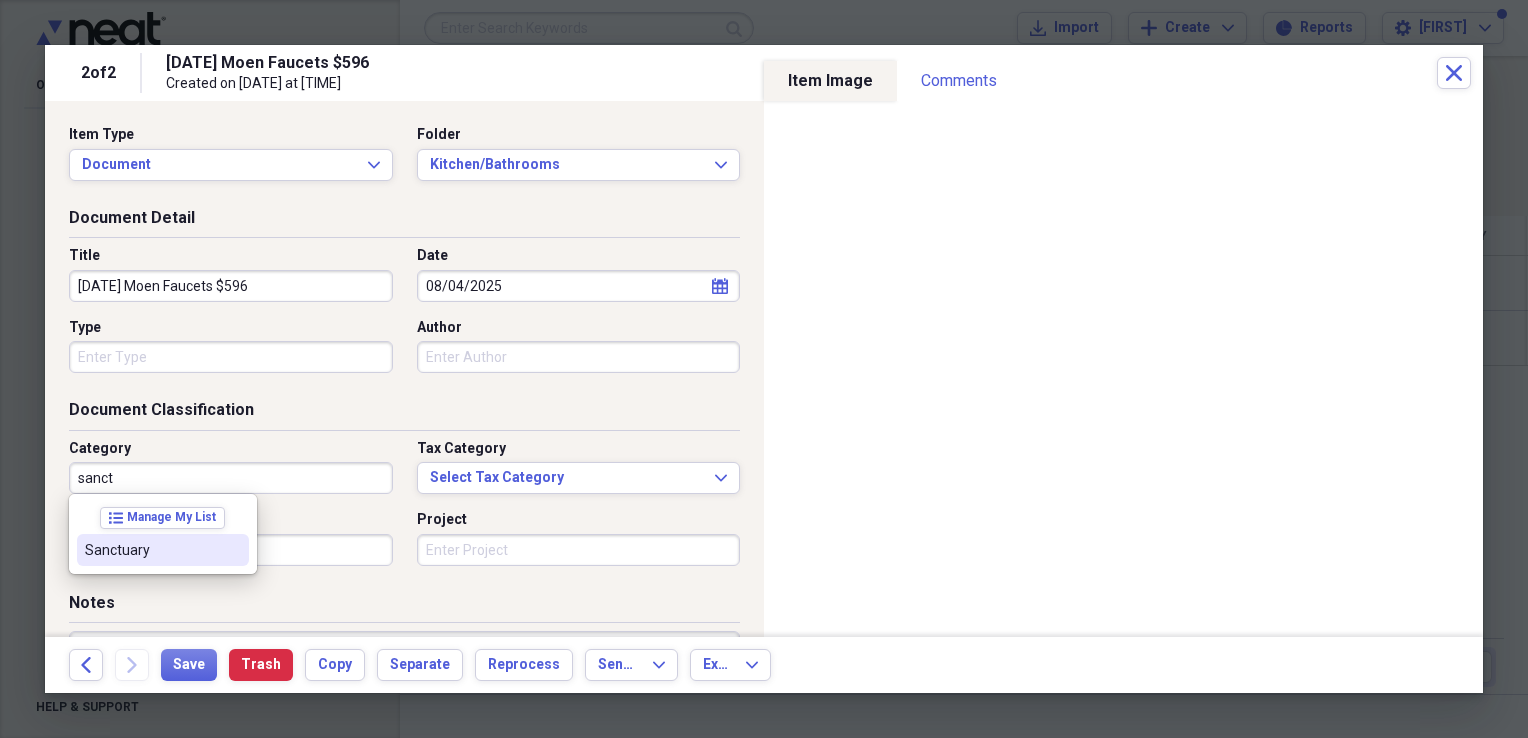click on "Sanctuary" at bounding box center (163, 550) 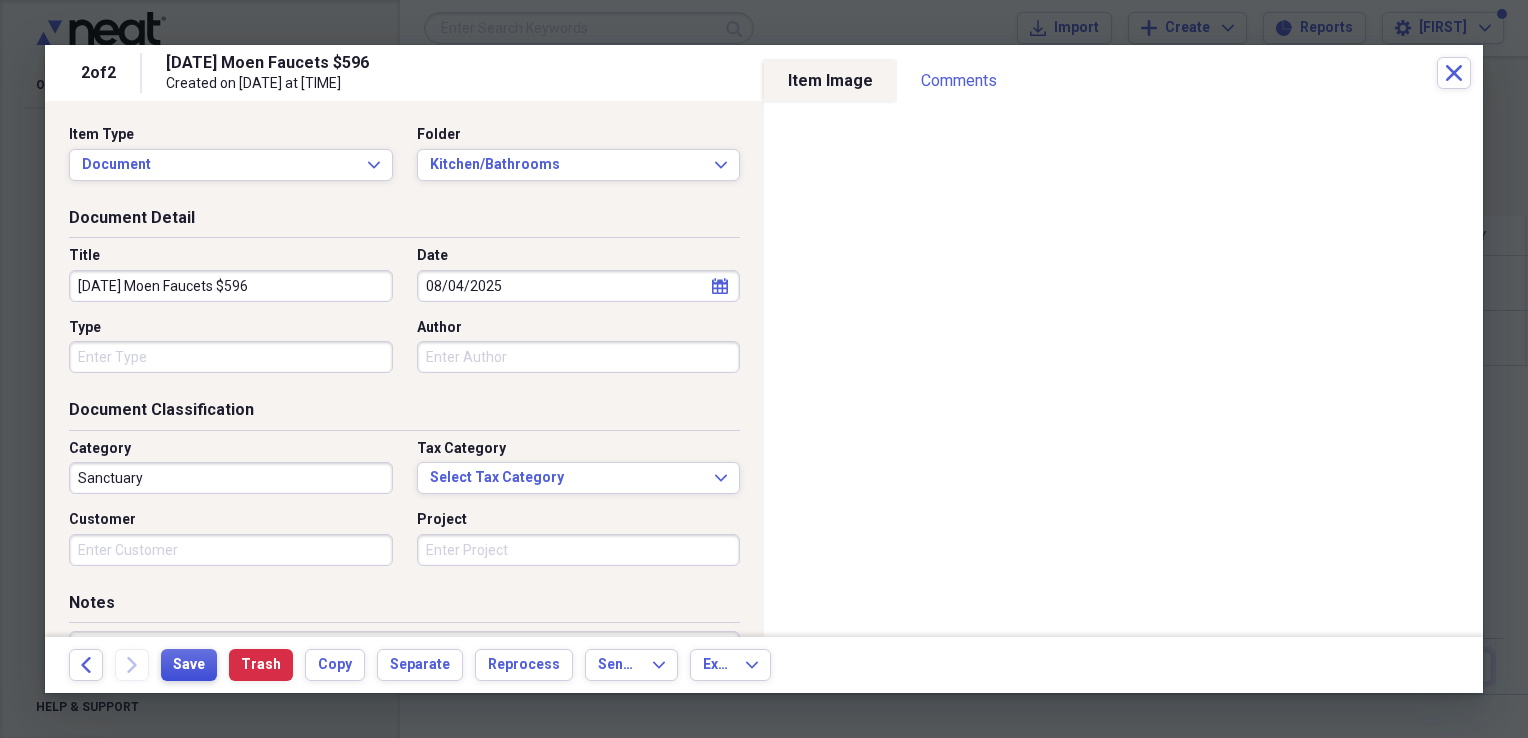 click on "Save" at bounding box center (189, 665) 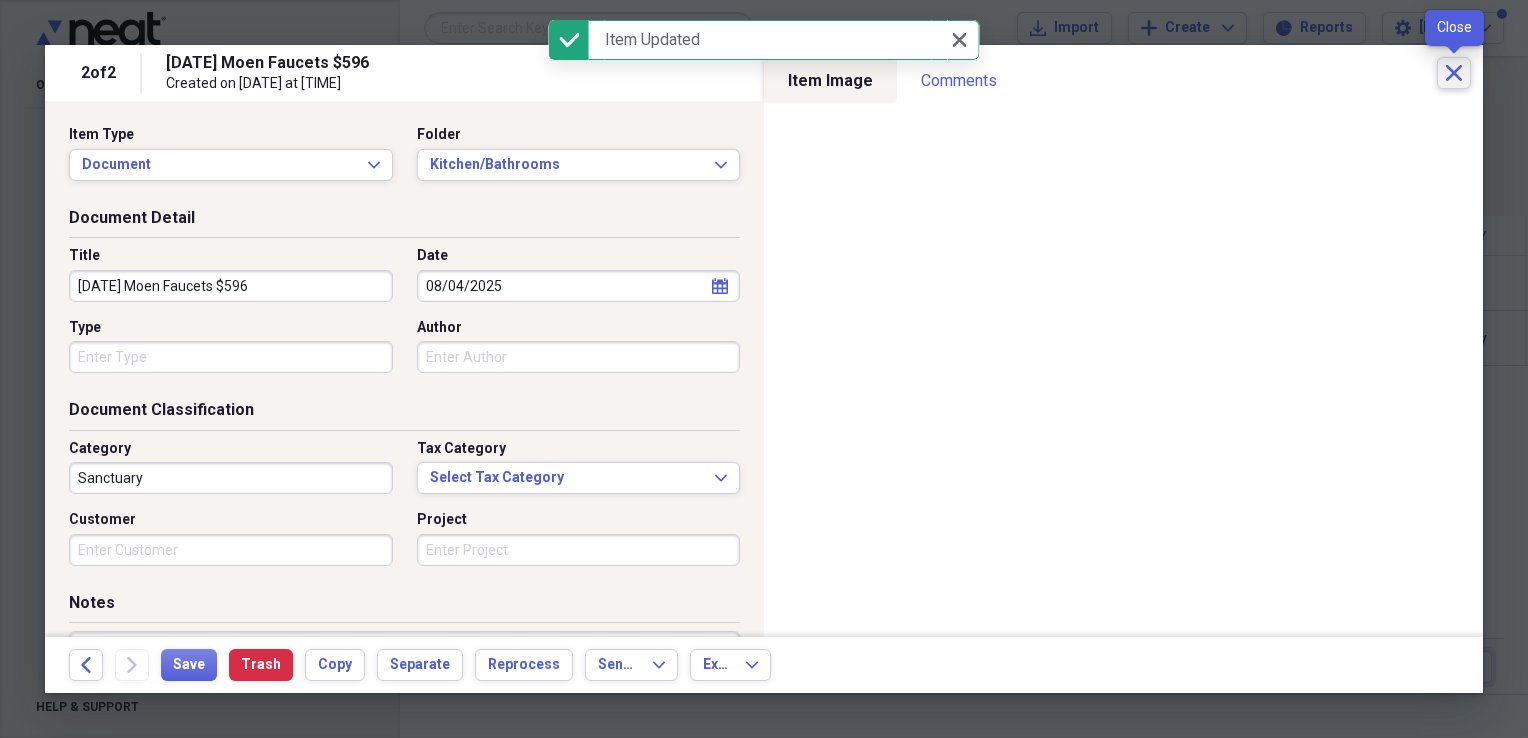 click on "Close" at bounding box center [1454, 73] 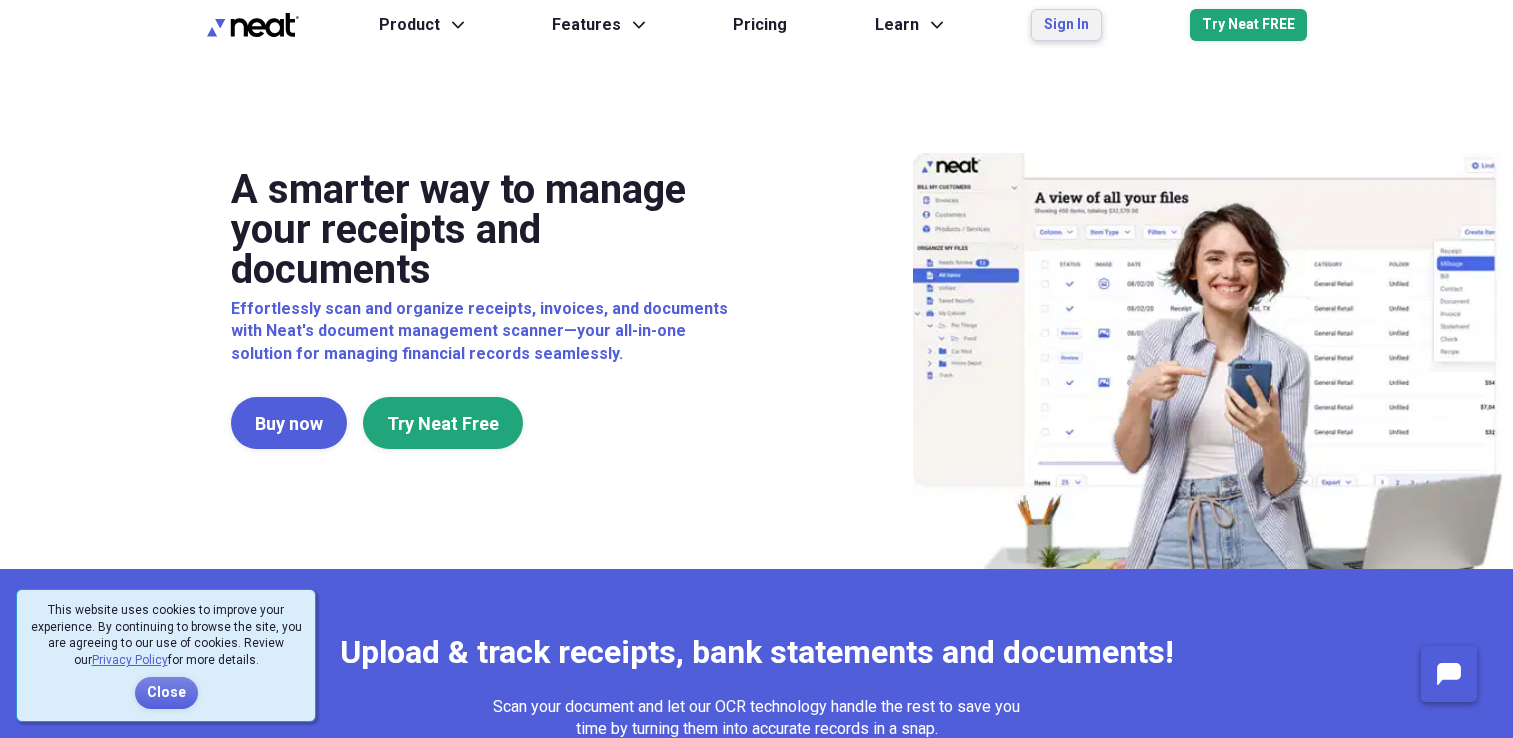 click on "Sign In" at bounding box center [1066, 25] 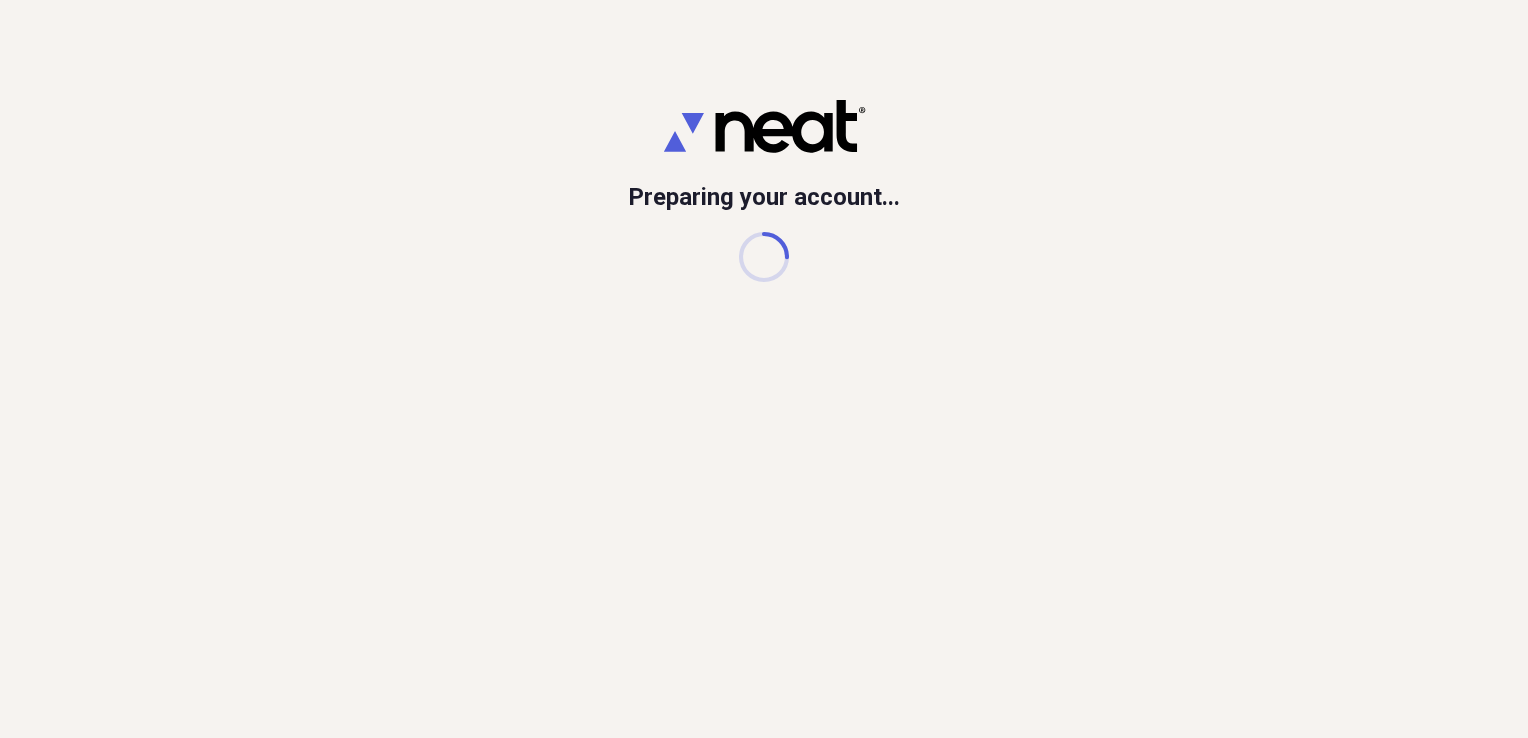 scroll, scrollTop: 0, scrollLeft: 0, axis: both 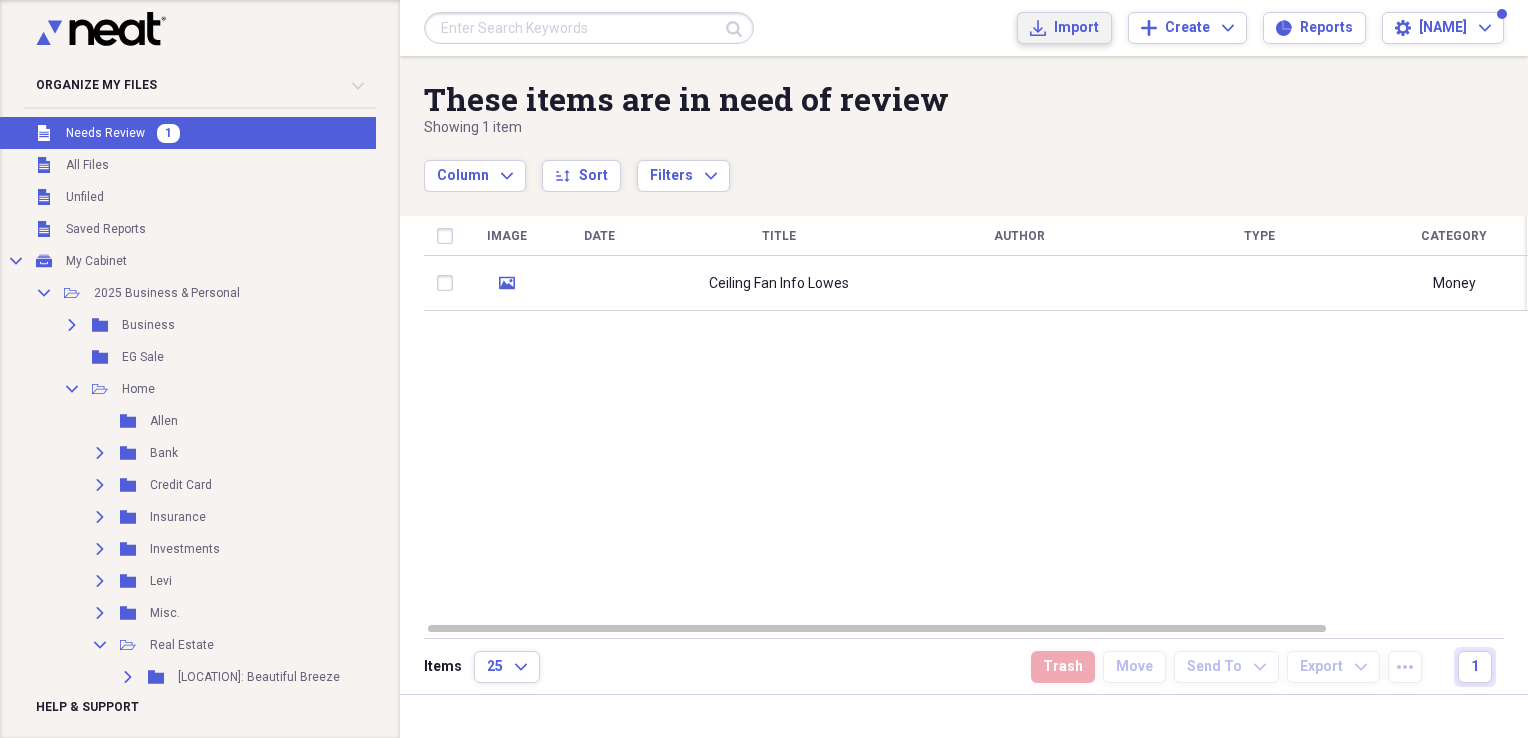 click on "Import Import" at bounding box center [1064, 28] 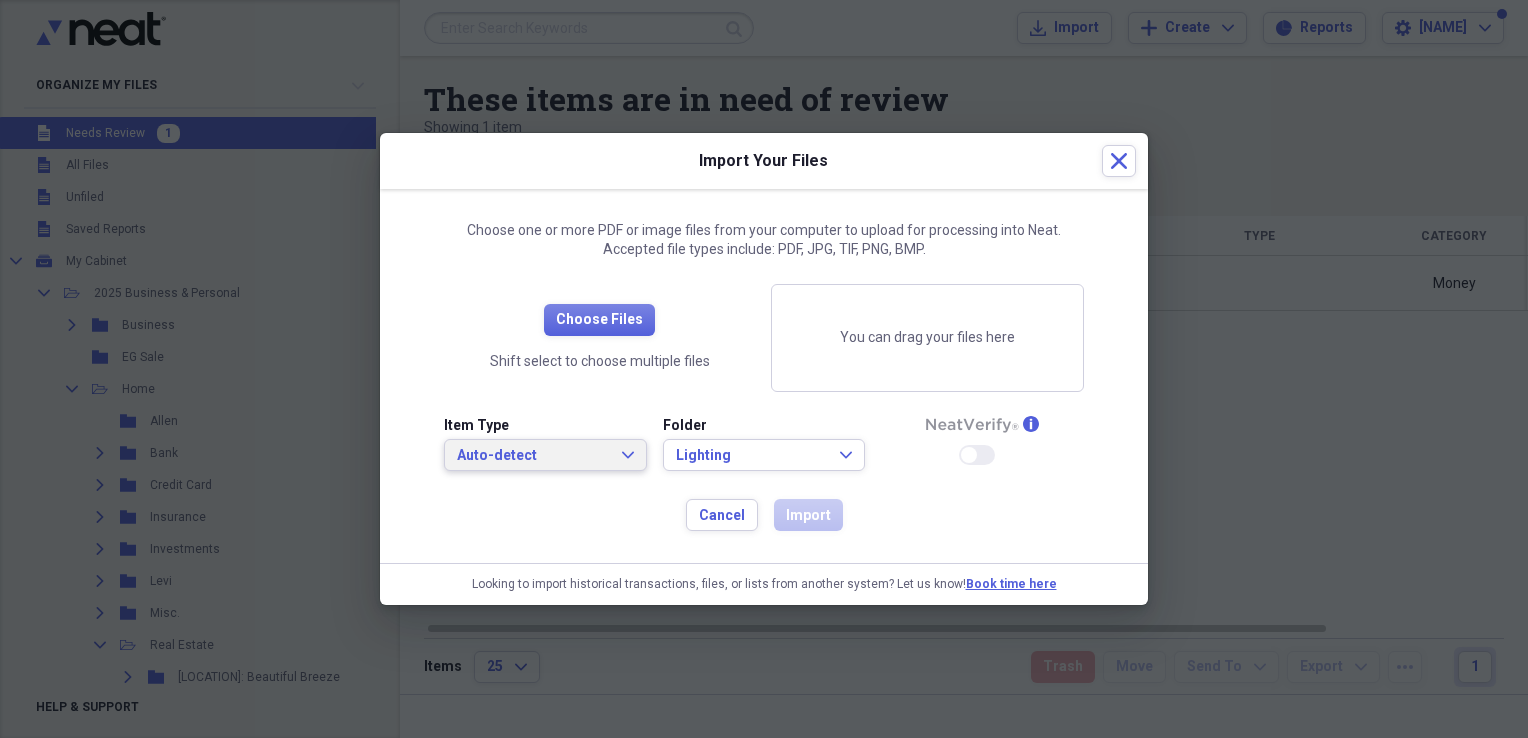 click on "Auto-detect" at bounding box center [533, 456] 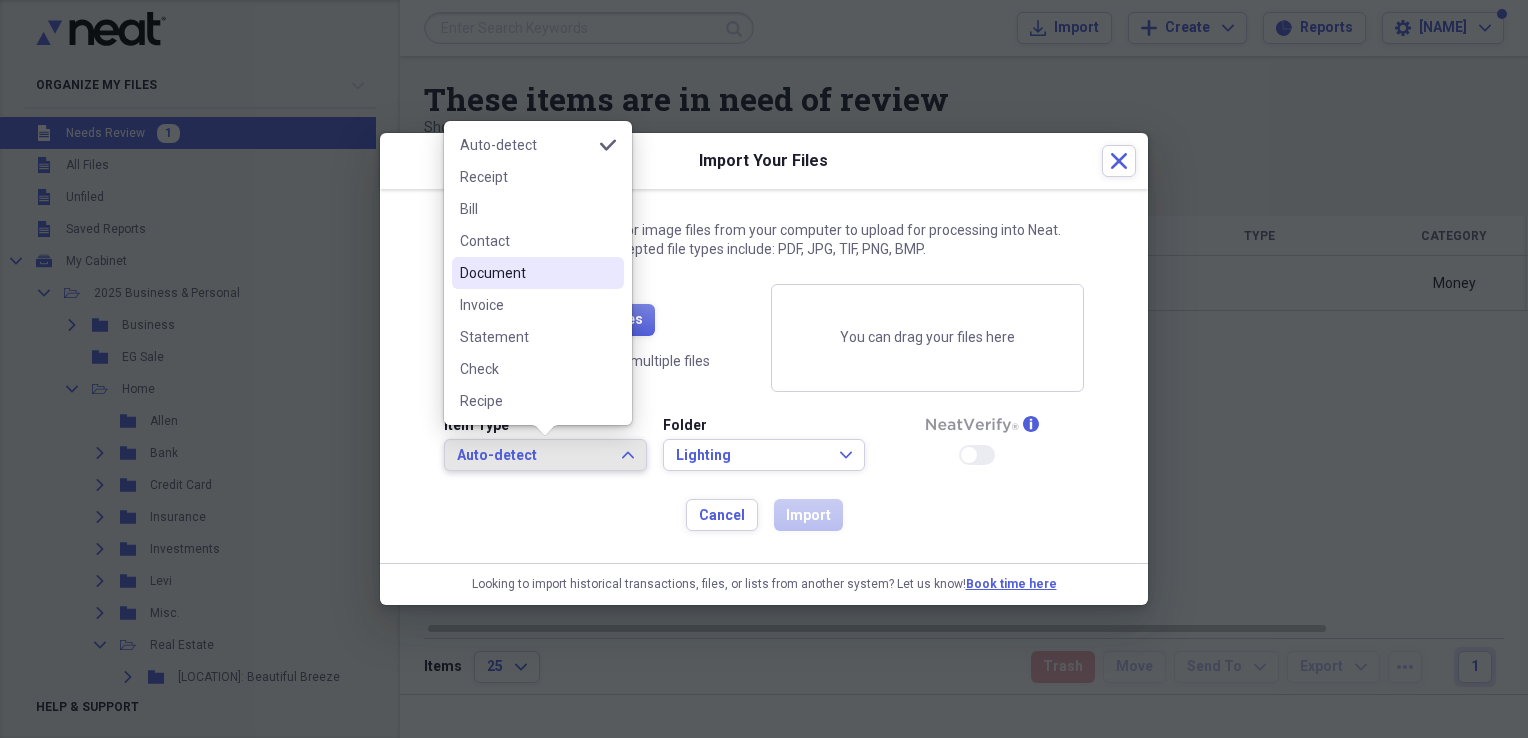 click on "Document" at bounding box center (526, 273) 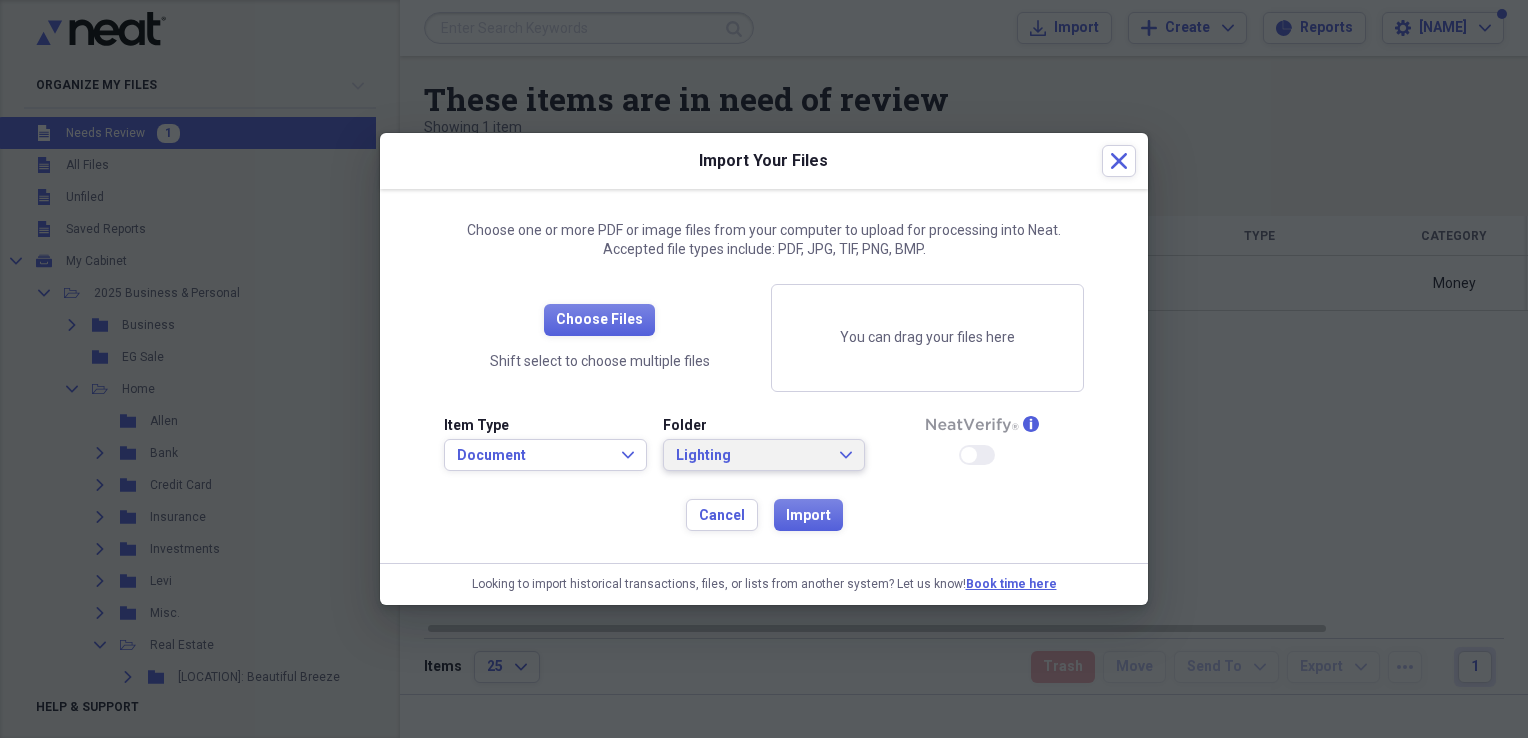 click on "Lighting" at bounding box center [752, 456] 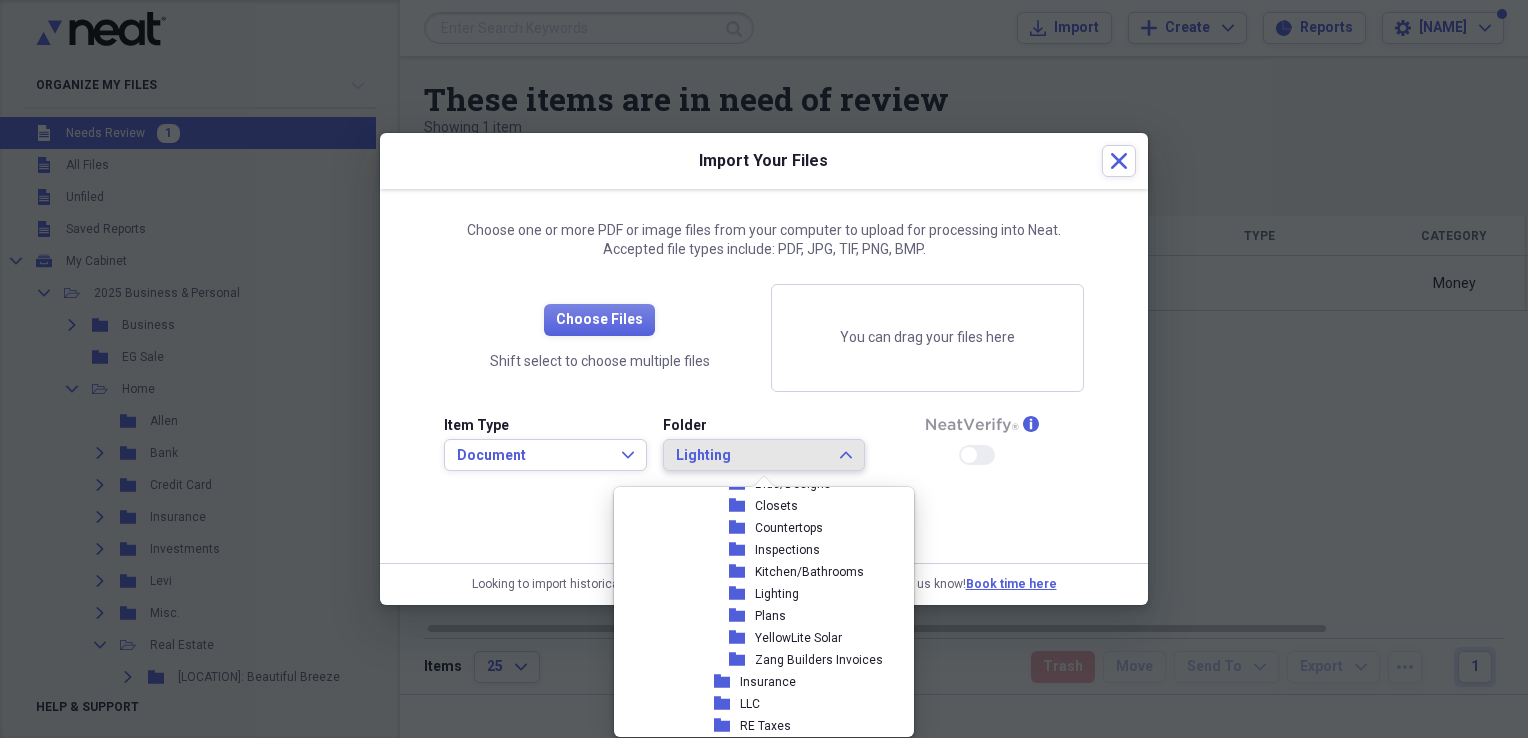 scroll, scrollTop: 570, scrollLeft: 0, axis: vertical 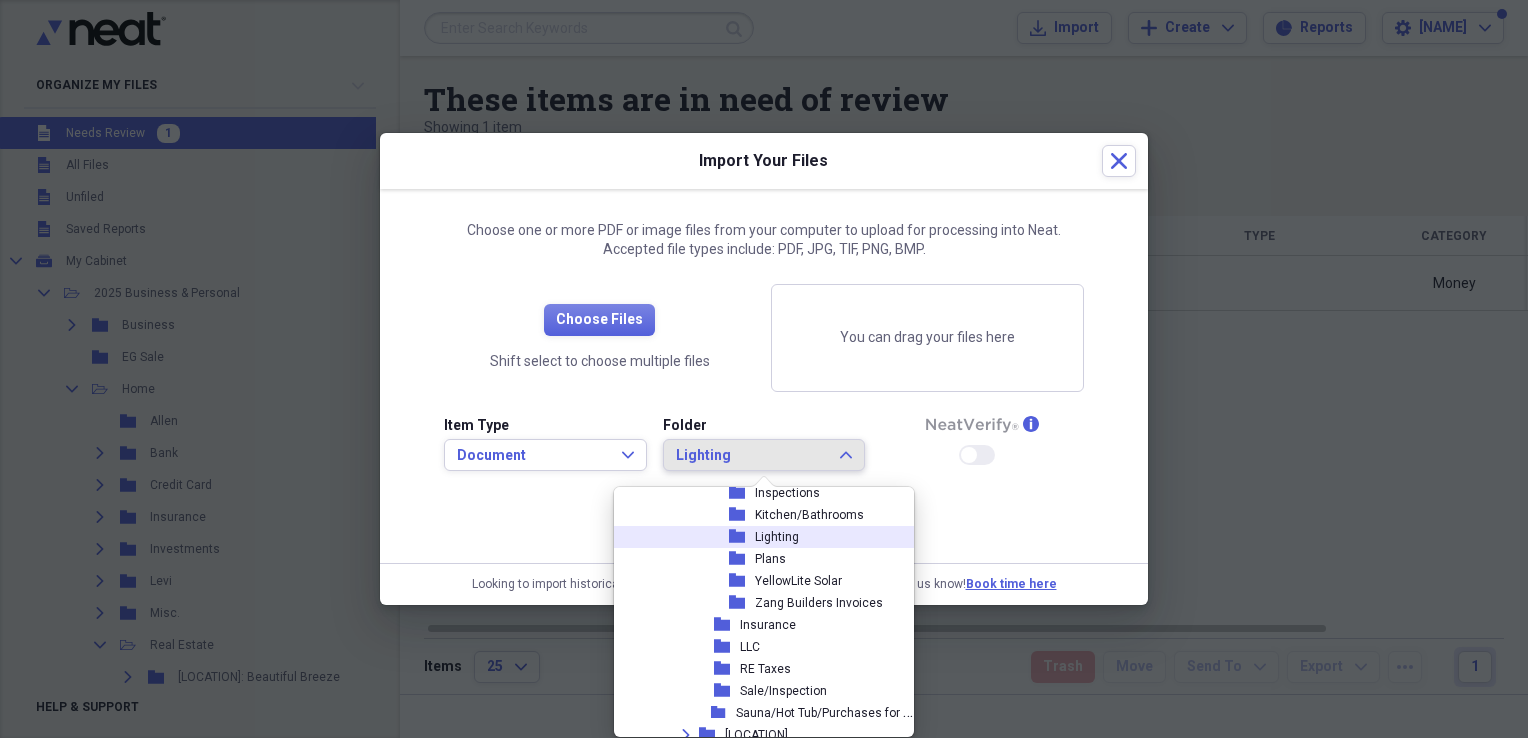 click on "folder Lighting check" at bounding box center (770, 537) 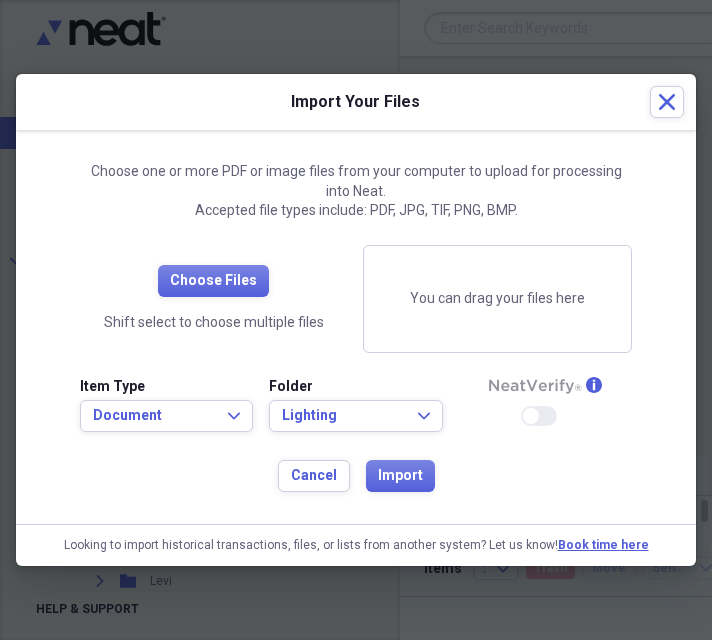click on "You can drag your files here" at bounding box center [497, 299] 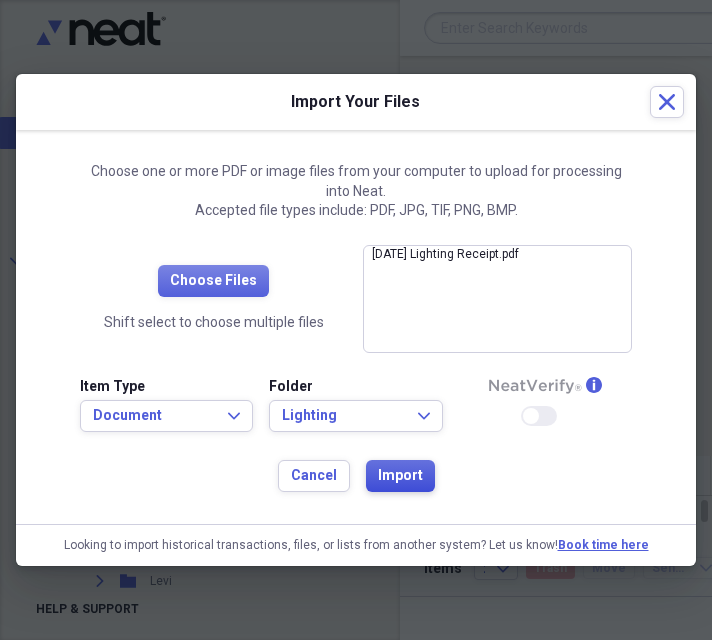 click on "Import" at bounding box center (400, 476) 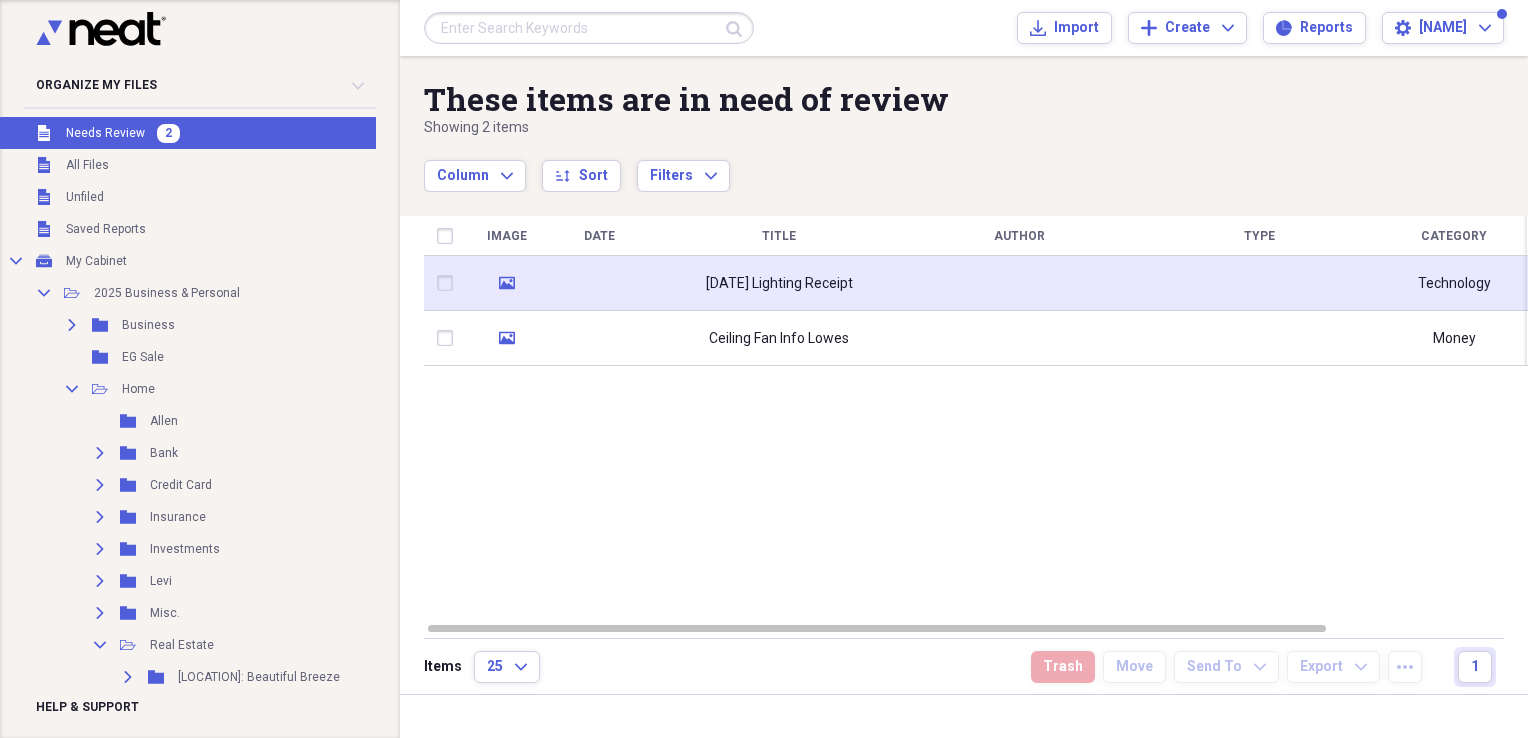 click on "[DATE] Lighting Receipt" at bounding box center (779, 283) 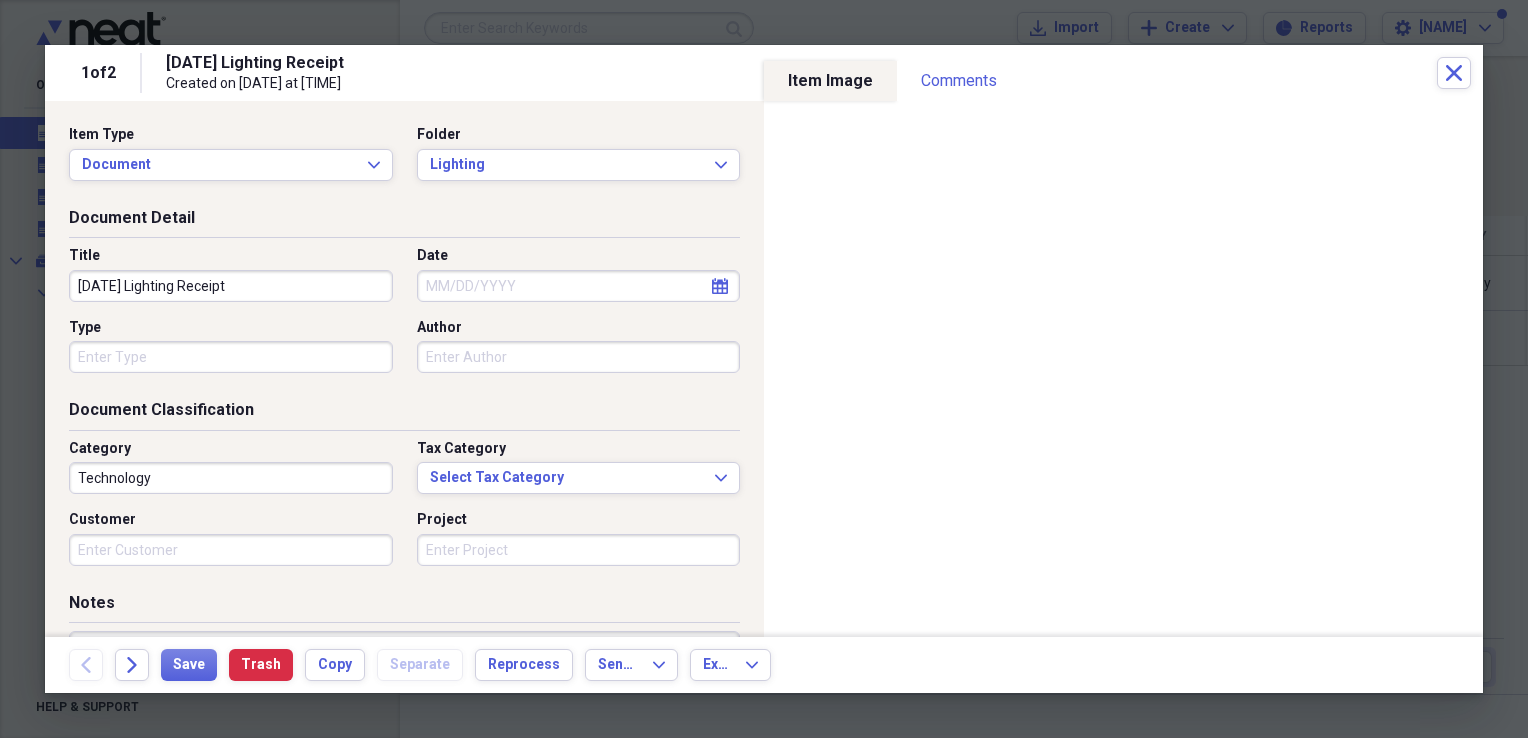 click on "[DATE] Lighting Receipt" at bounding box center [231, 286] 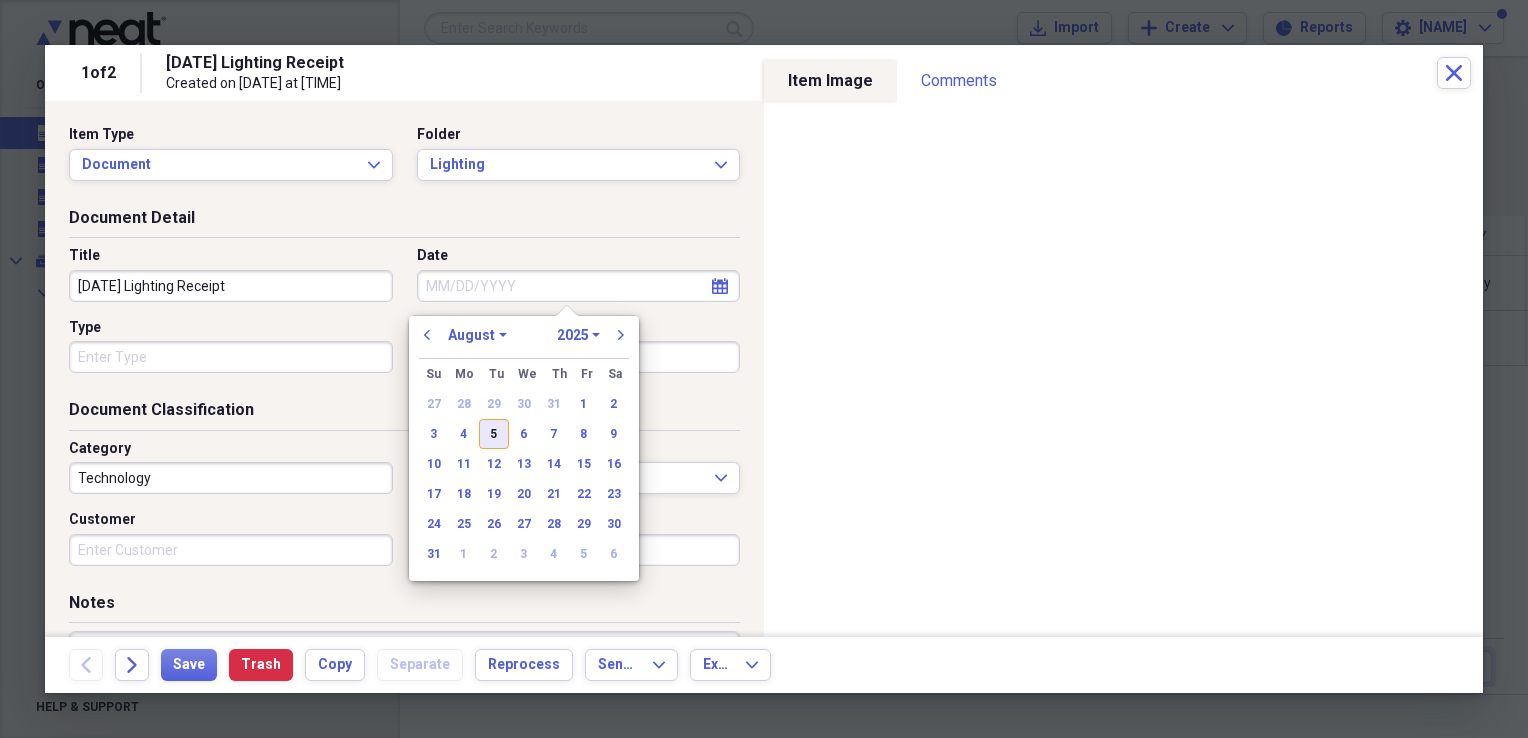 click on "5" at bounding box center [494, 434] 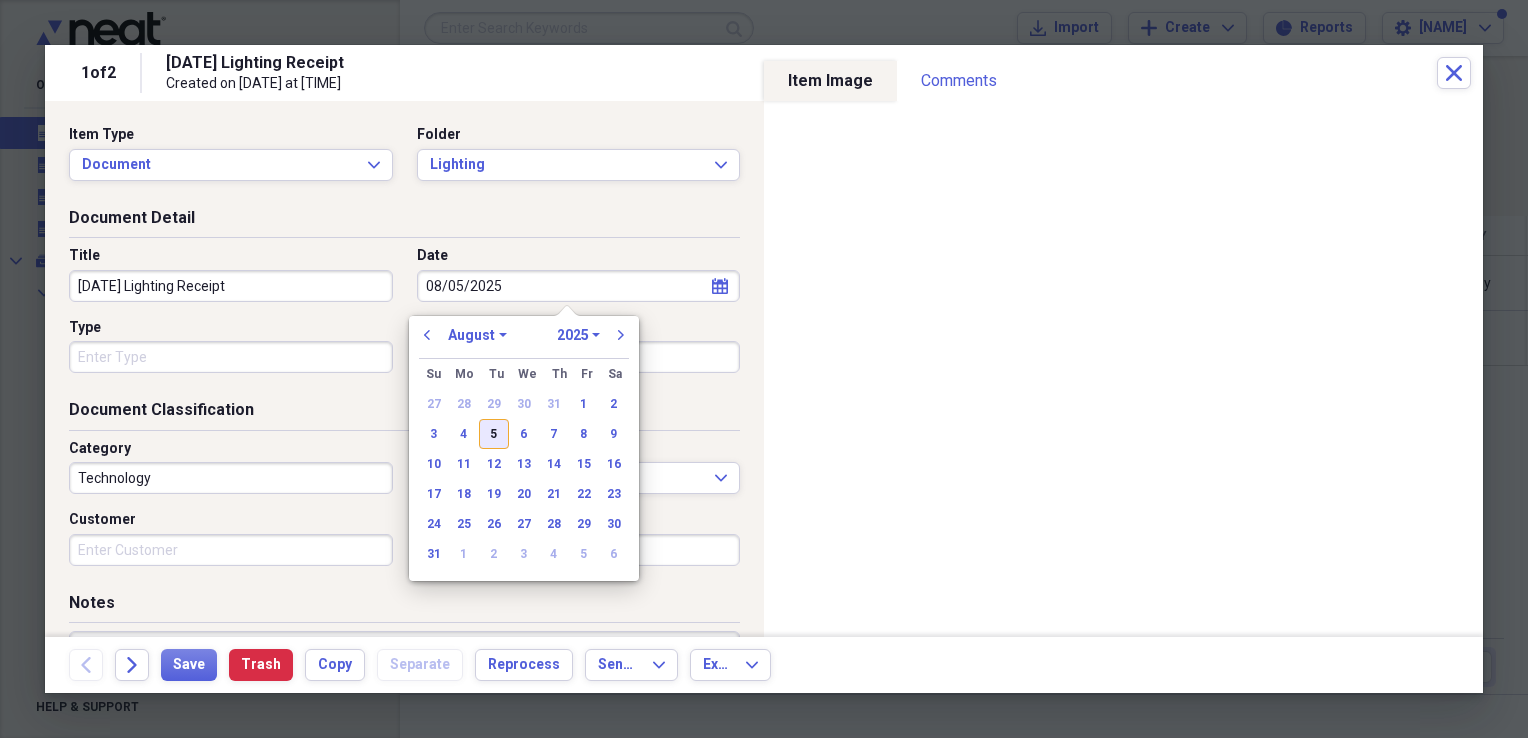 type on "08/05/2025" 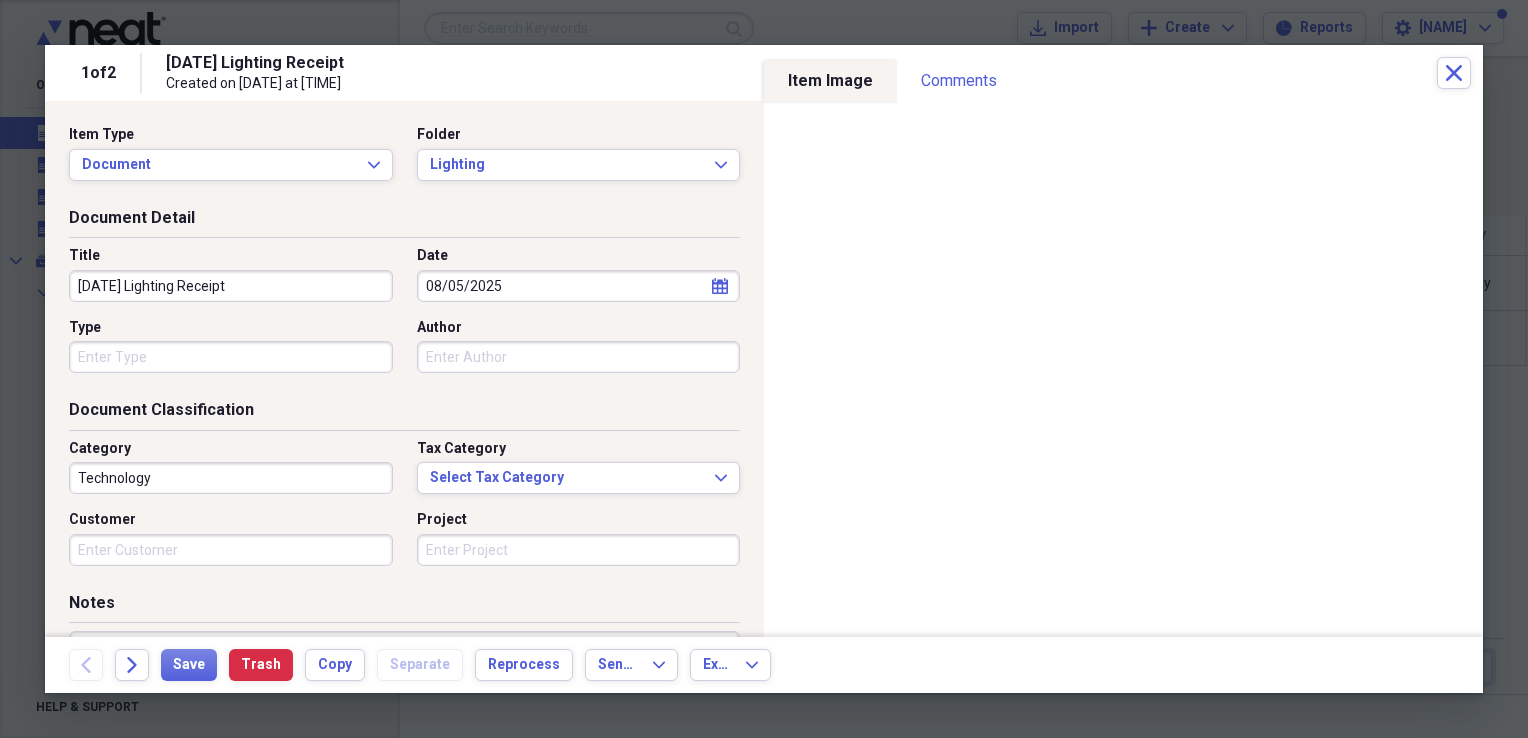 click on "[DATE] Lighting Receipt" at bounding box center (231, 286) 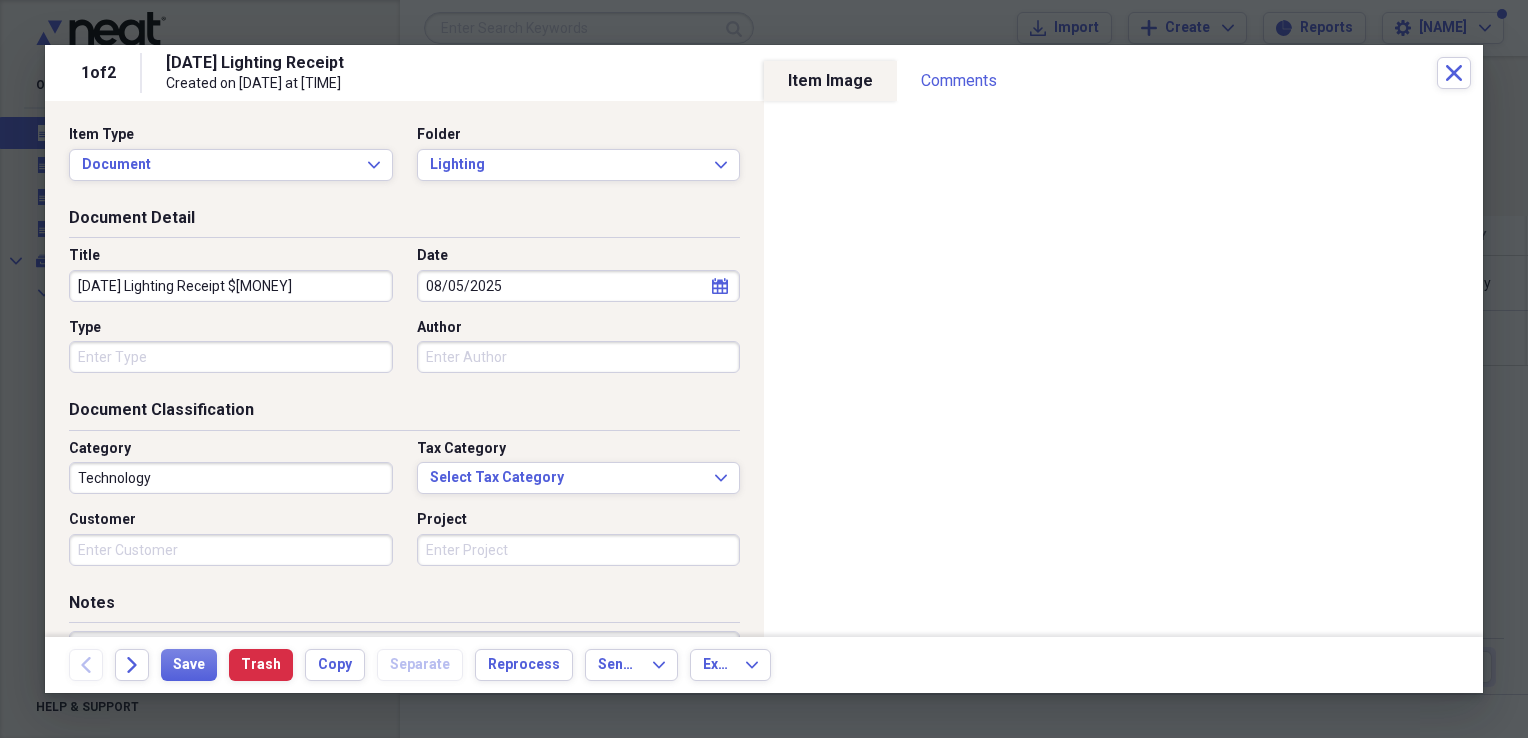 type on "[DATE] Lighting Receipt $[MONEY]" 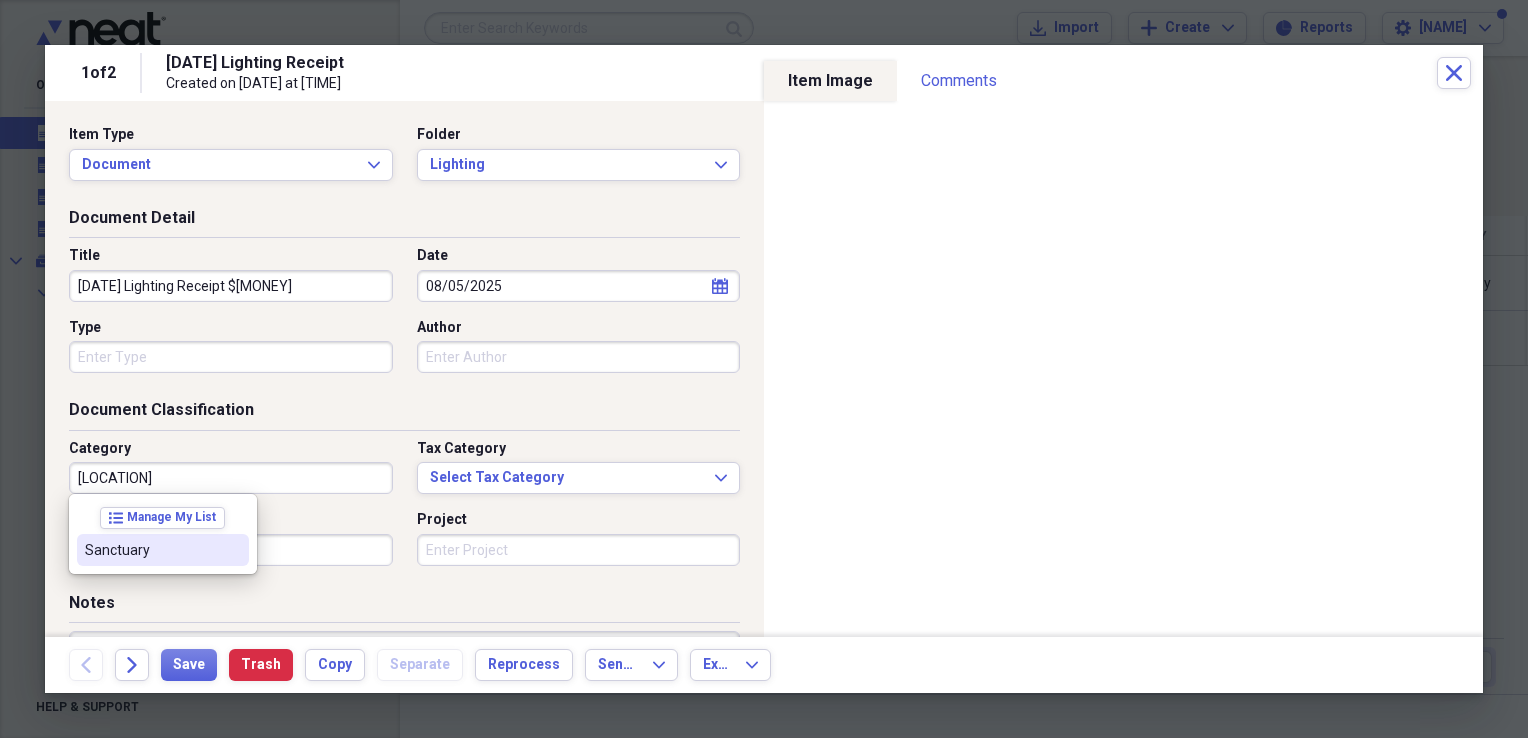 click on "Sanctuary" at bounding box center [151, 550] 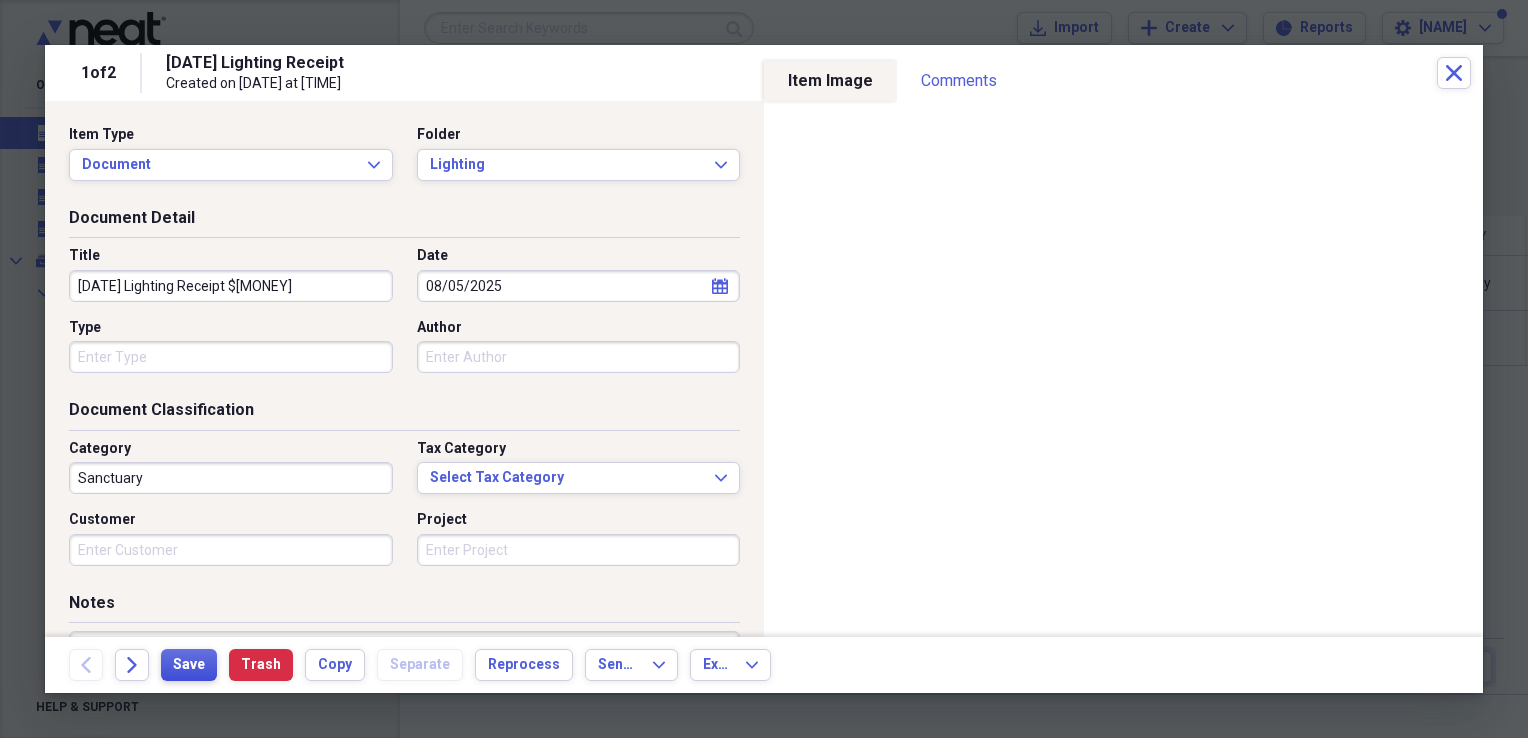 click on "Save" at bounding box center [189, 665] 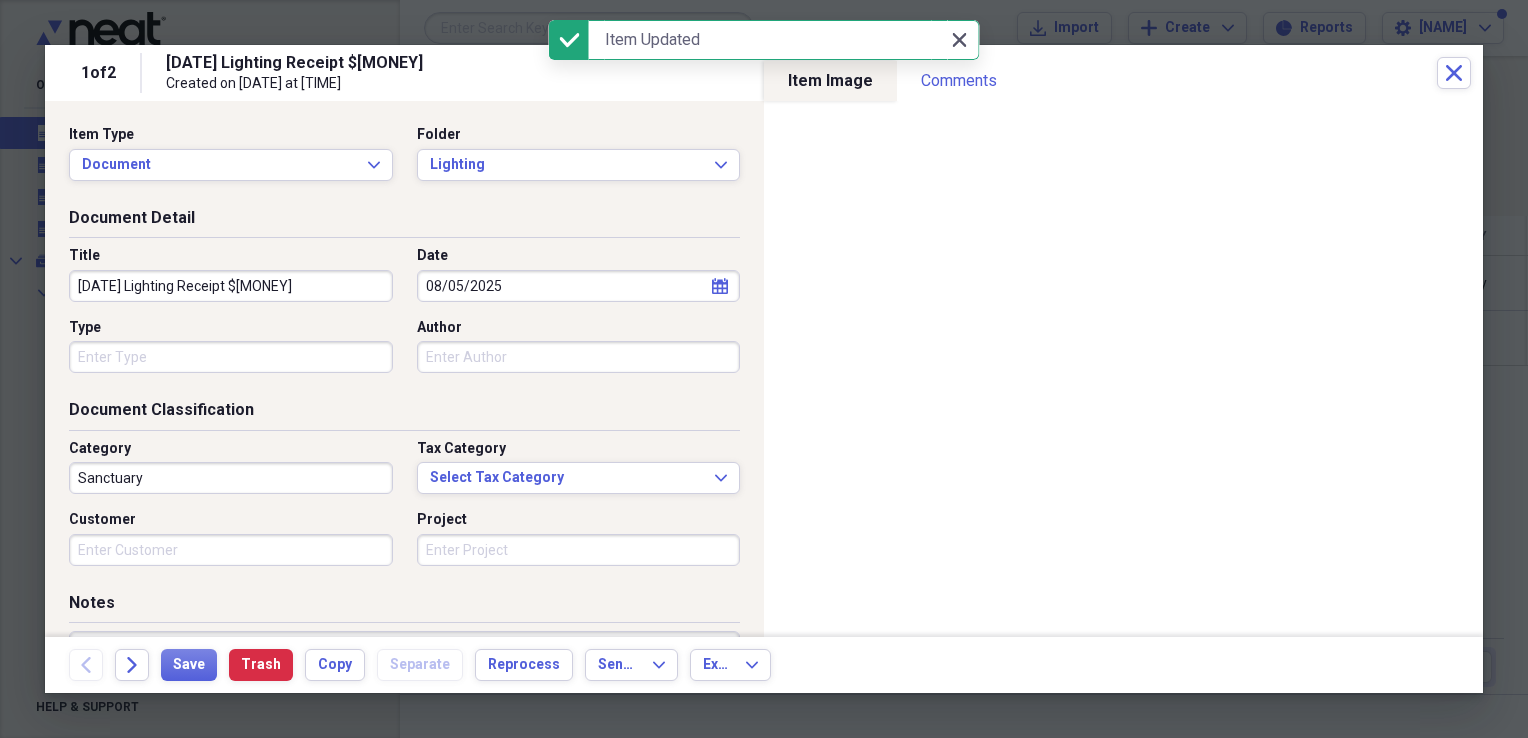 click 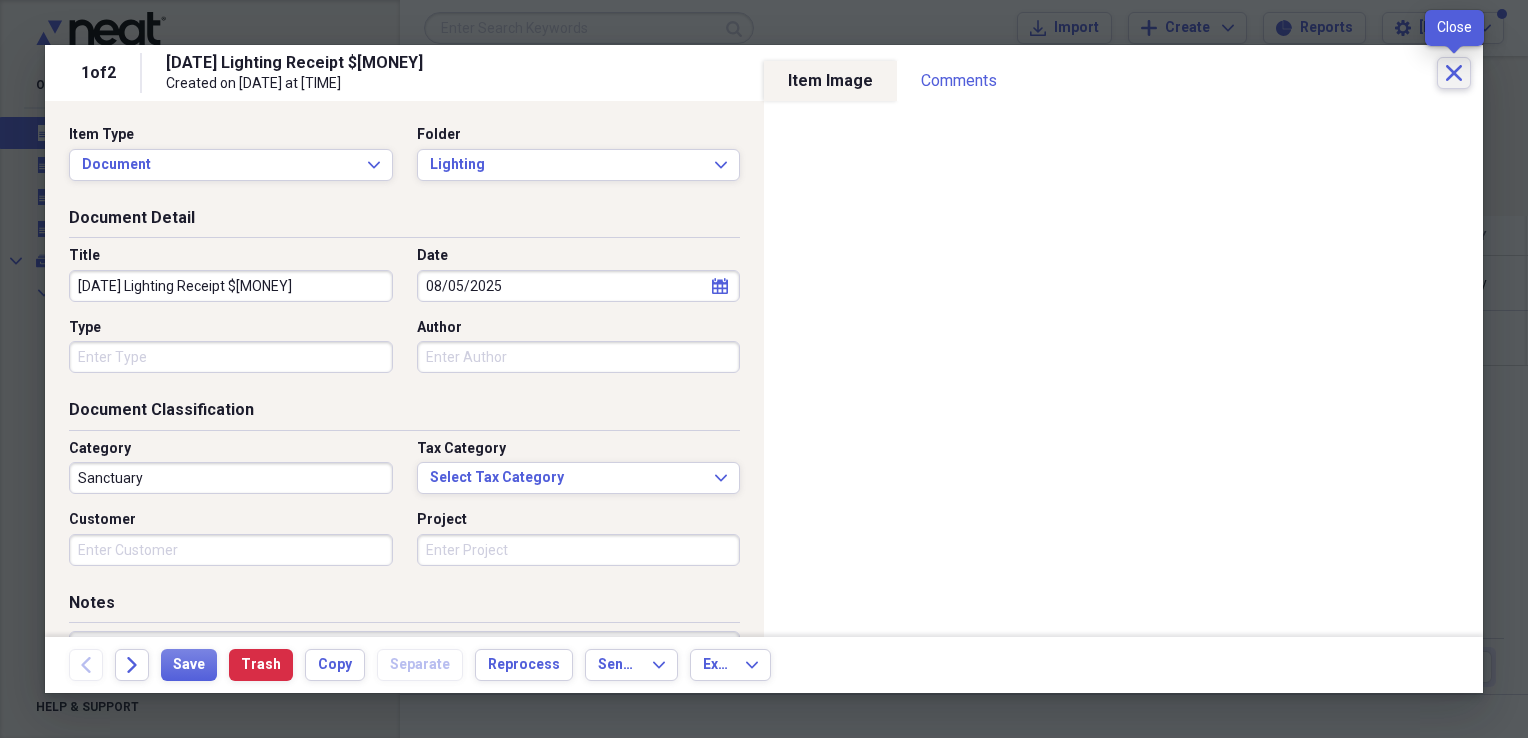 click on "Close" 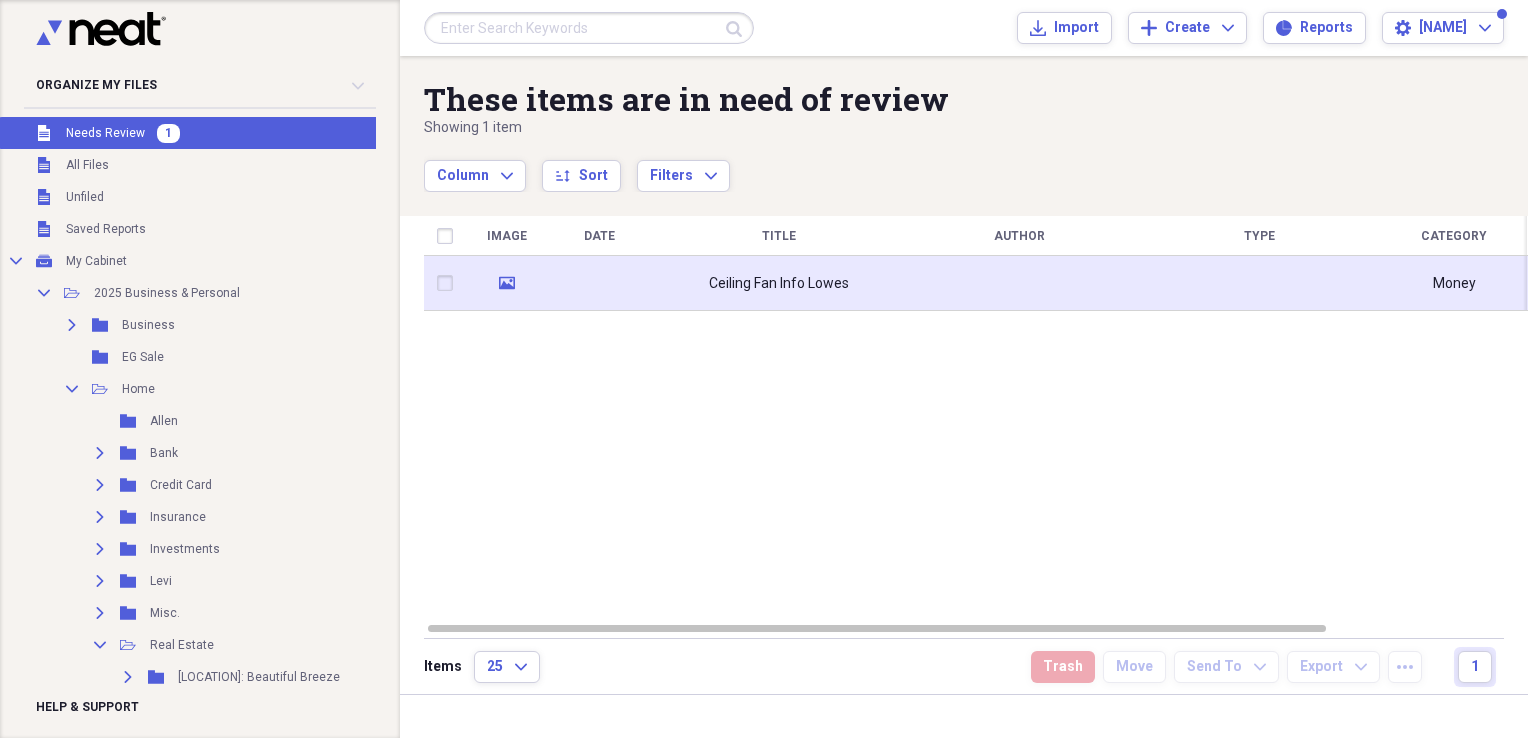 click at bounding box center [1019, 283] 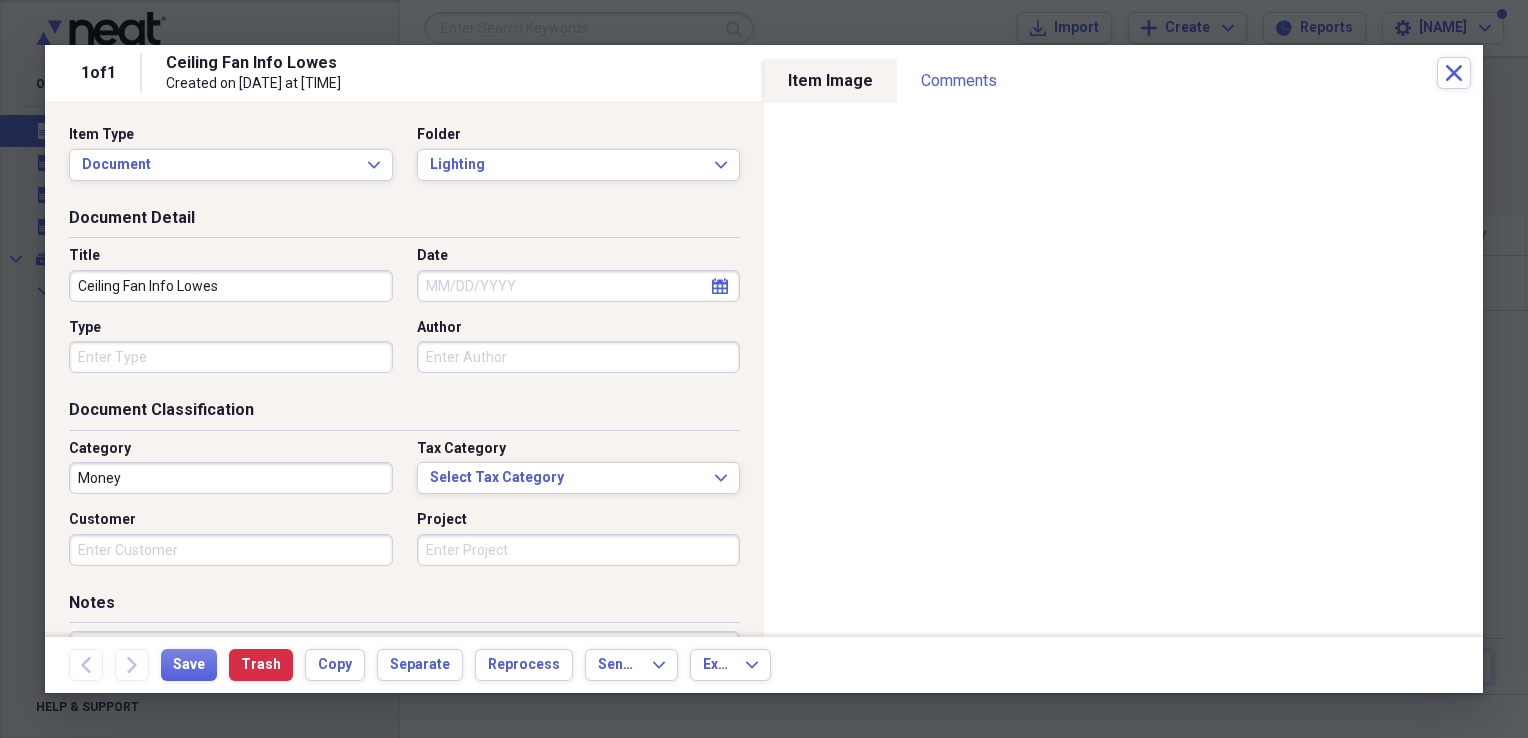 click on "Ceiling Fan Info Lowes" at bounding box center (231, 286) 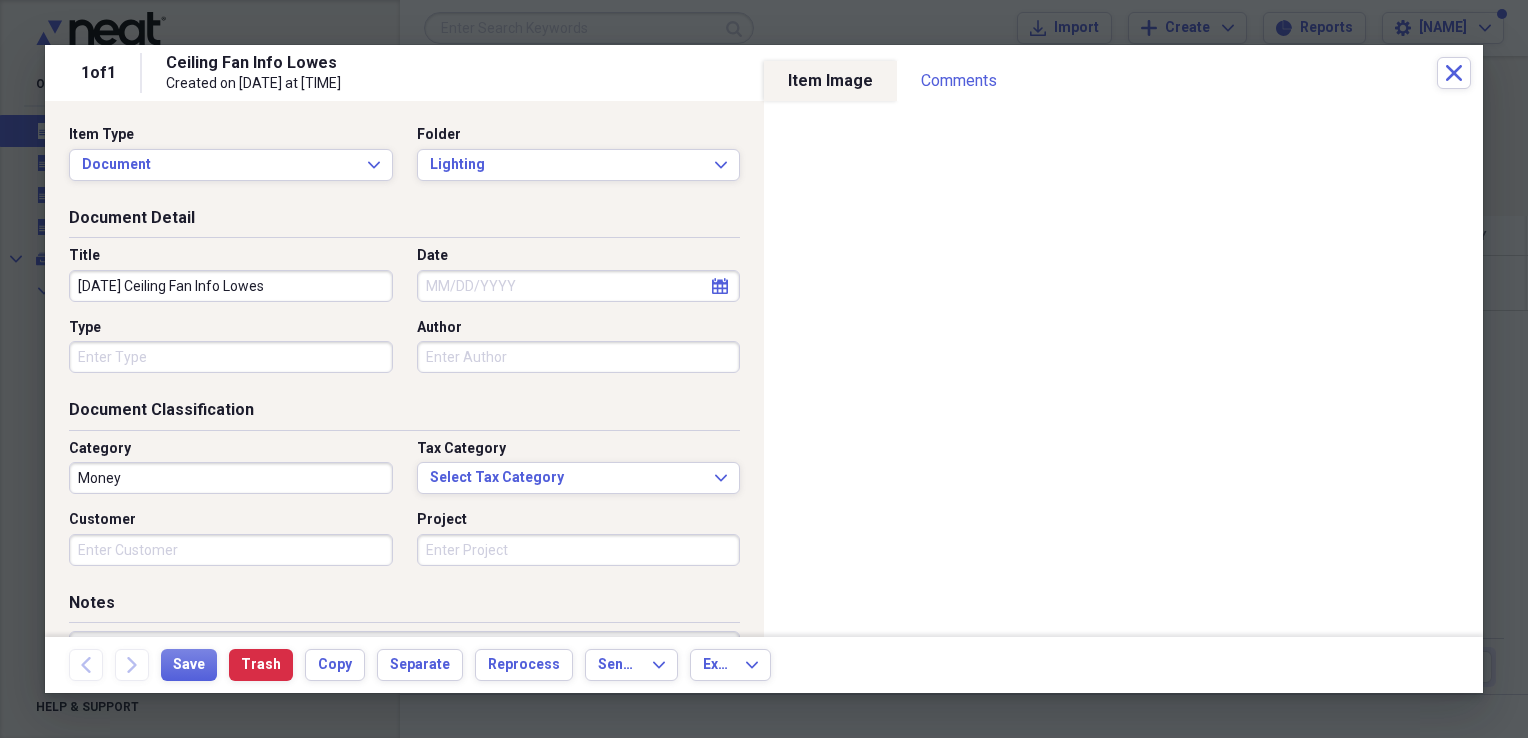 type on "[DATE] Ceiling Fan Info Lowes" 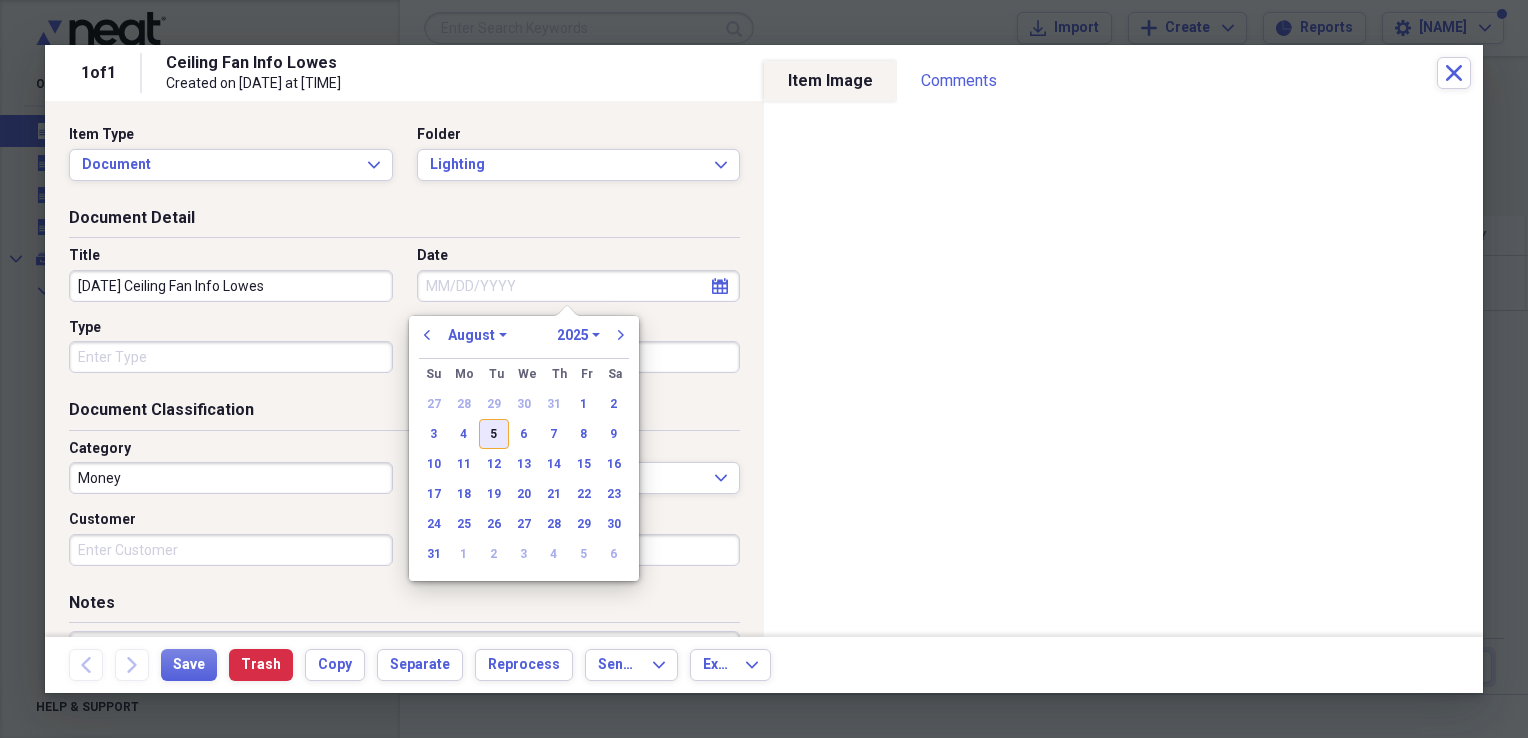 click on "5" at bounding box center [494, 434] 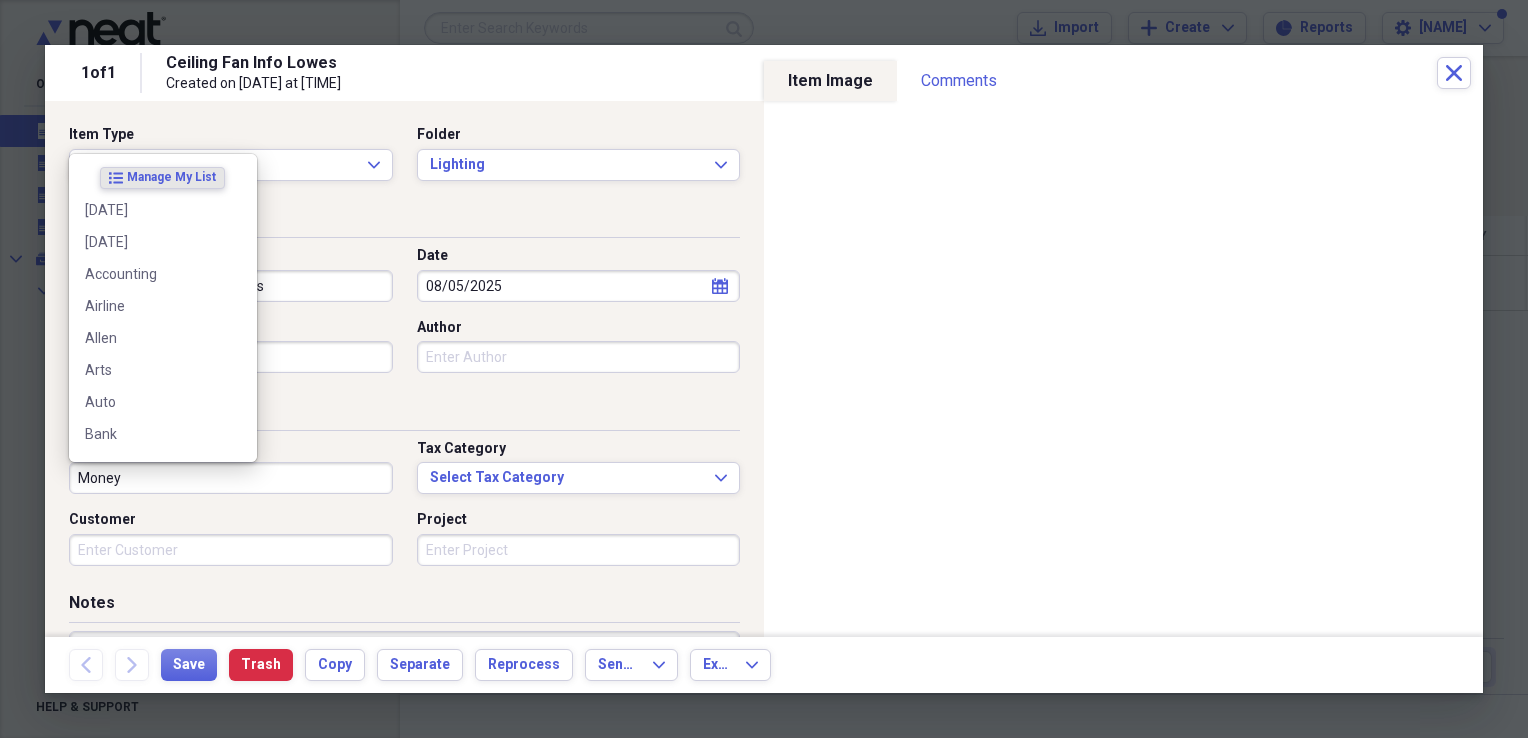 click on "Money" at bounding box center [231, 478] 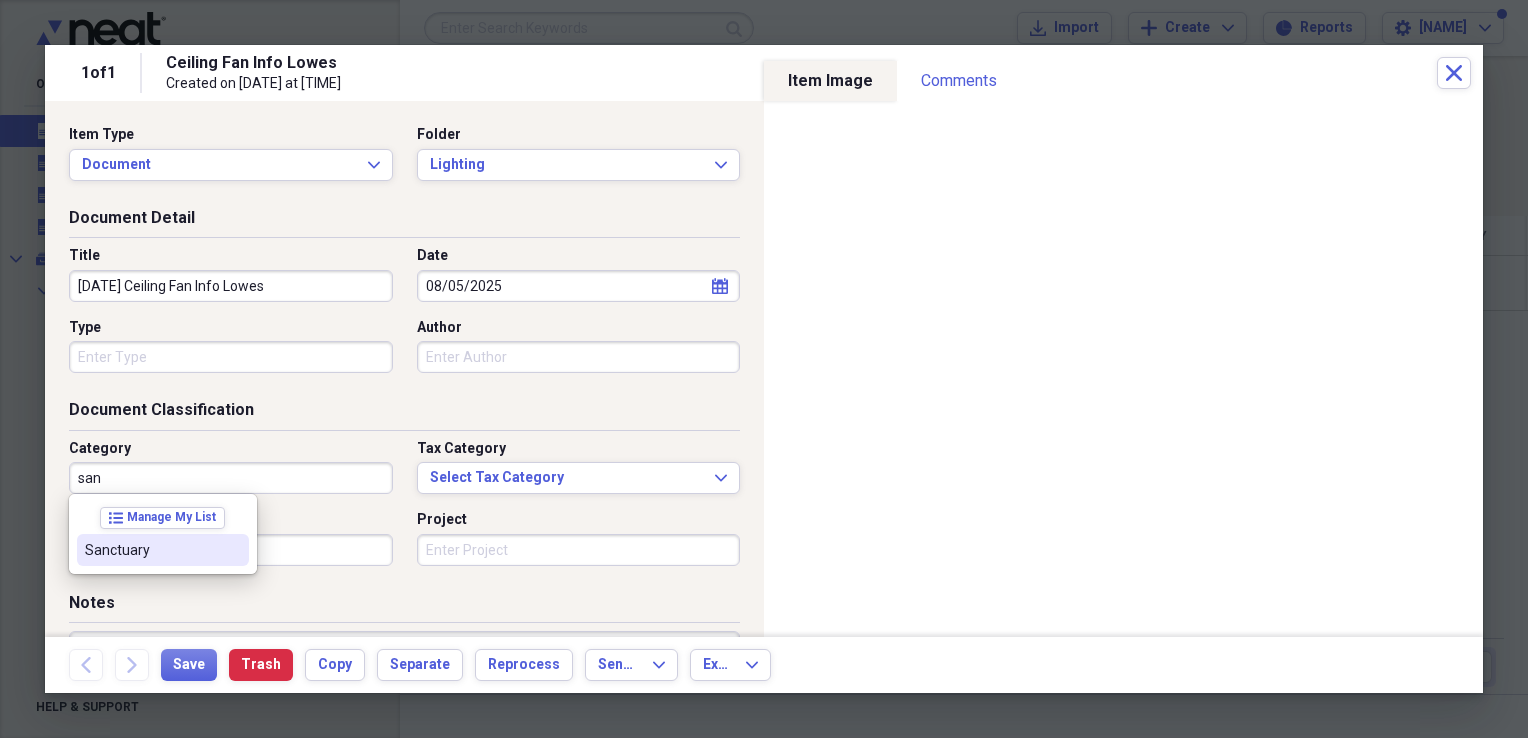click on "Sanctuary" at bounding box center [151, 550] 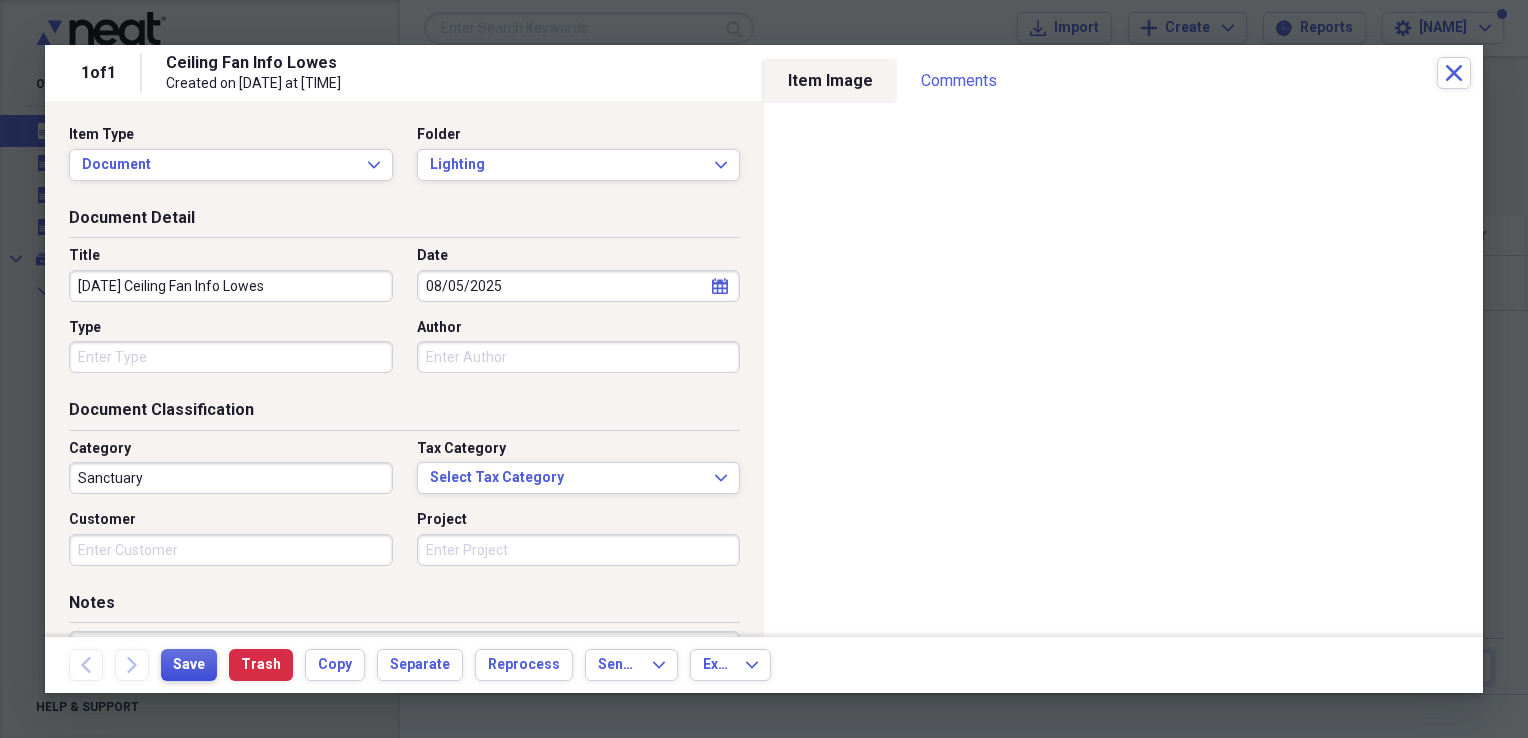 click on "Save" at bounding box center (189, 665) 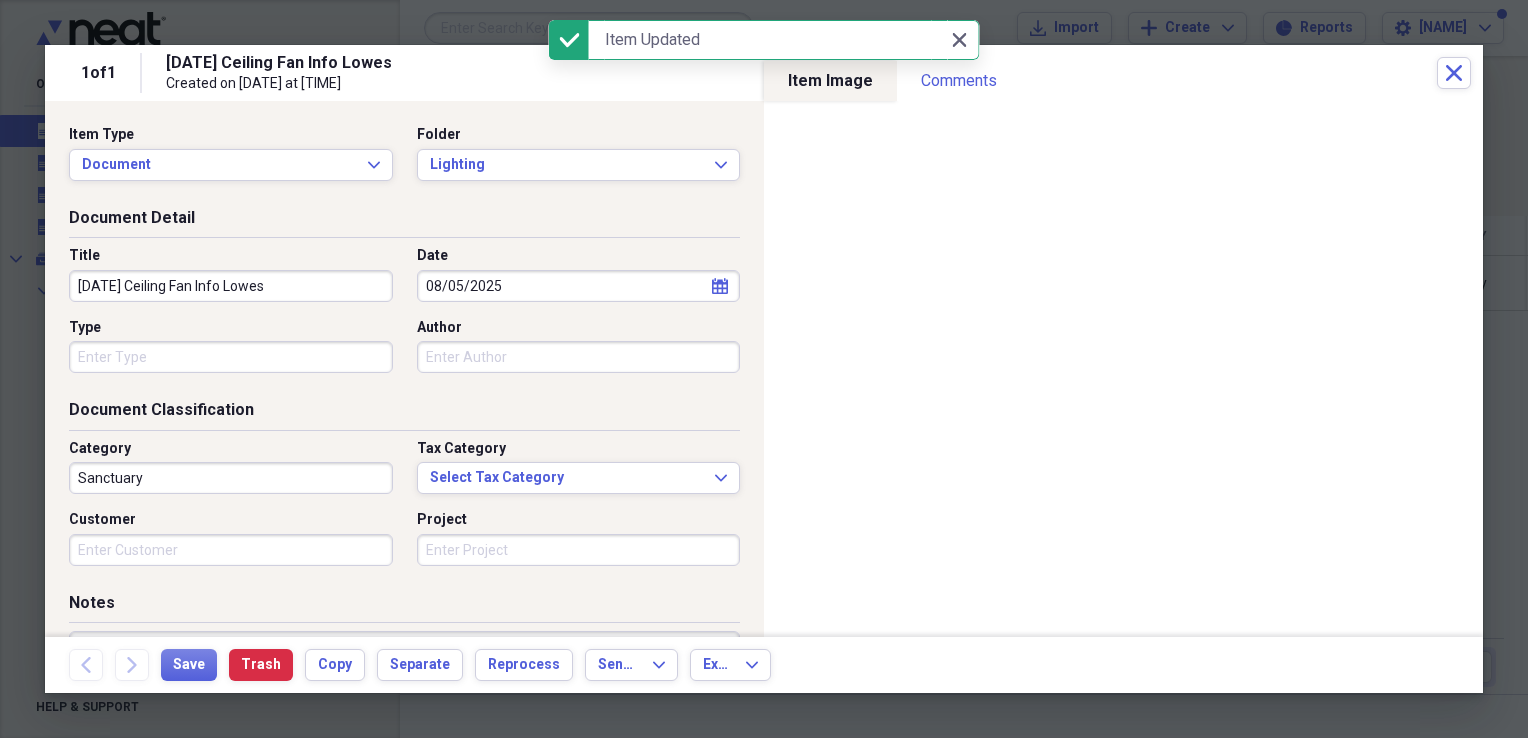 click on "Close" 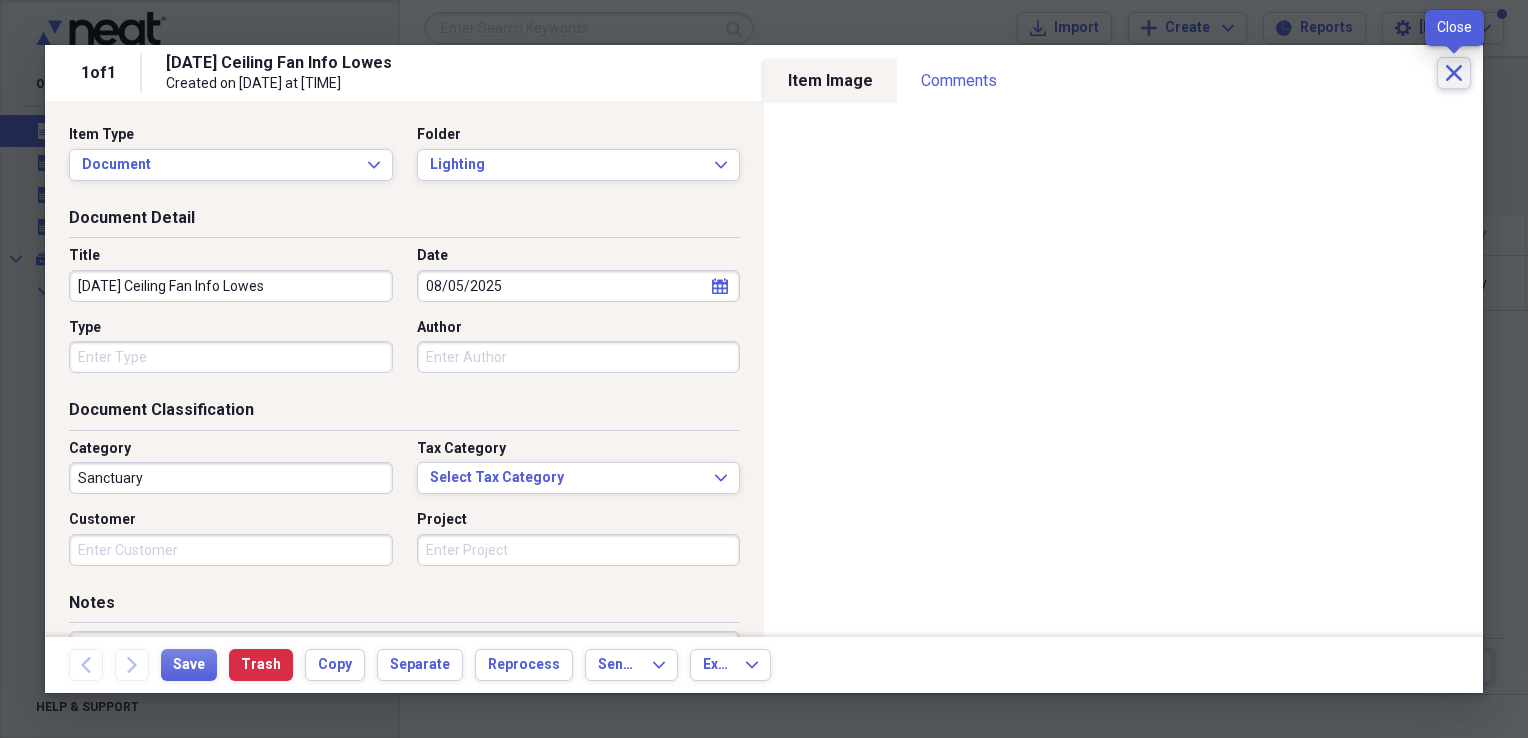 click on "Close" 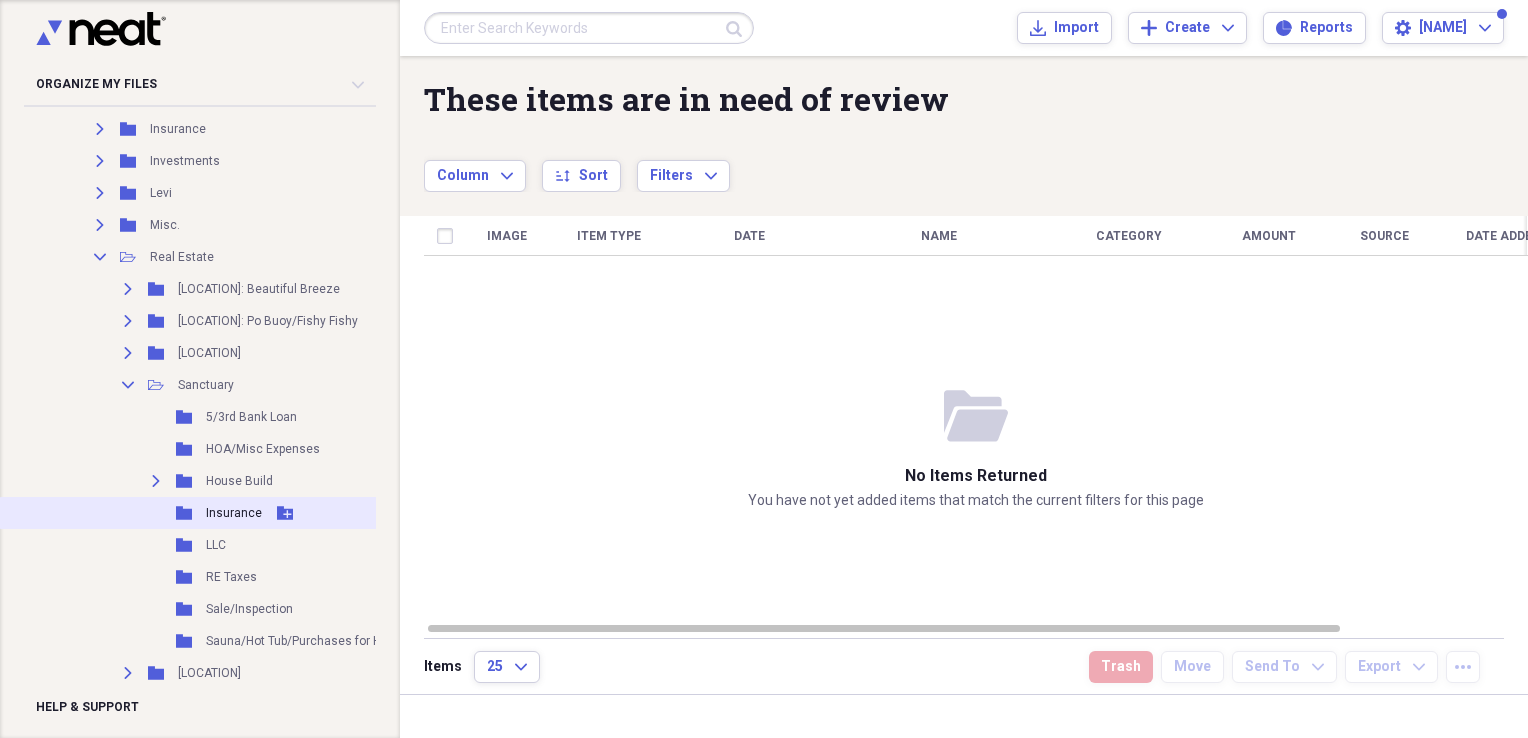 scroll, scrollTop: 400, scrollLeft: 0, axis: vertical 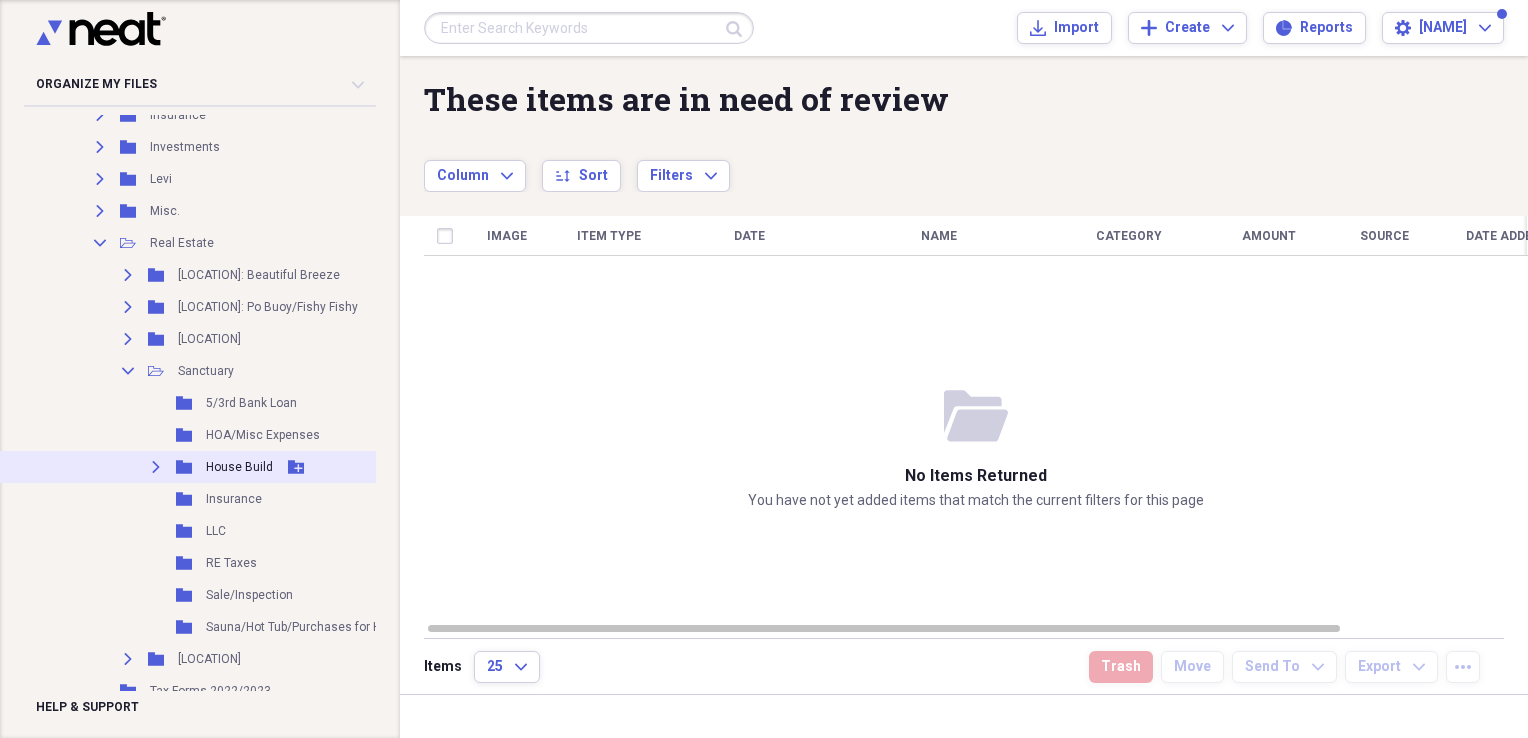 click on "Expand" 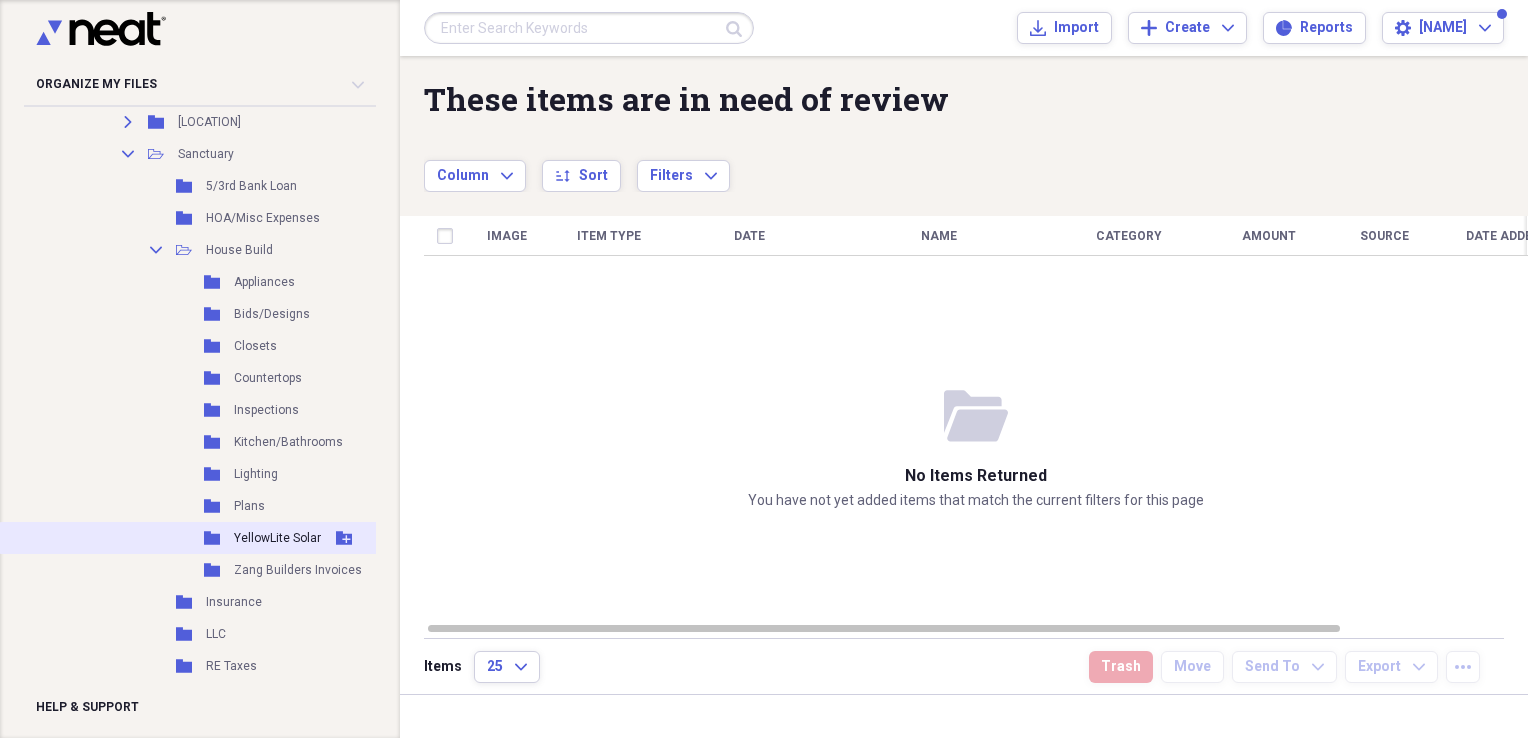 scroll, scrollTop: 700, scrollLeft: 0, axis: vertical 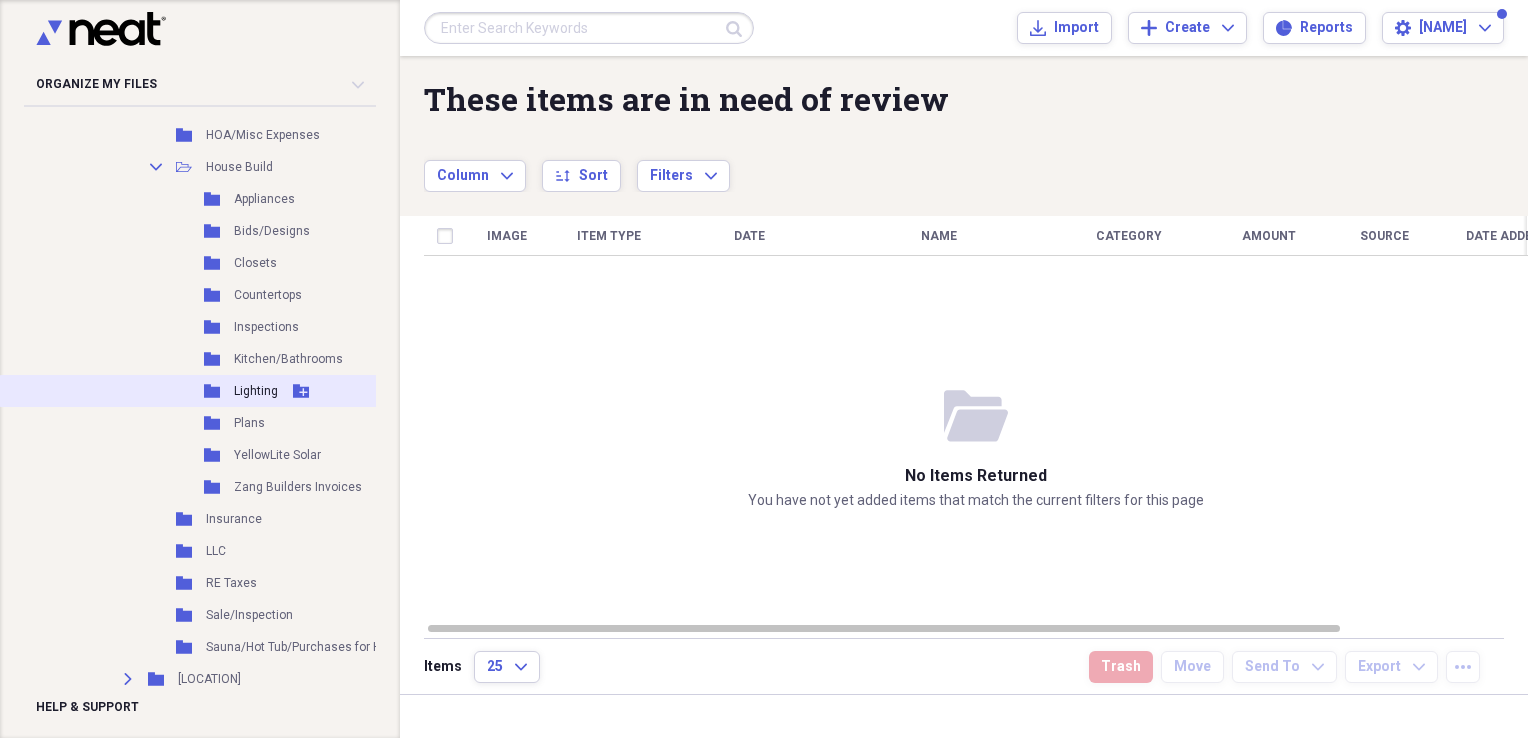 click on "Lighting" at bounding box center (256, 391) 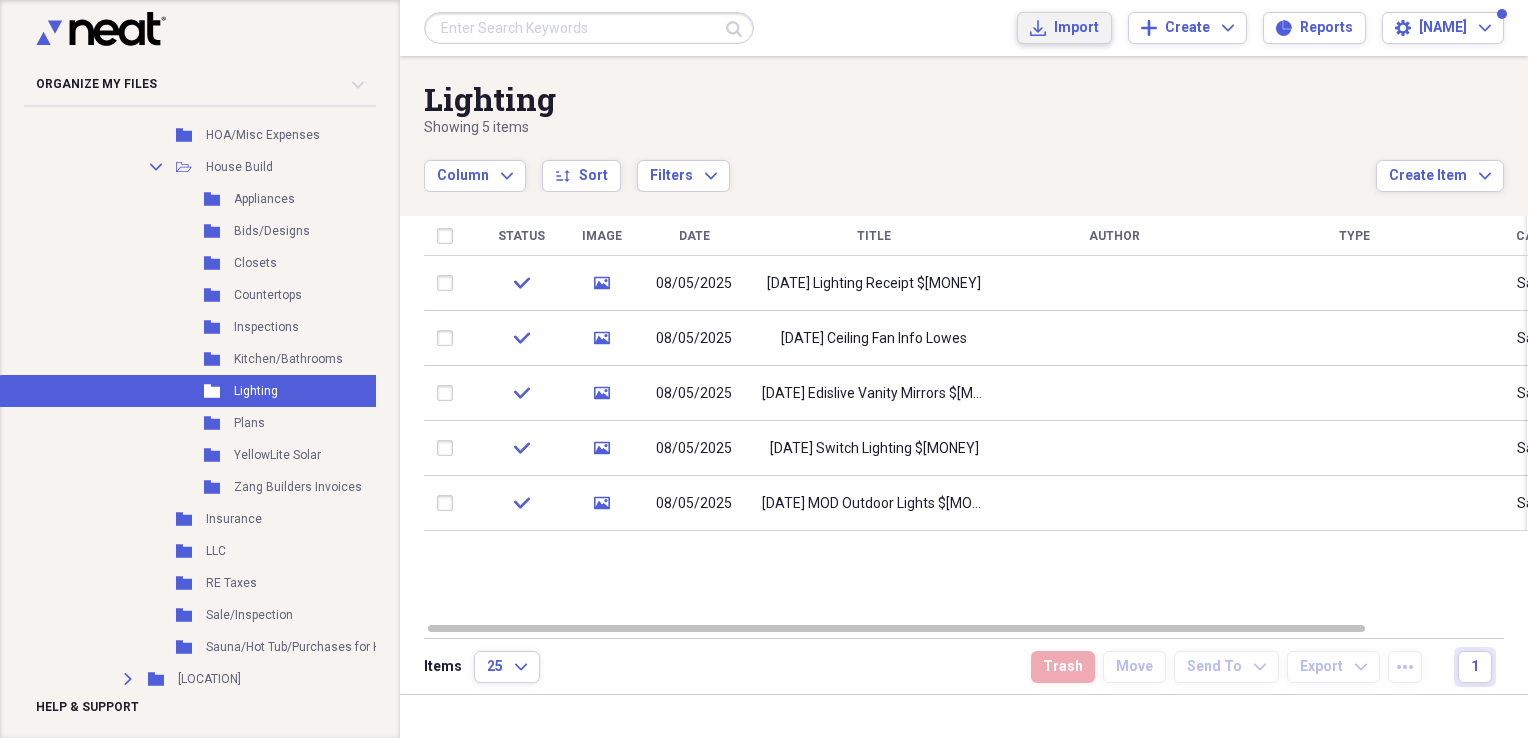 click on "Import" 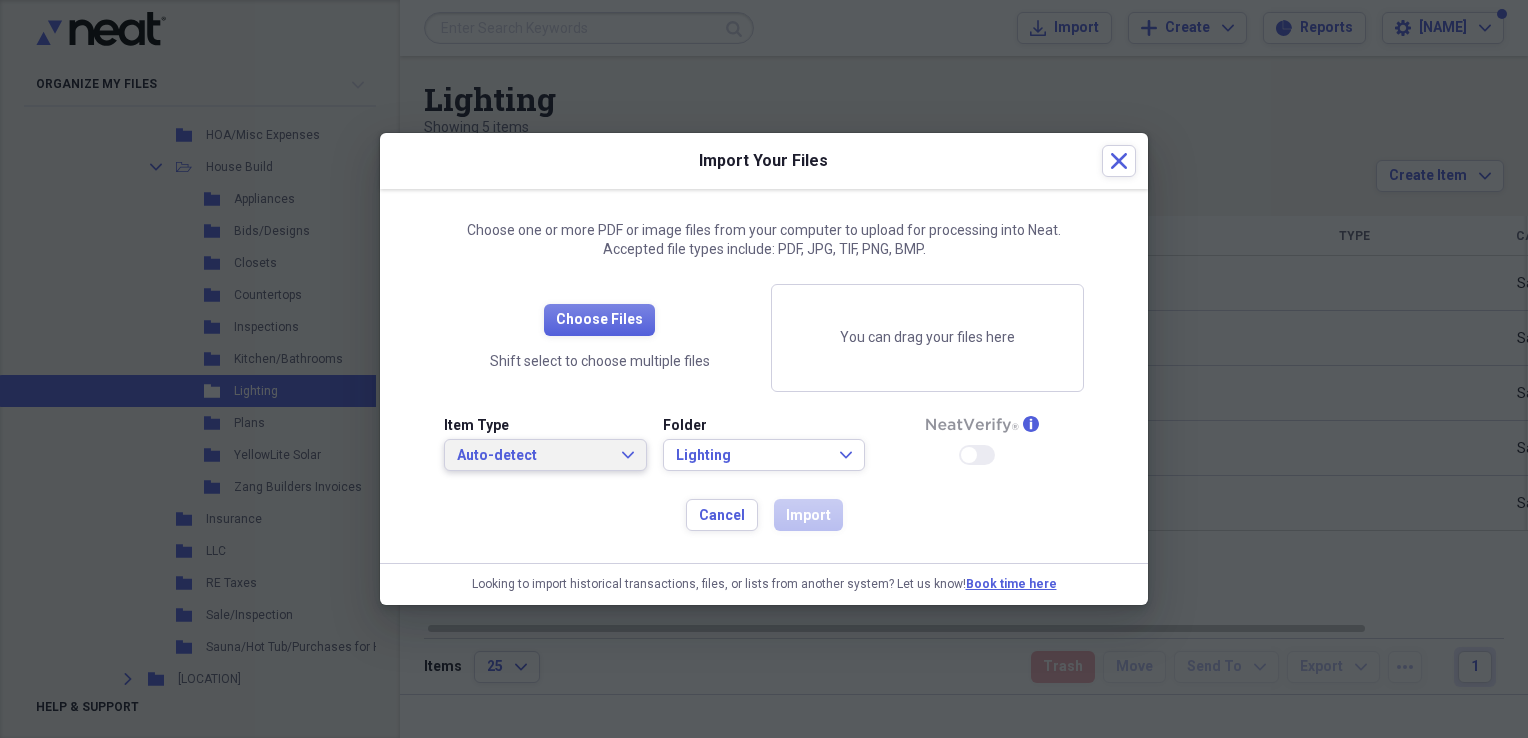 click on "Auto-detect" at bounding box center (533, 456) 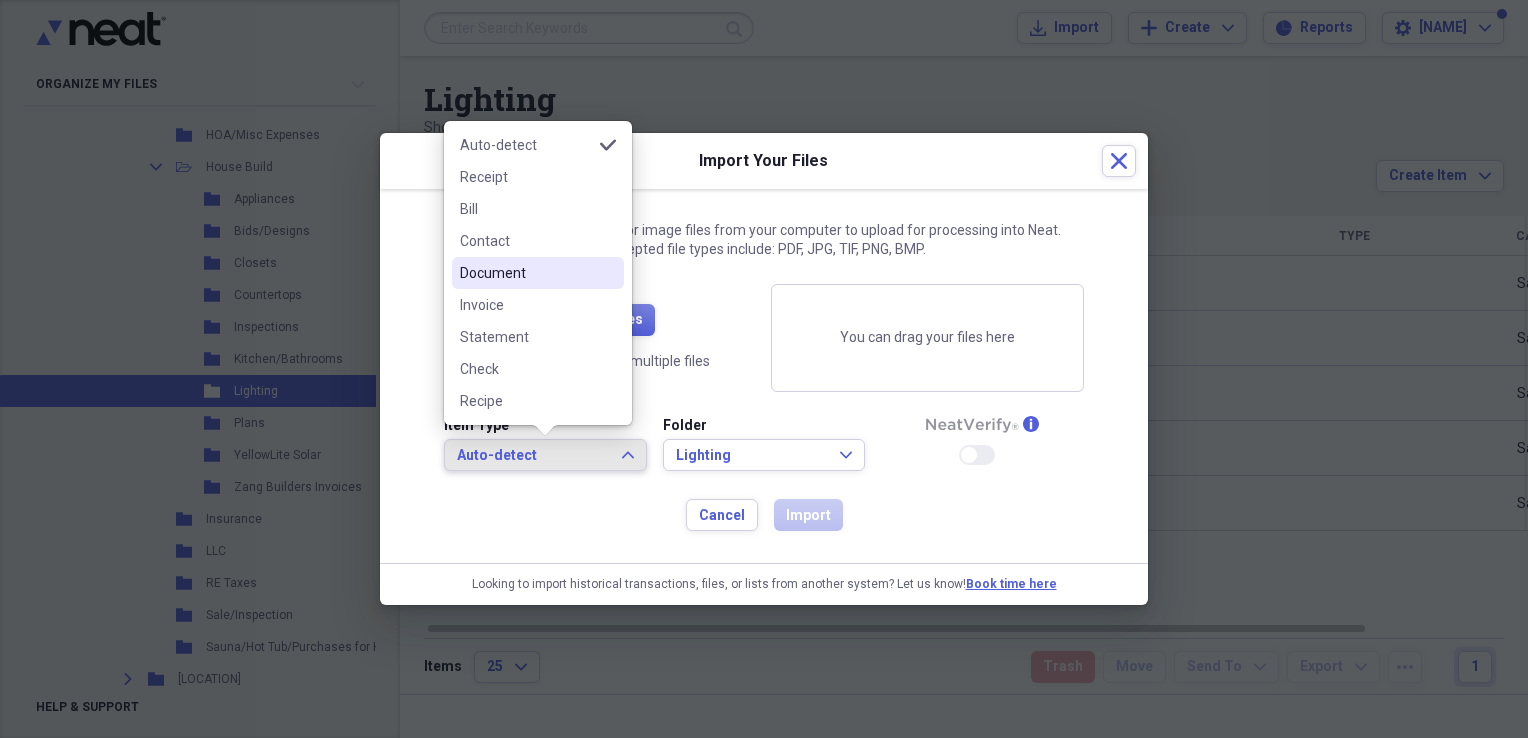 click on "Document" at bounding box center [526, 273] 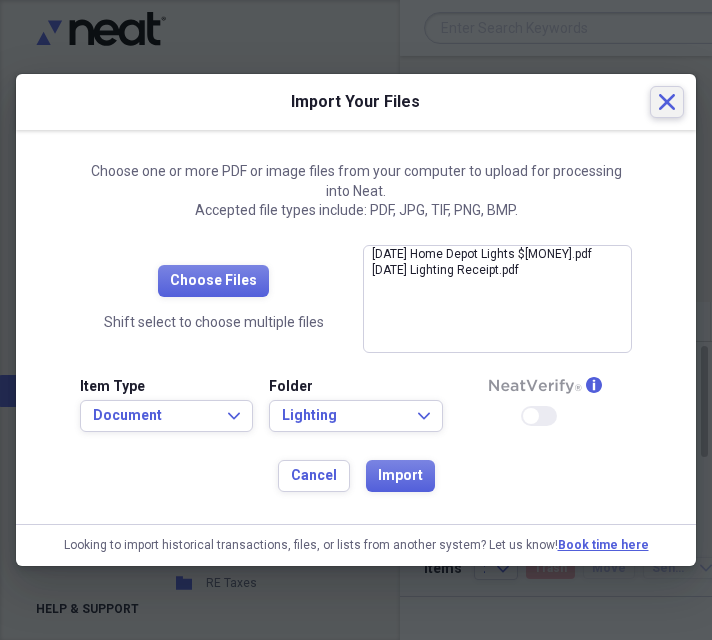 click 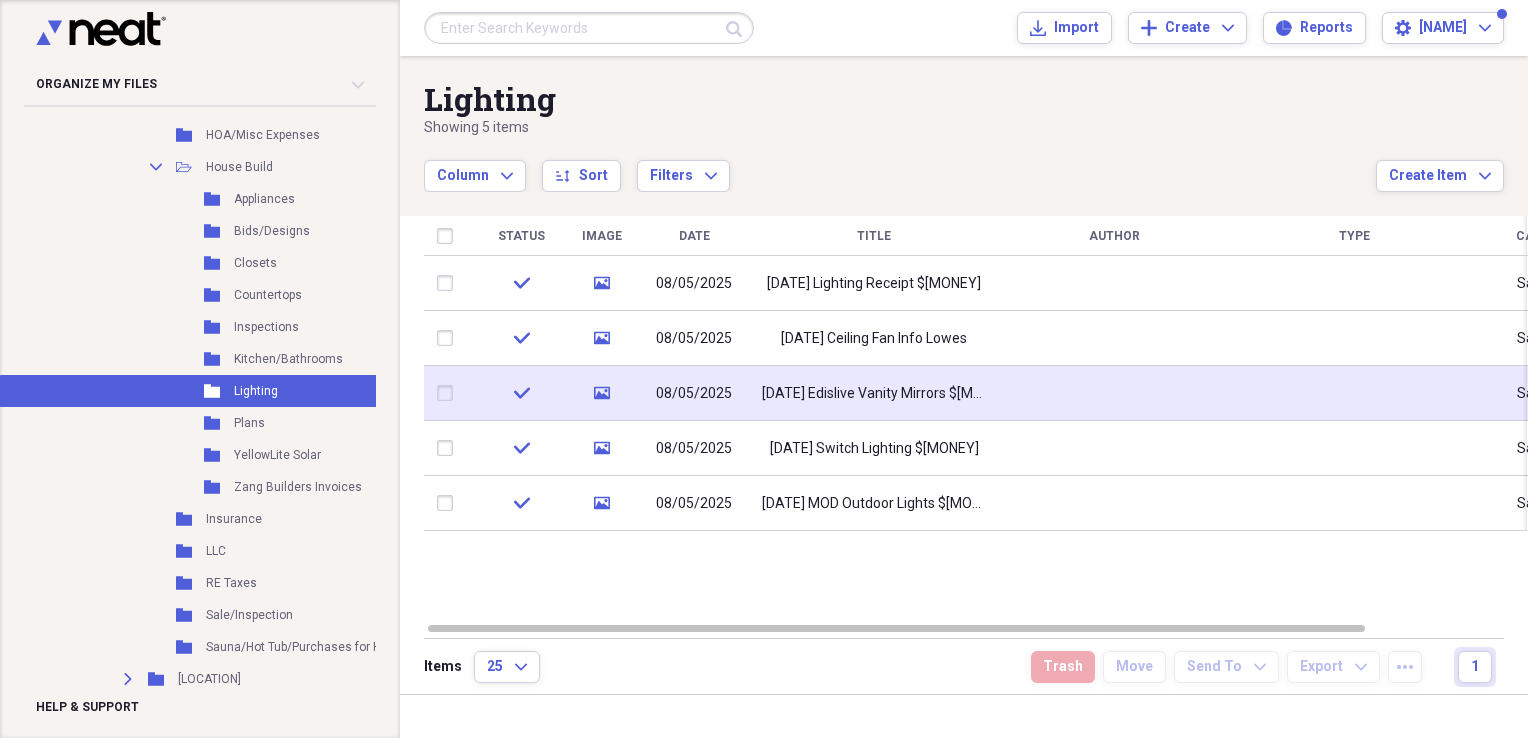 click at bounding box center [1114, 393] 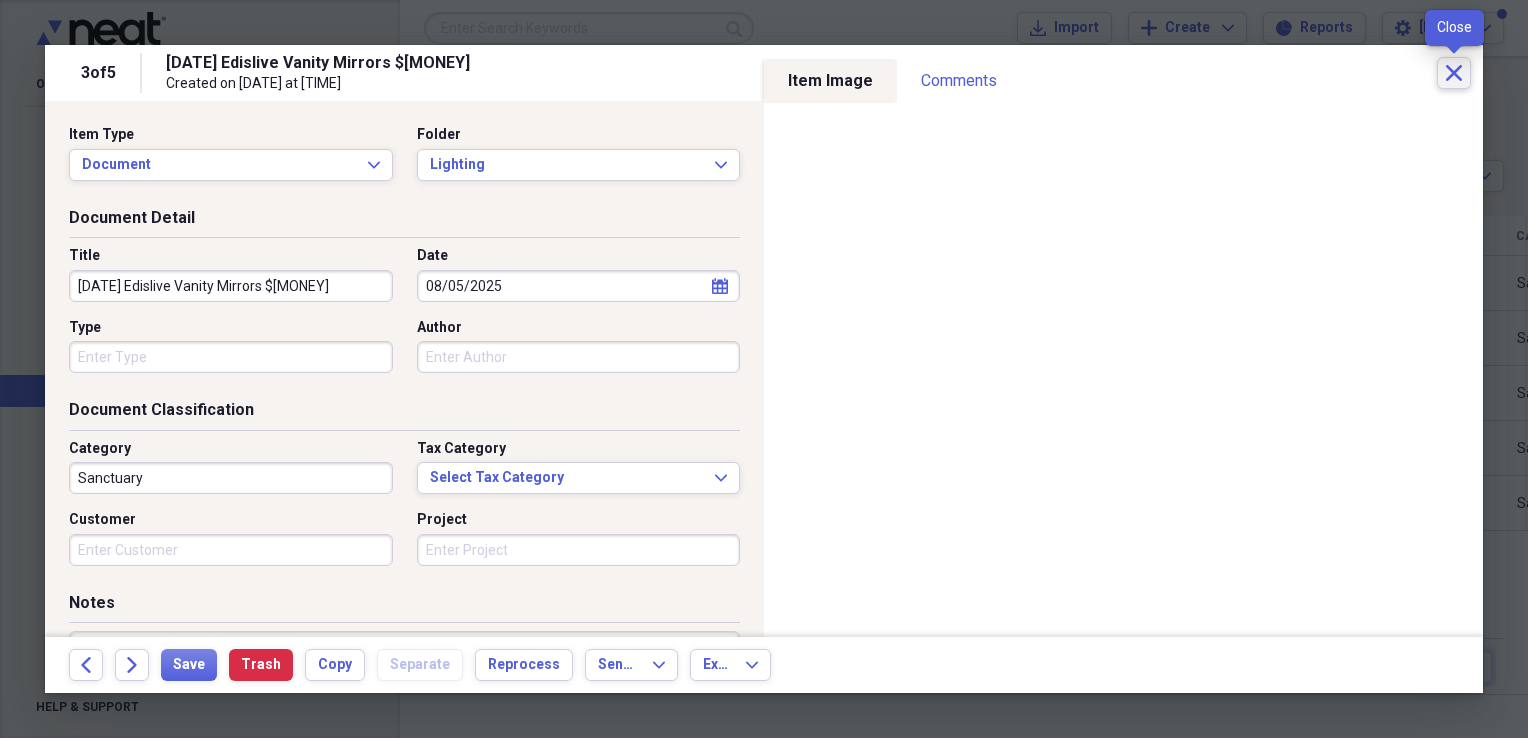 click on "Close" at bounding box center [1454, 73] 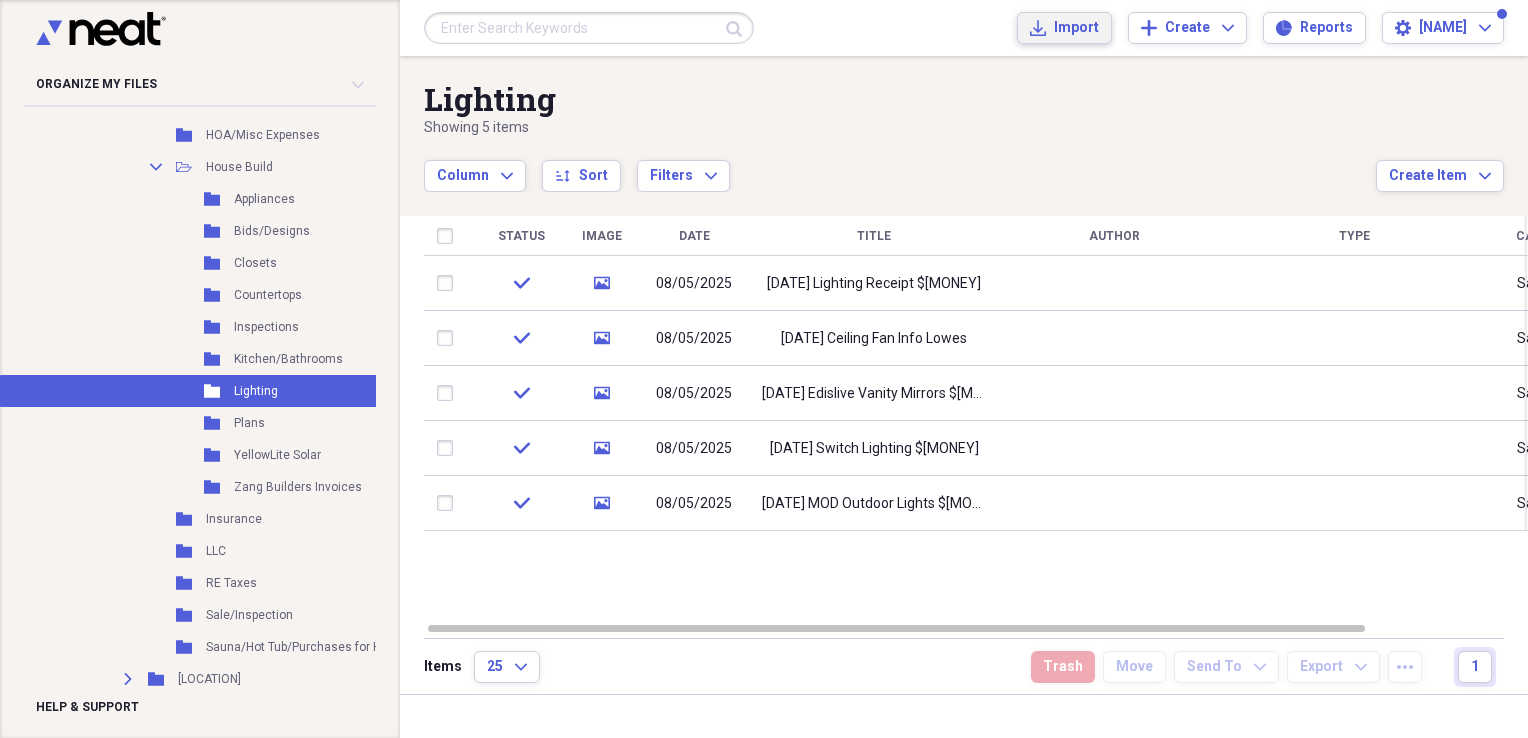 click on "Import Import" at bounding box center (1064, 28) 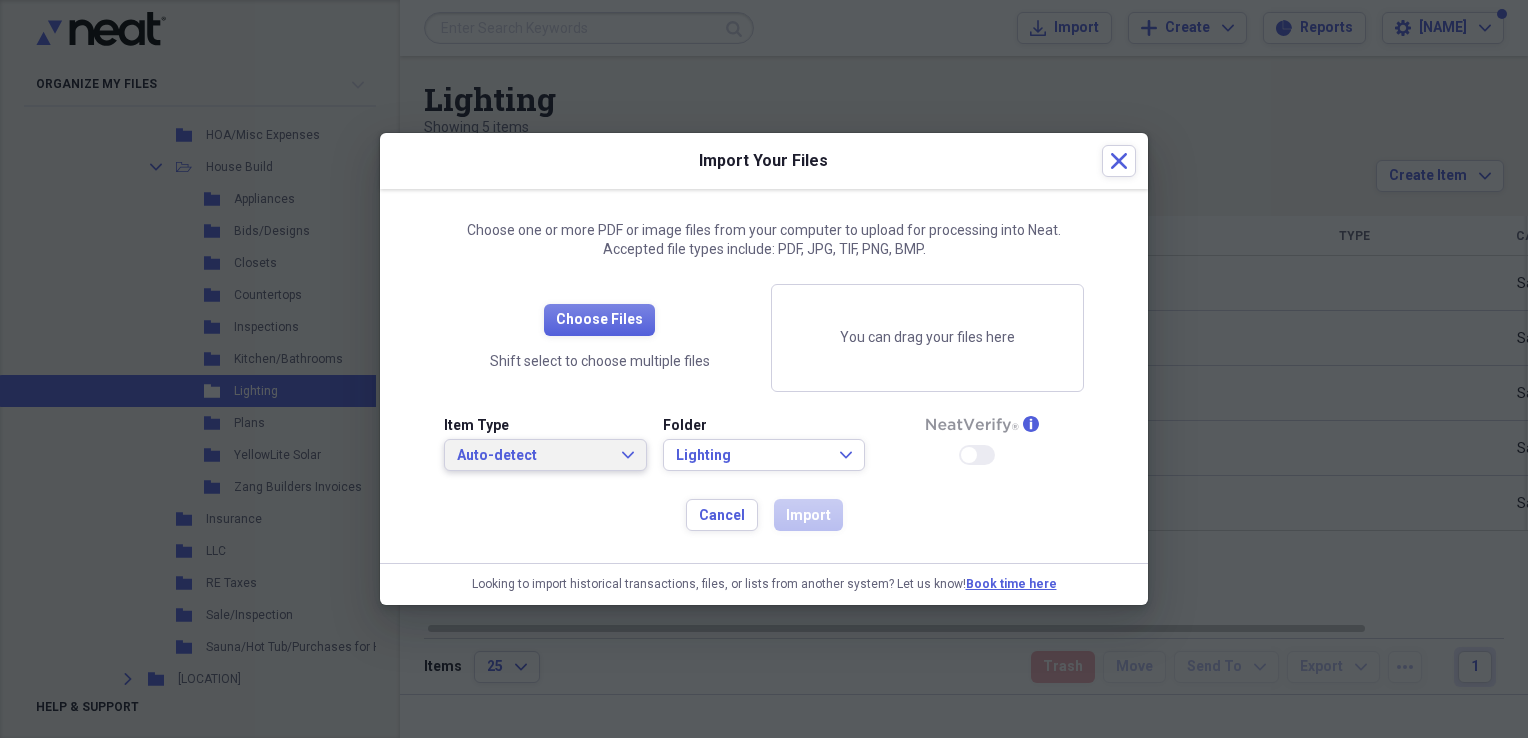 click on "Auto-detect" at bounding box center (533, 456) 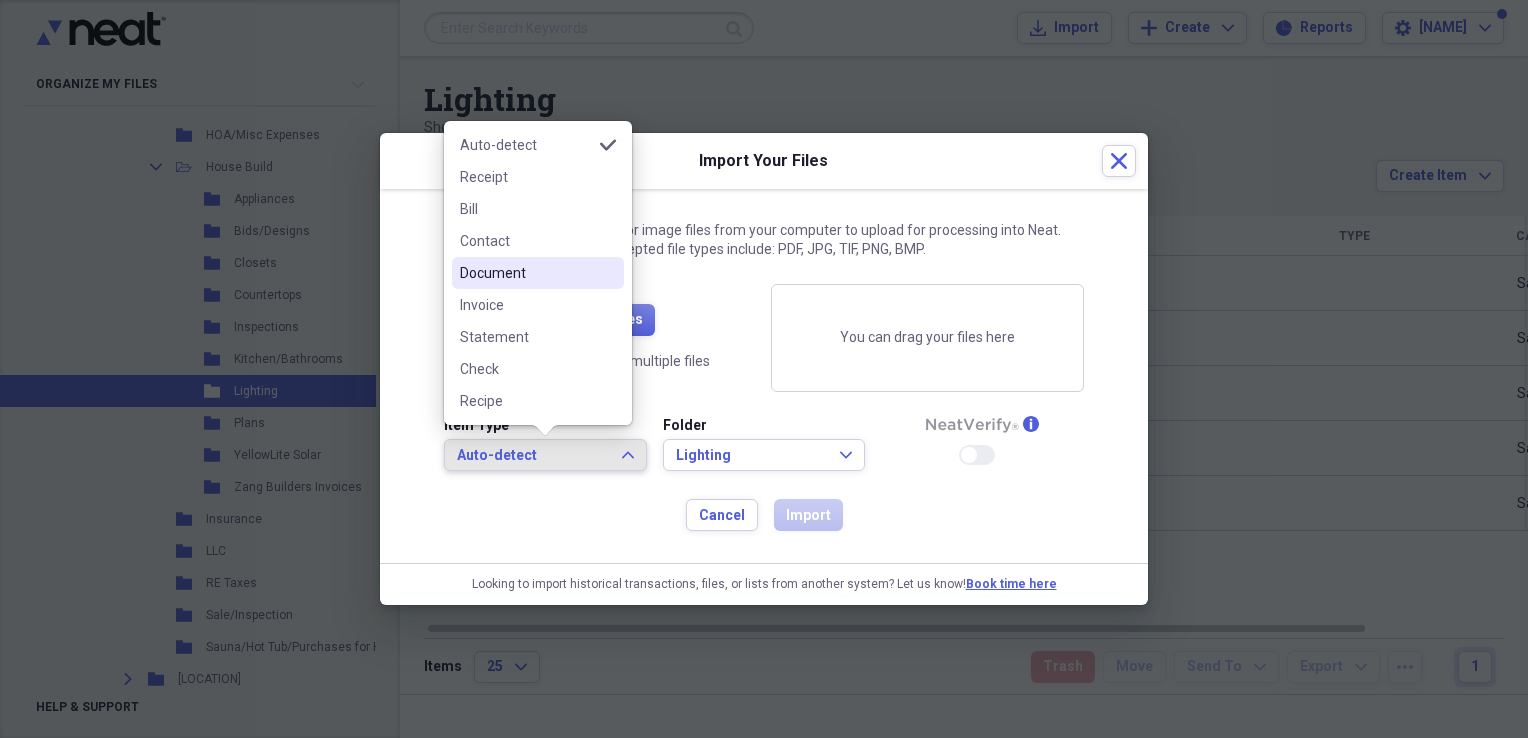 click on "Document" at bounding box center [538, 273] 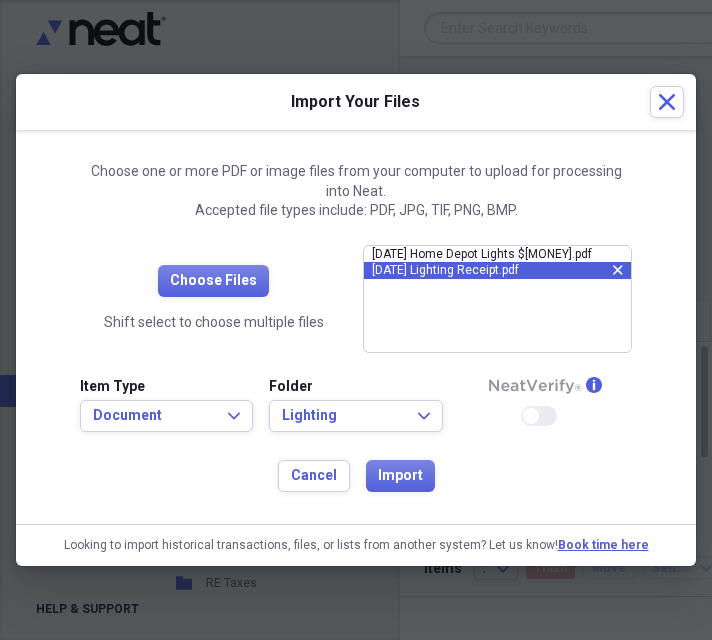 click on "close" 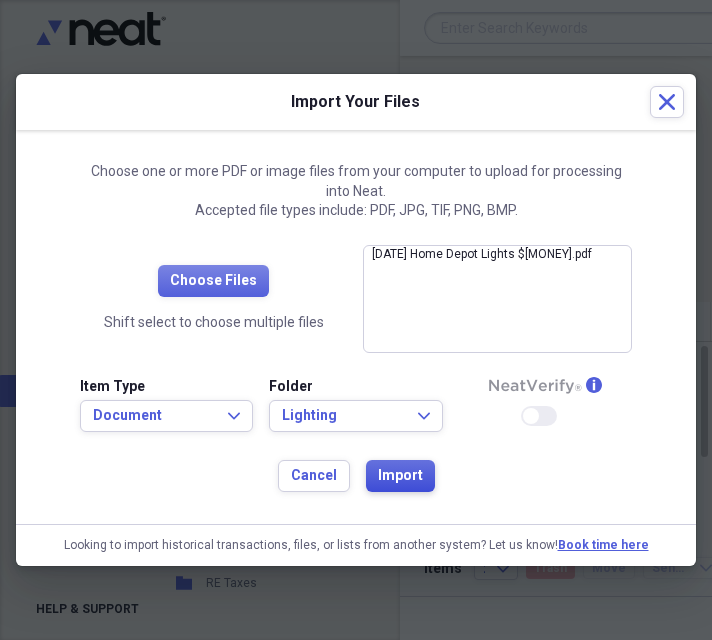 click on "Import" at bounding box center (400, 476) 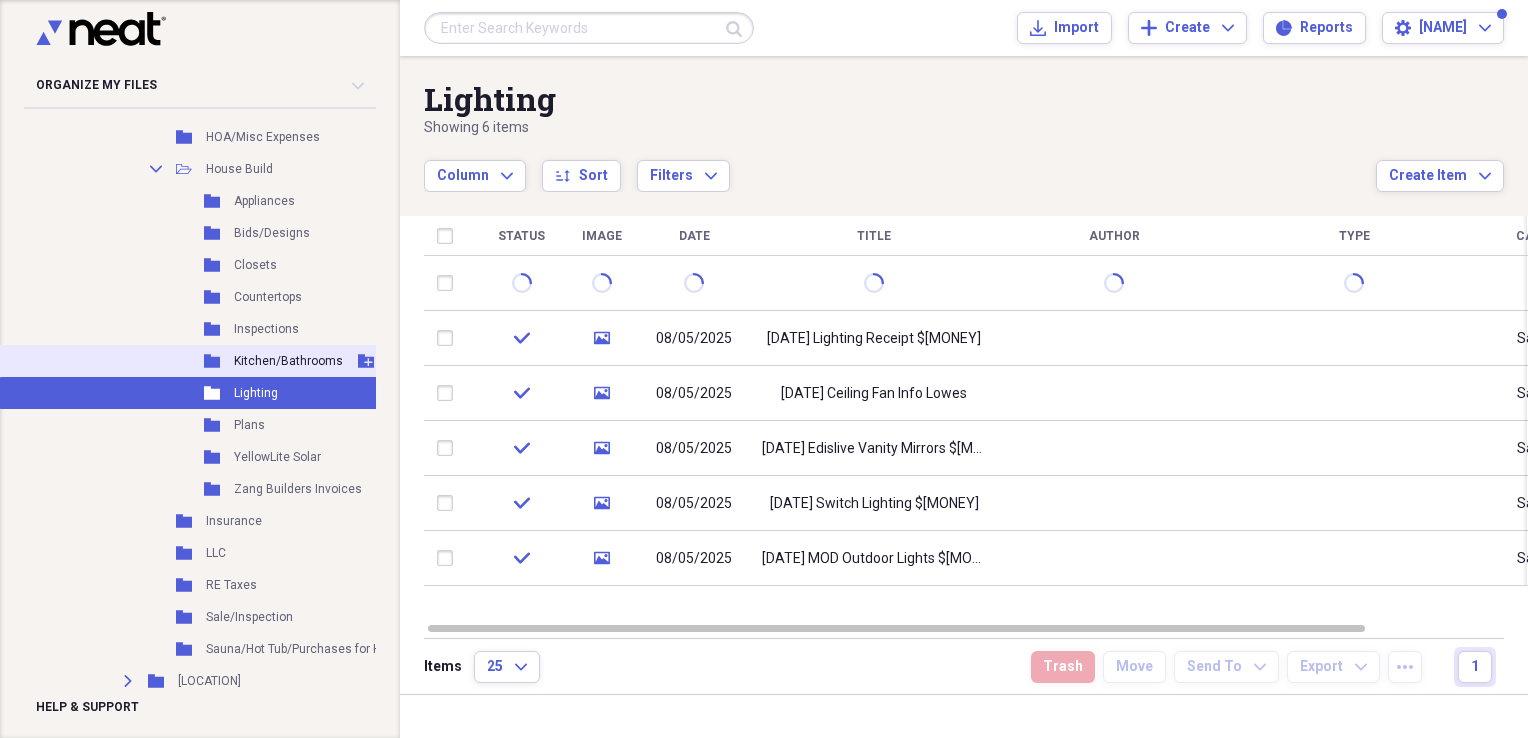 click on "Kitchen/Bathrooms" at bounding box center [288, 361] 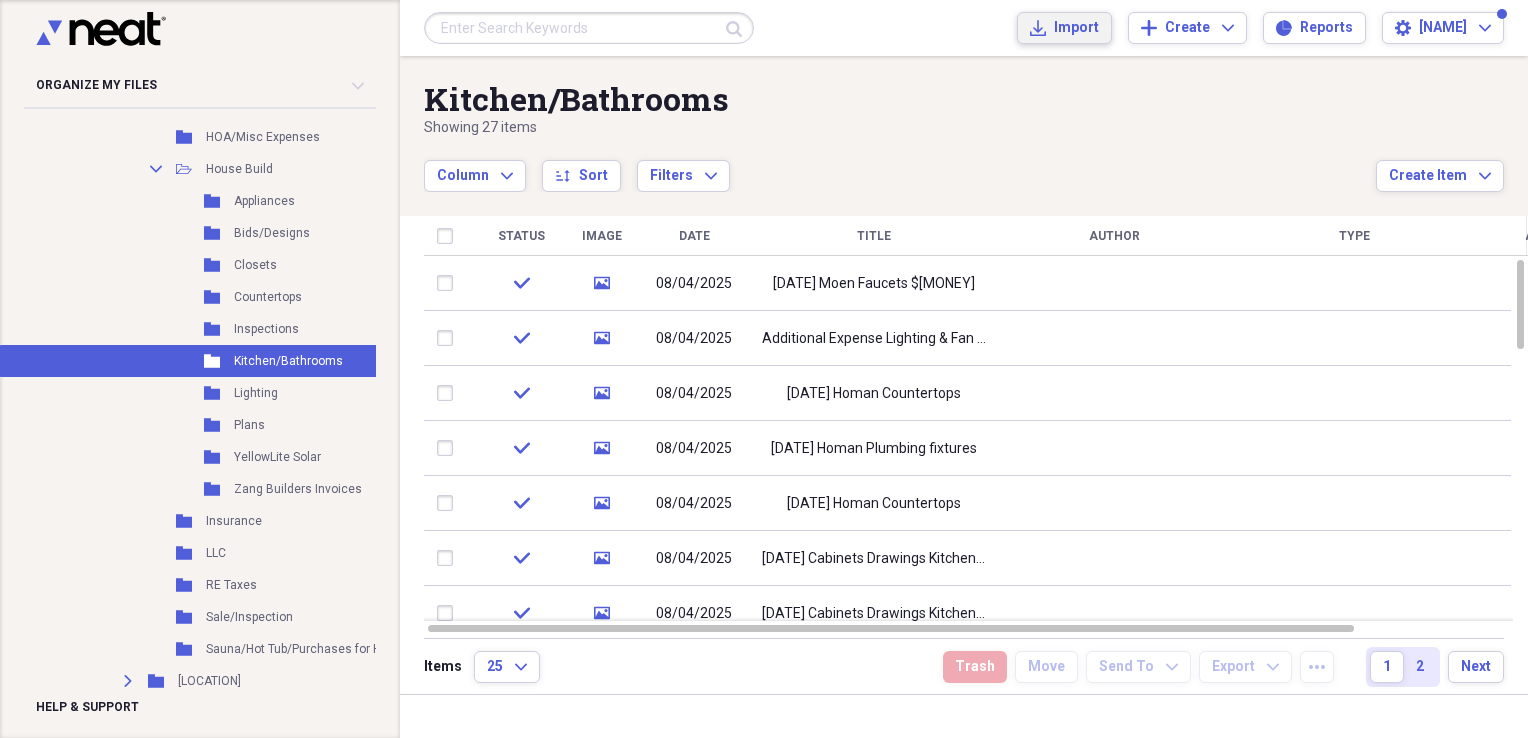 click on "Import" at bounding box center (1076, 28) 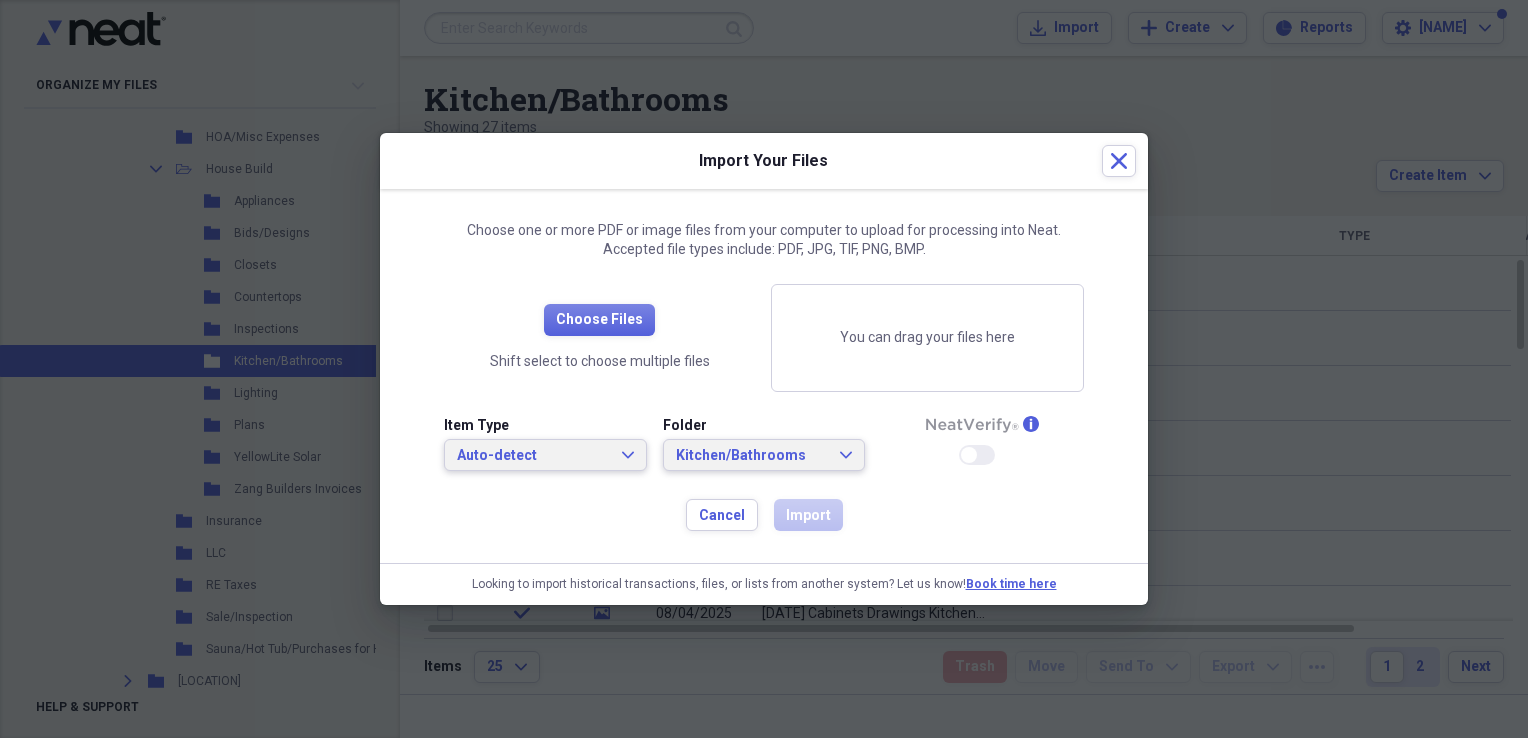 click on "Kitchen/Bathrooms" at bounding box center (752, 456) 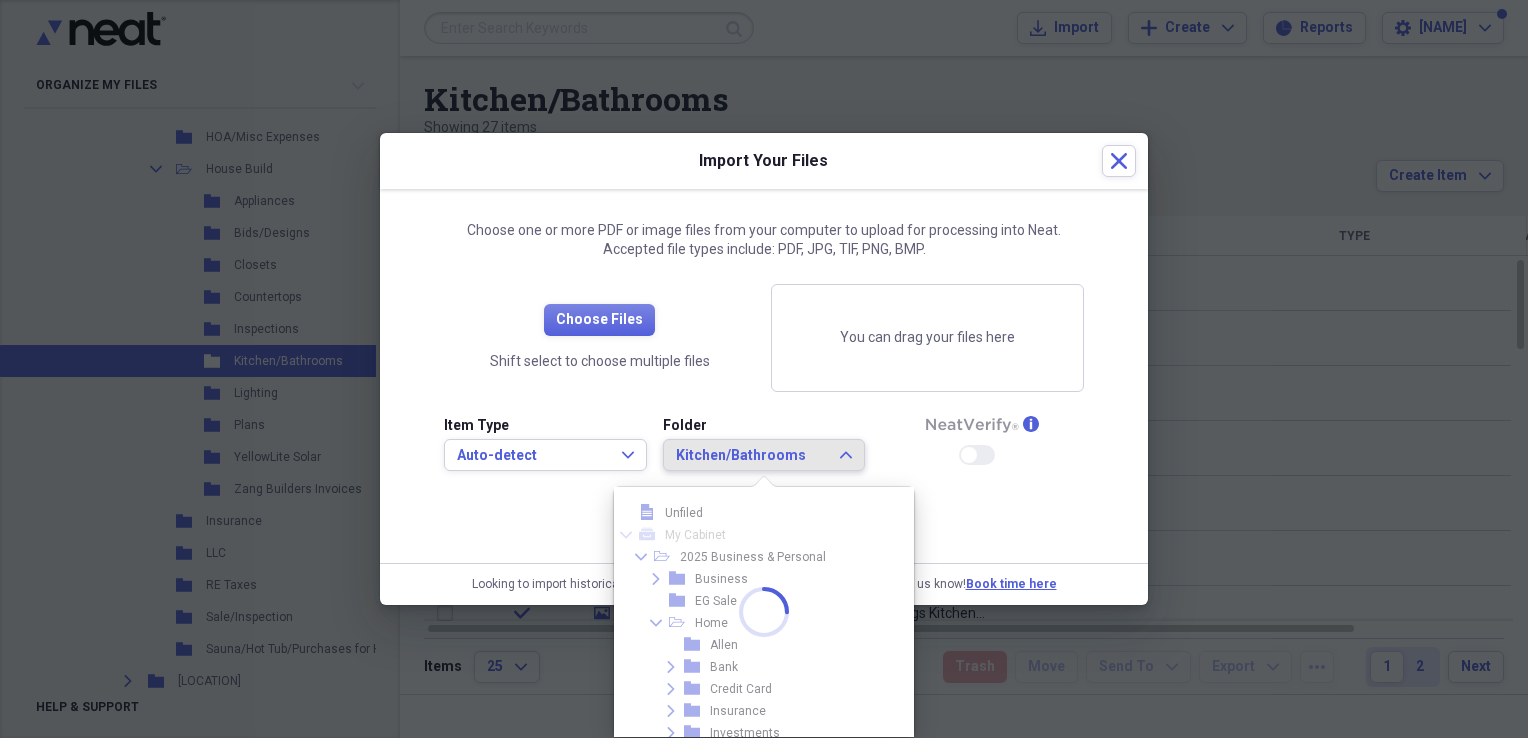 scroll, scrollTop: 480, scrollLeft: 0, axis: vertical 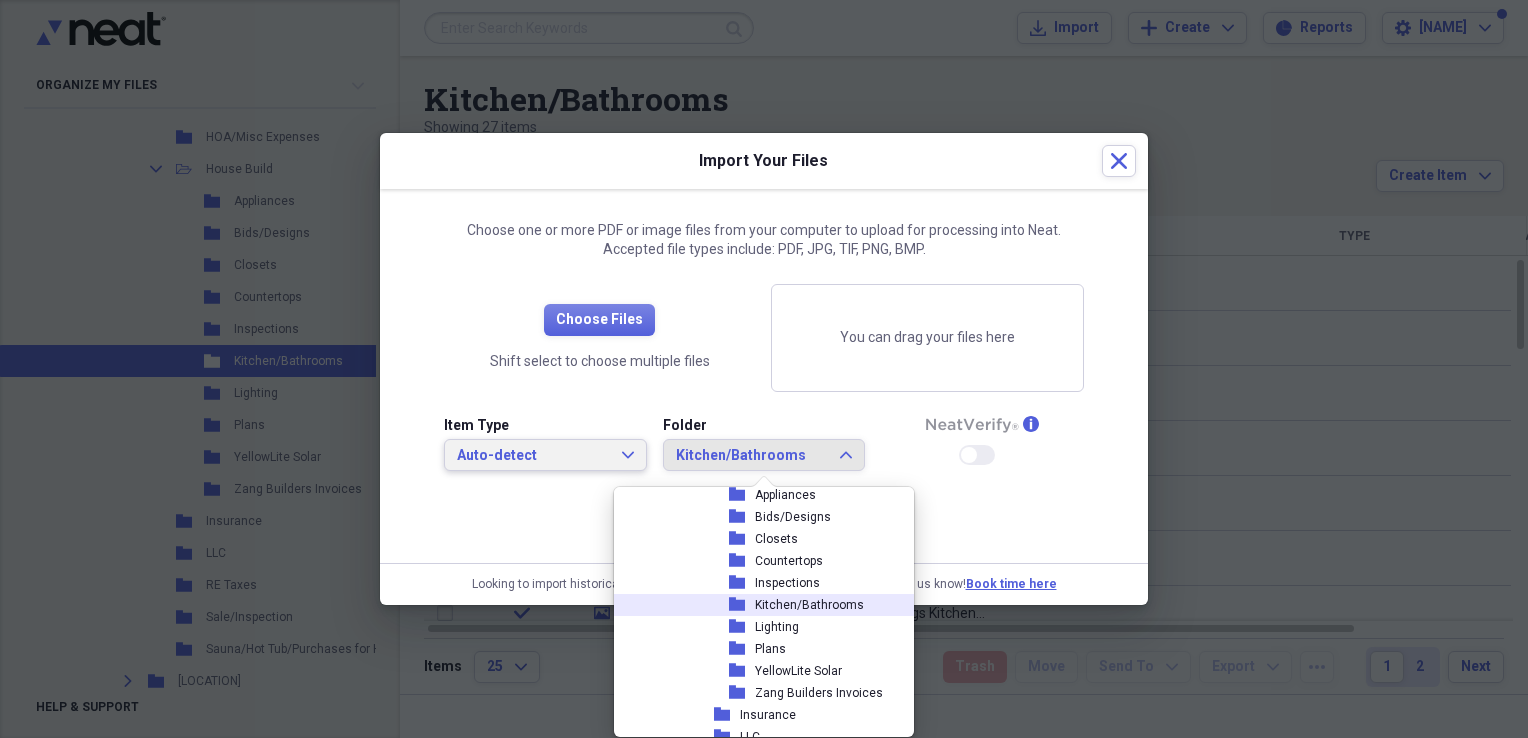 click on "Auto-detect" at bounding box center (533, 456) 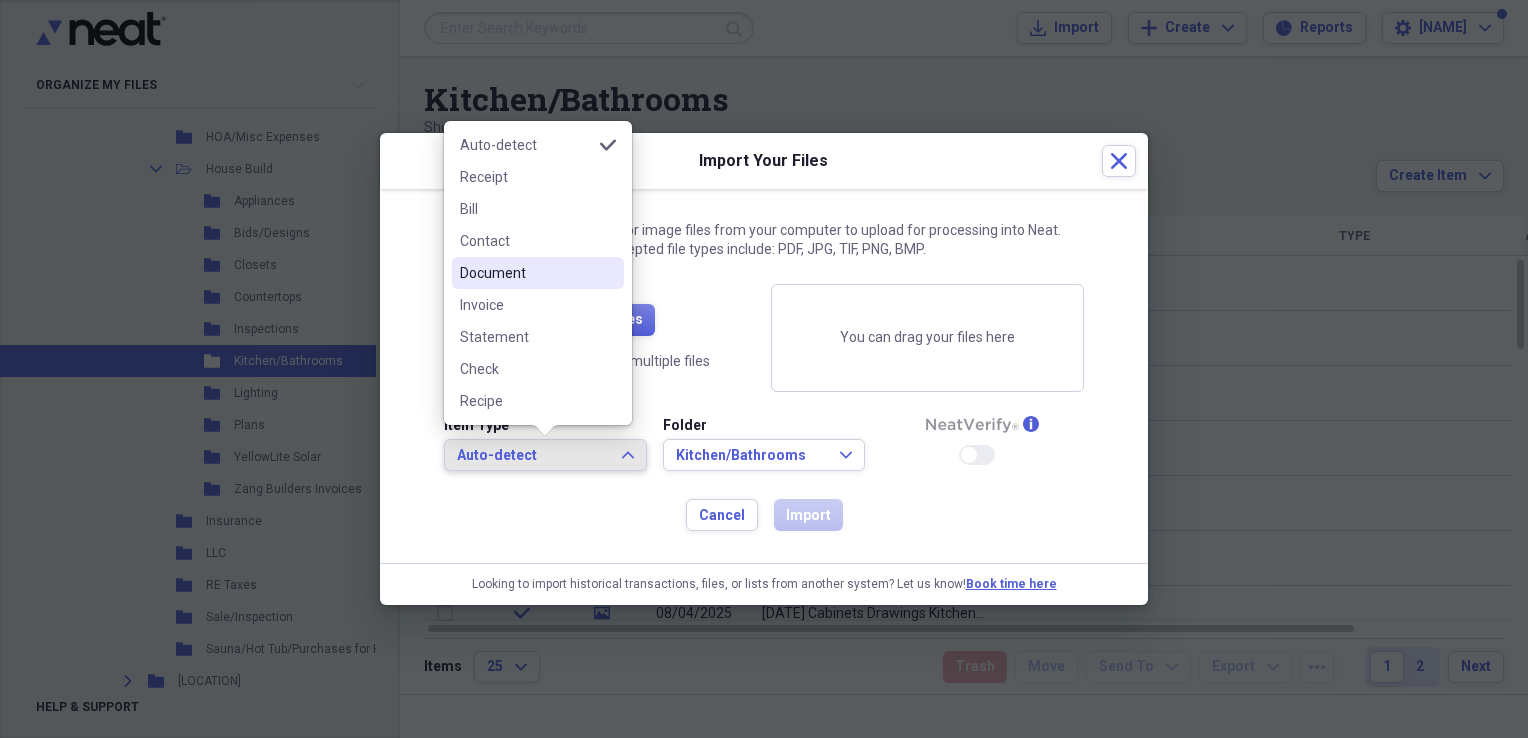 click on "Document" at bounding box center [538, 273] 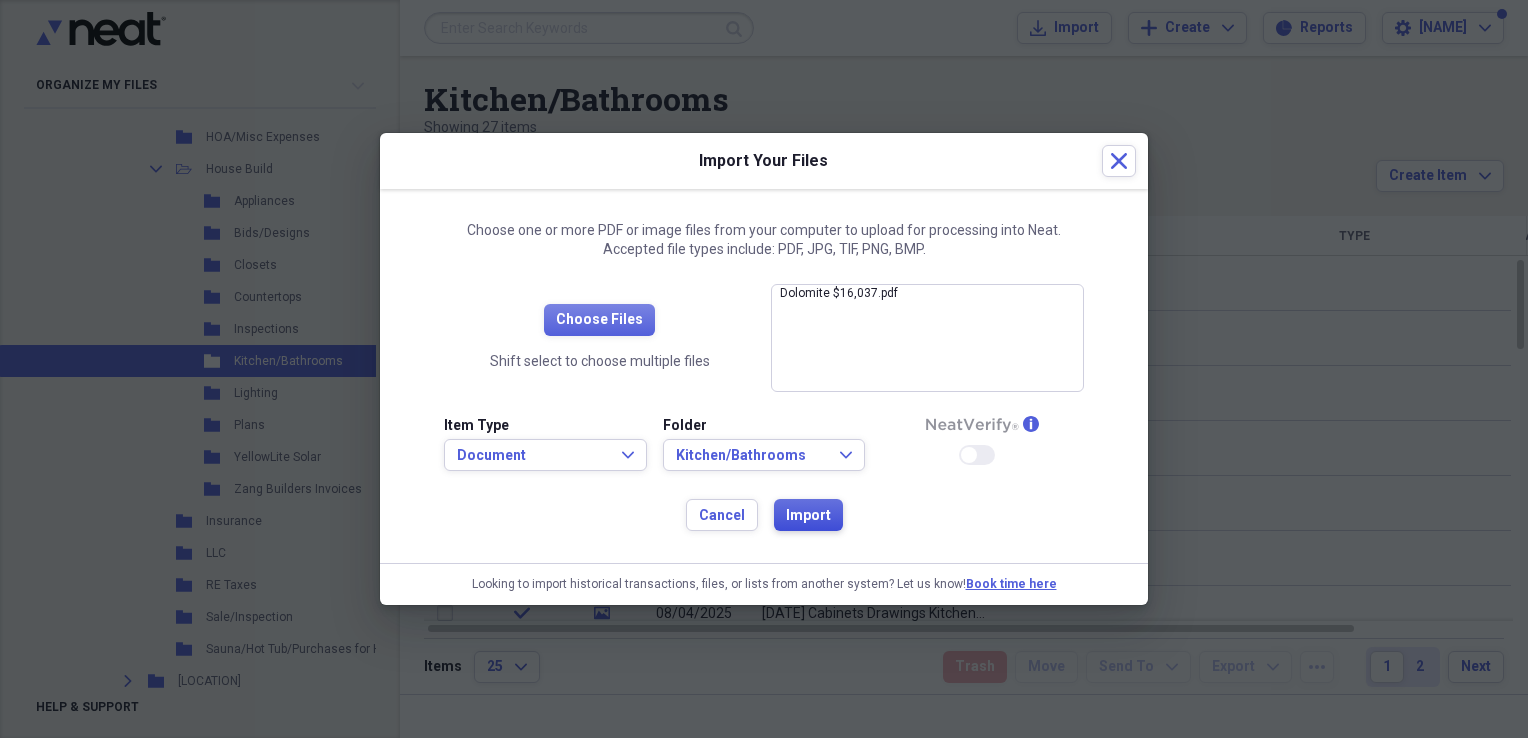 click on "Import" at bounding box center (808, 516) 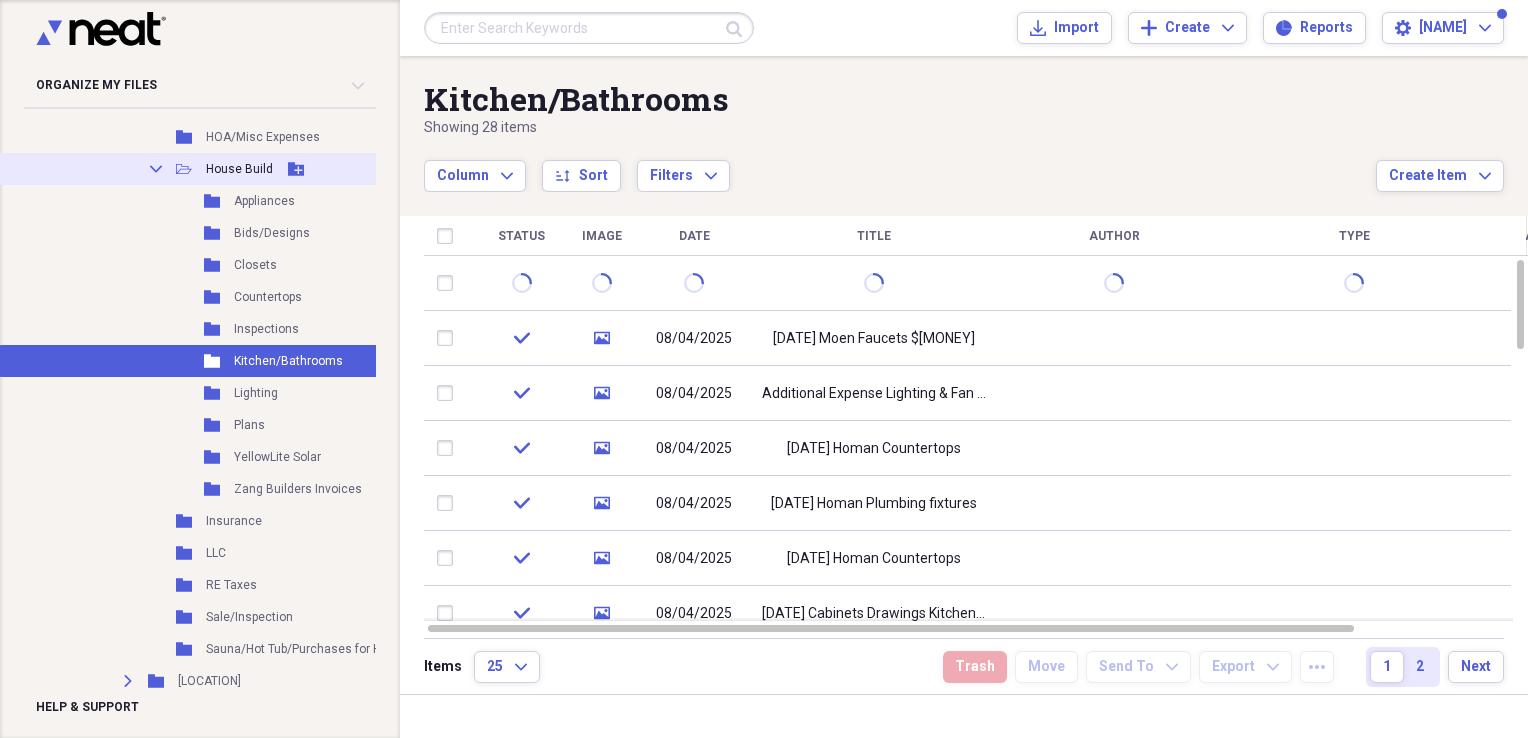 click on "Collapse" 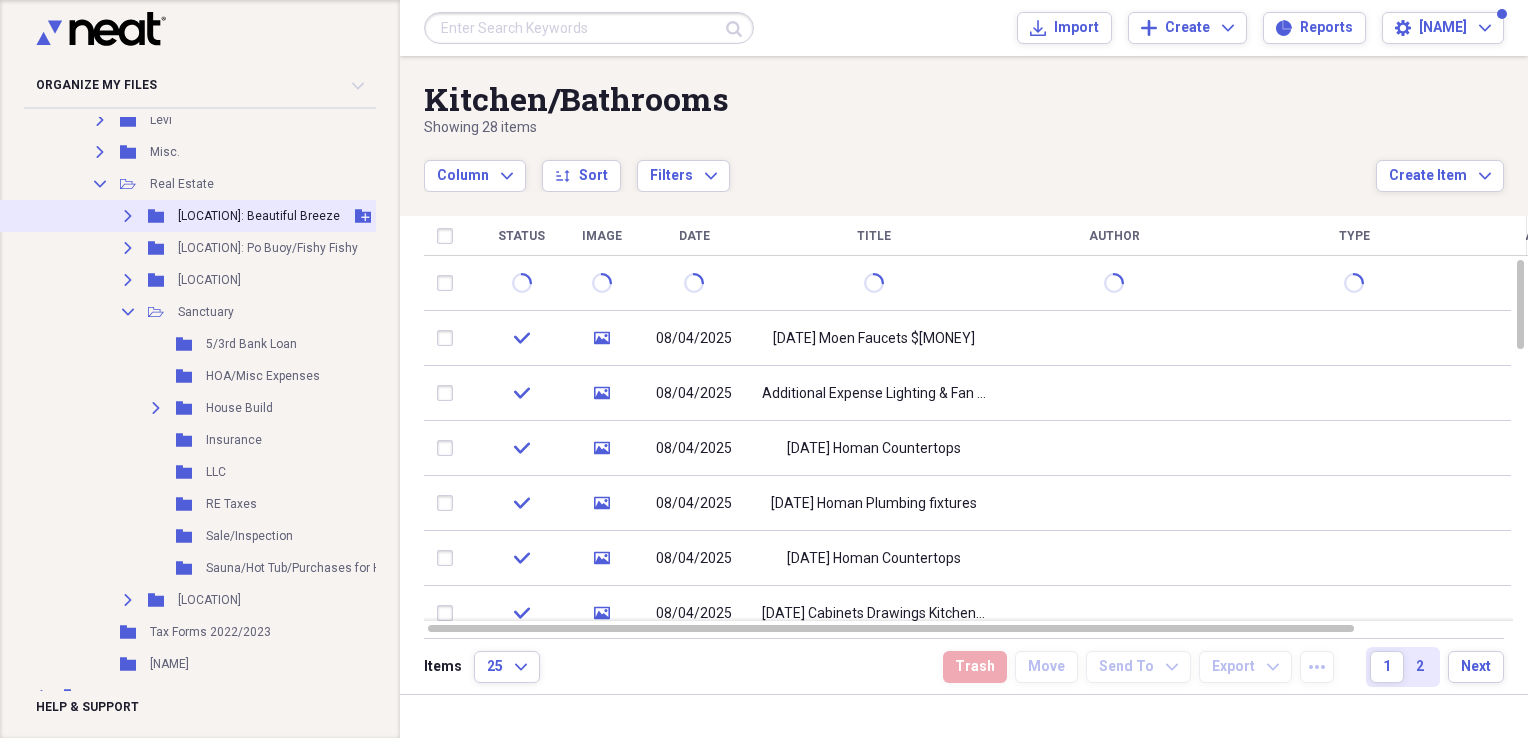 scroll, scrollTop: 427, scrollLeft: 0, axis: vertical 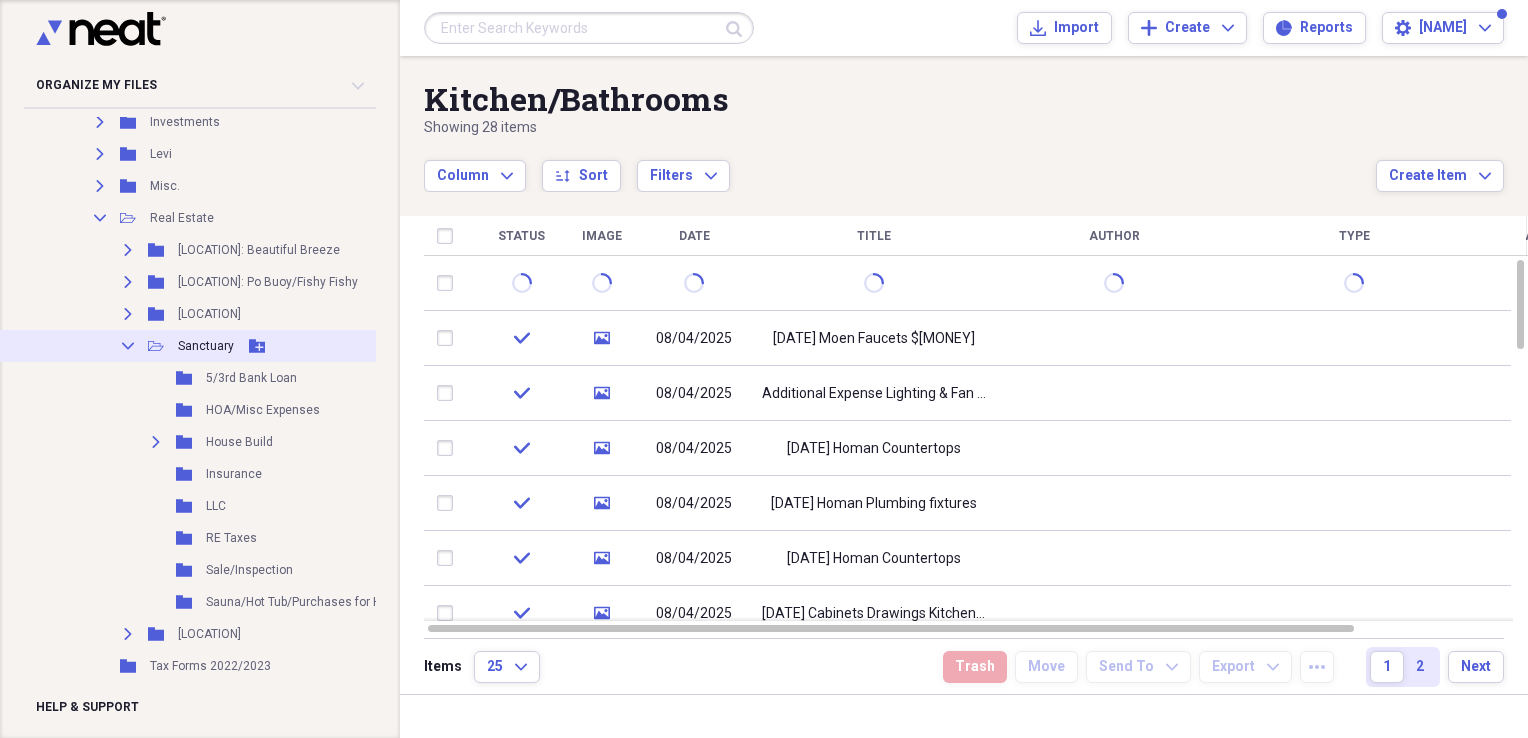 click on "Collapse" 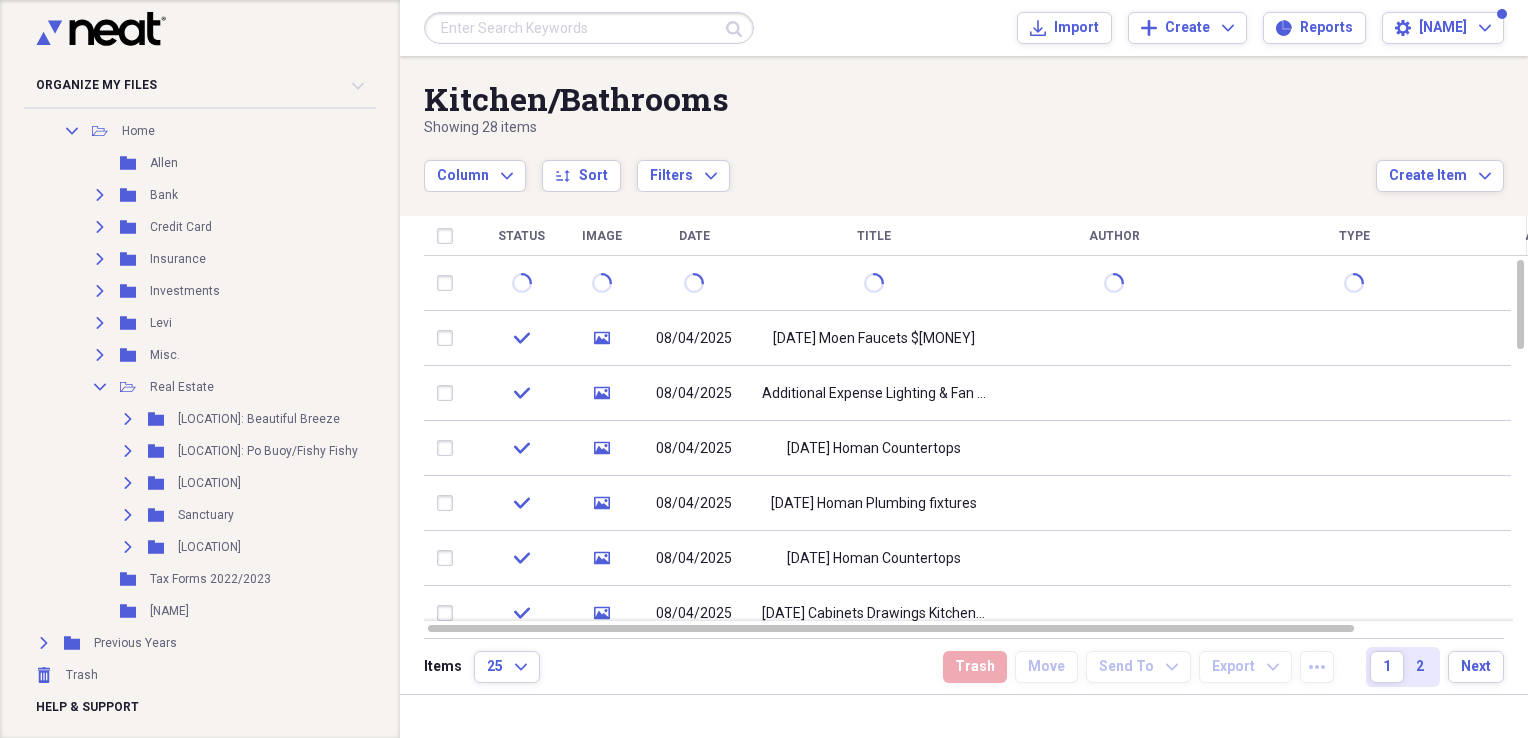 scroll, scrollTop: 0, scrollLeft: 0, axis: both 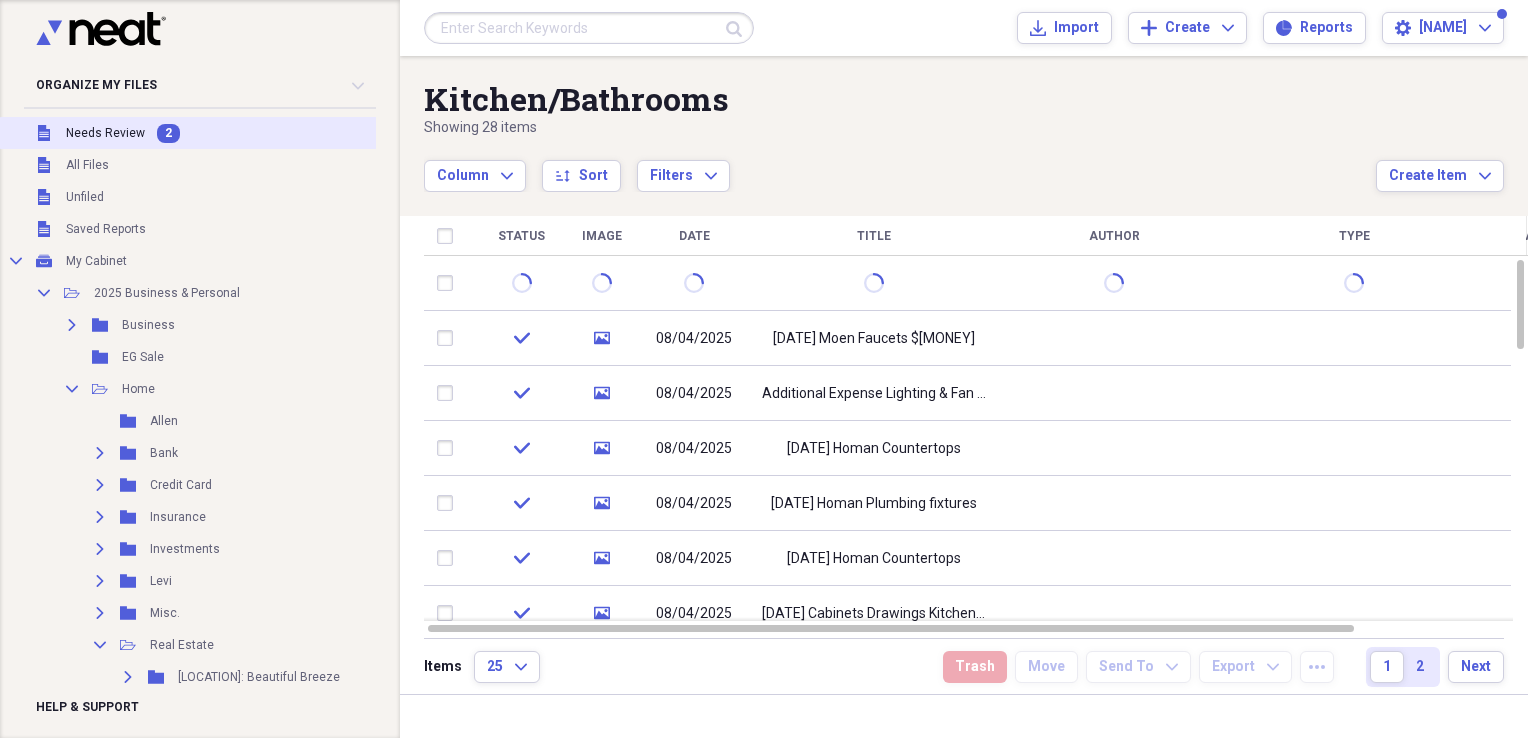 click on "Needs Review" at bounding box center [105, 133] 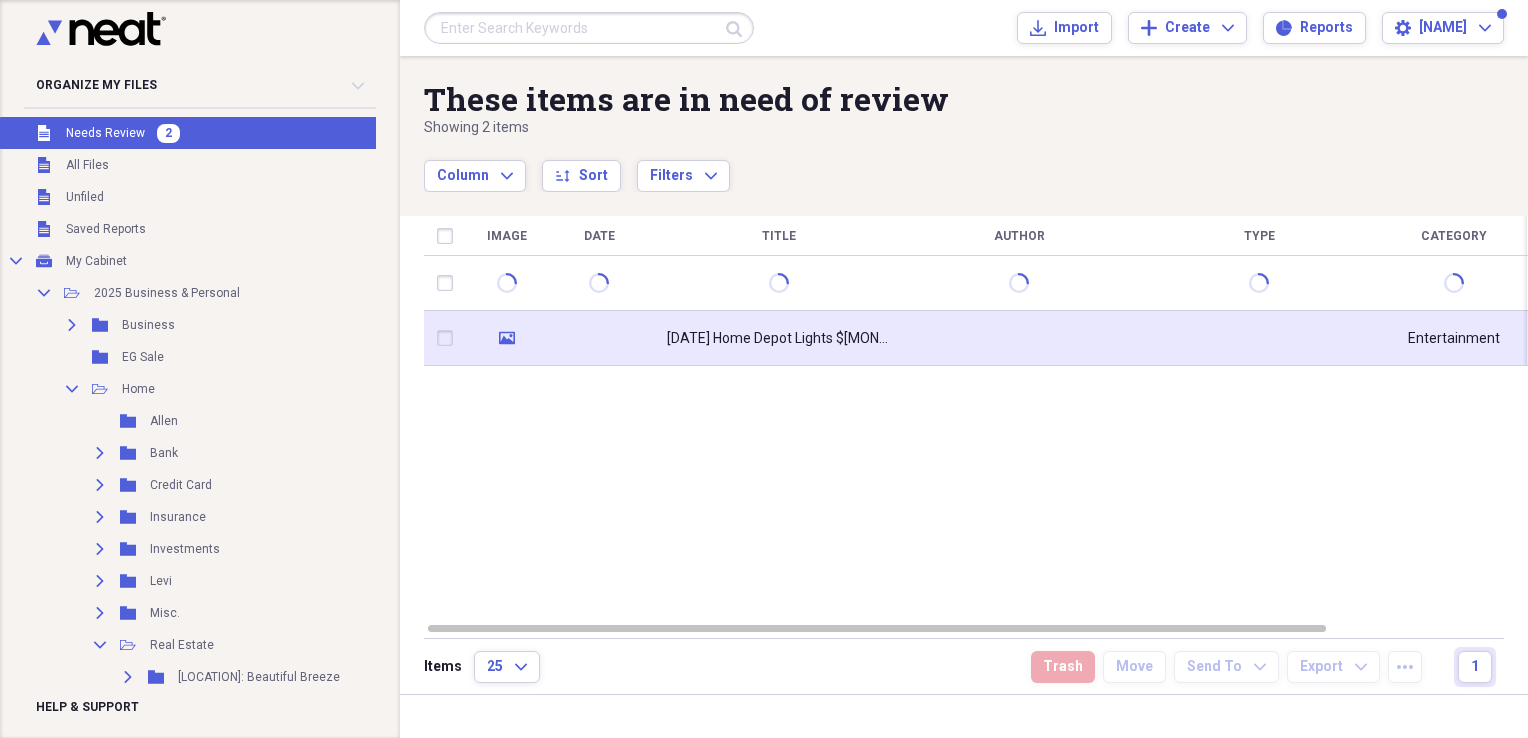 click at bounding box center (599, 338) 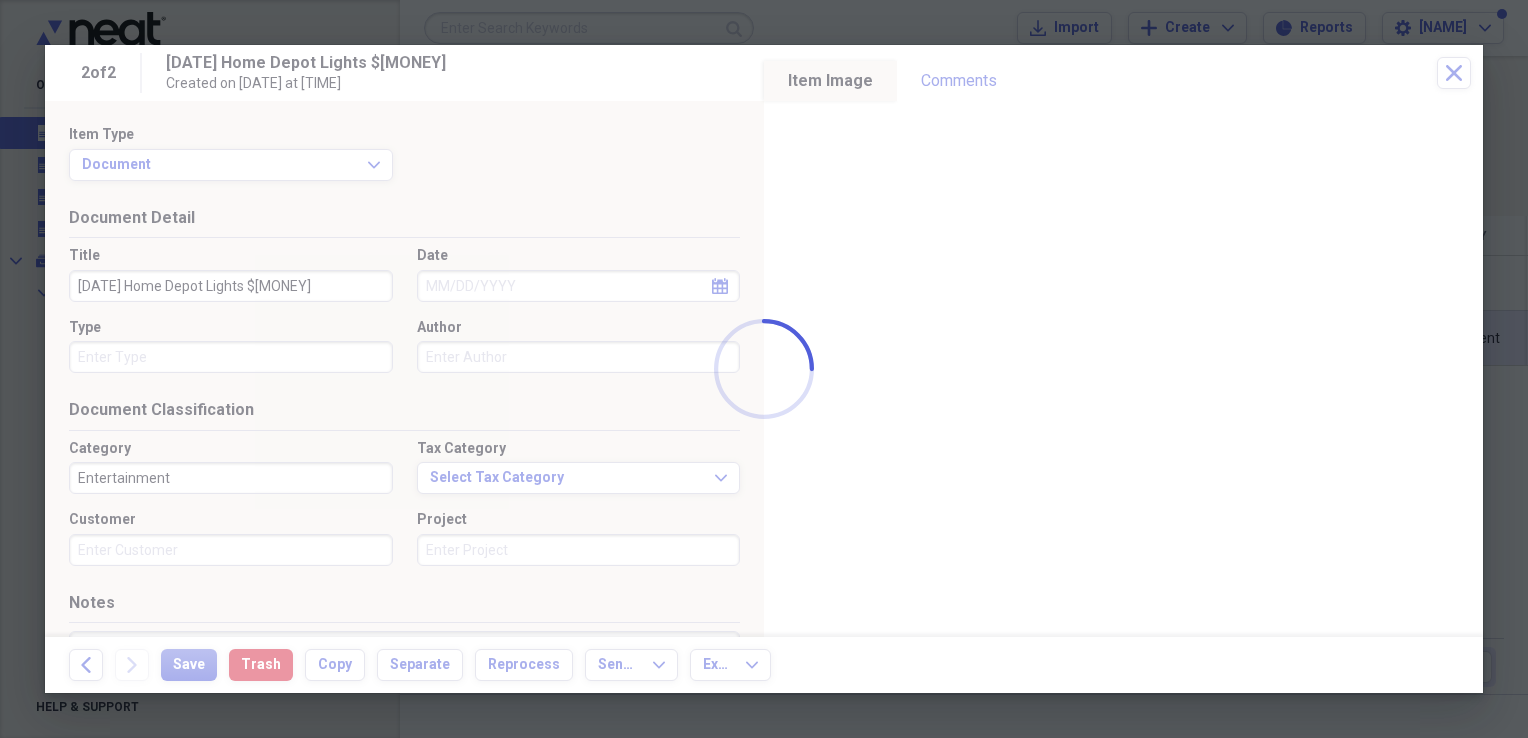 click on "Organize My Files 2 Collapse Unfiled Needs Review 2 Unfiled All Files Unfiled Unfiled Unfiled Saved Reports Collapse My Cabinet My Cabinet Add Folder Collapse Open Folder [DATE] Business & Personal Add Folder Expand Folder Business Add Folder Folder EG Sale Add Folder Collapse Open Folder Home Add Folder Folder Allen Add Folder Expand Folder Bank Add Folder Expand Folder Credit Card Add Folder Expand Folder Insurance Add Folder Expand Folder Investments Add Folder Expand Folder Levi Add Folder Expand Folder Misc. Add Folder Collapse Open Folder Real Estate Add Folder Expand Folder [LOCATION]: Beautiful Breeze Add Folder Expand Folder [LOCATION]: Po Buoy/Fishy Fishy Add Folder Expand Folder [LOCATION] Add Folder Expand Folder [LOCATION] Add Folder Expand Folder [LOCATION] Add Folder Folder Tax Forms 2022/2023 Add Folder Folder [NAME] Add Folder Expand Folder Previous Years Add Folder Trash Trash Help & Support Submit Import Import Add Create Expand Reports Reports Settings [NAME] Expand Showing 2 items Column Expand" at bounding box center (764, 369) 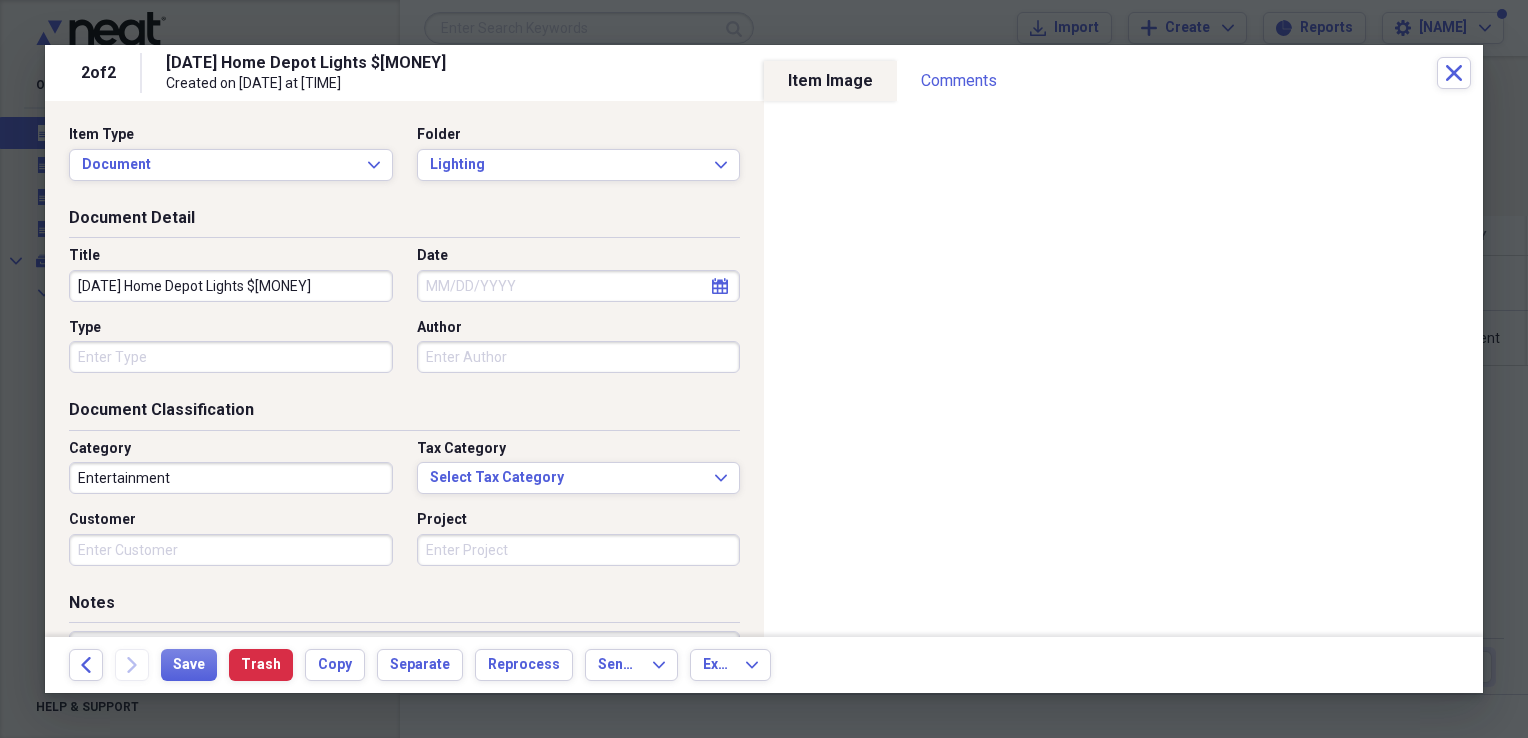 click on "[DATE] Home Depot Lights $[MONEY]" at bounding box center [231, 286] 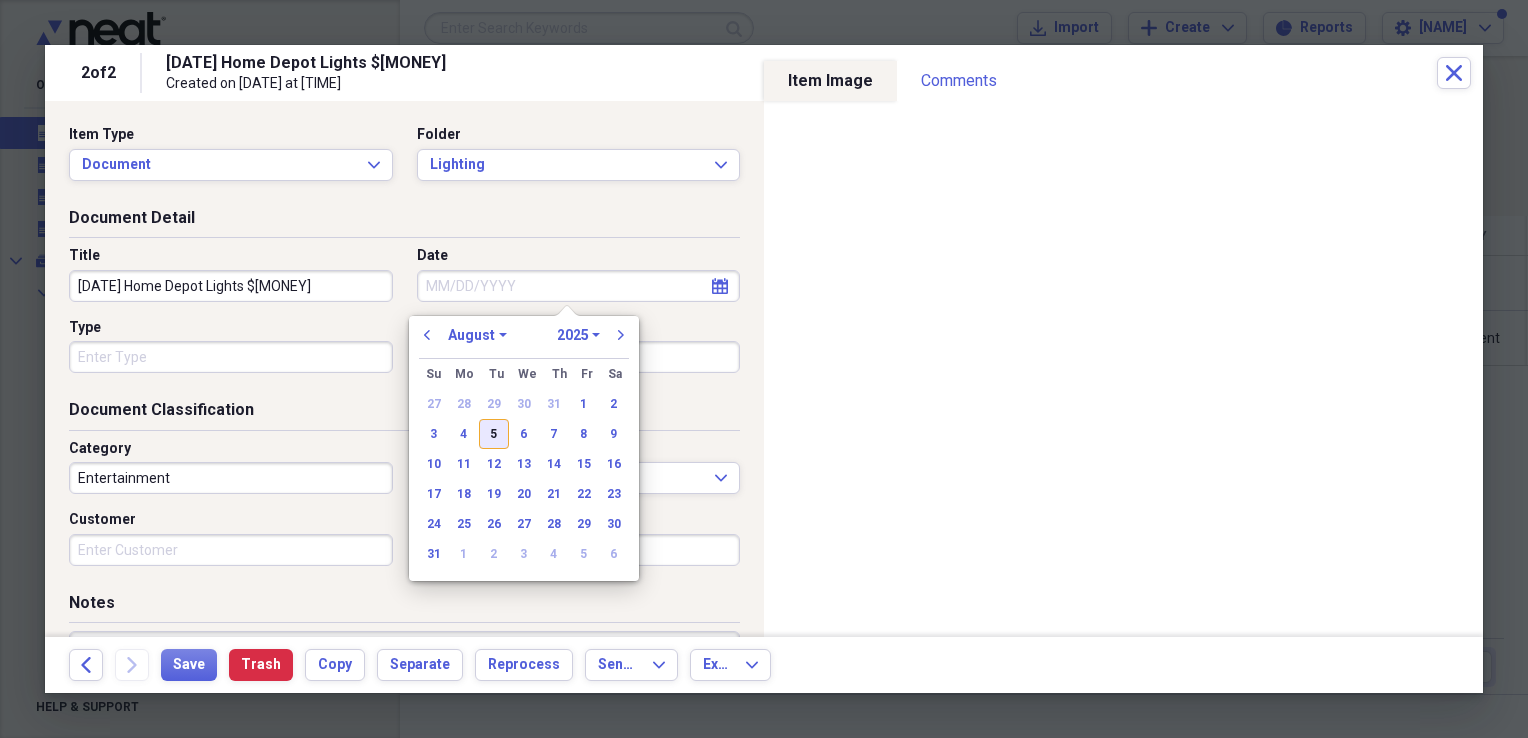 click on "5" at bounding box center [494, 434] 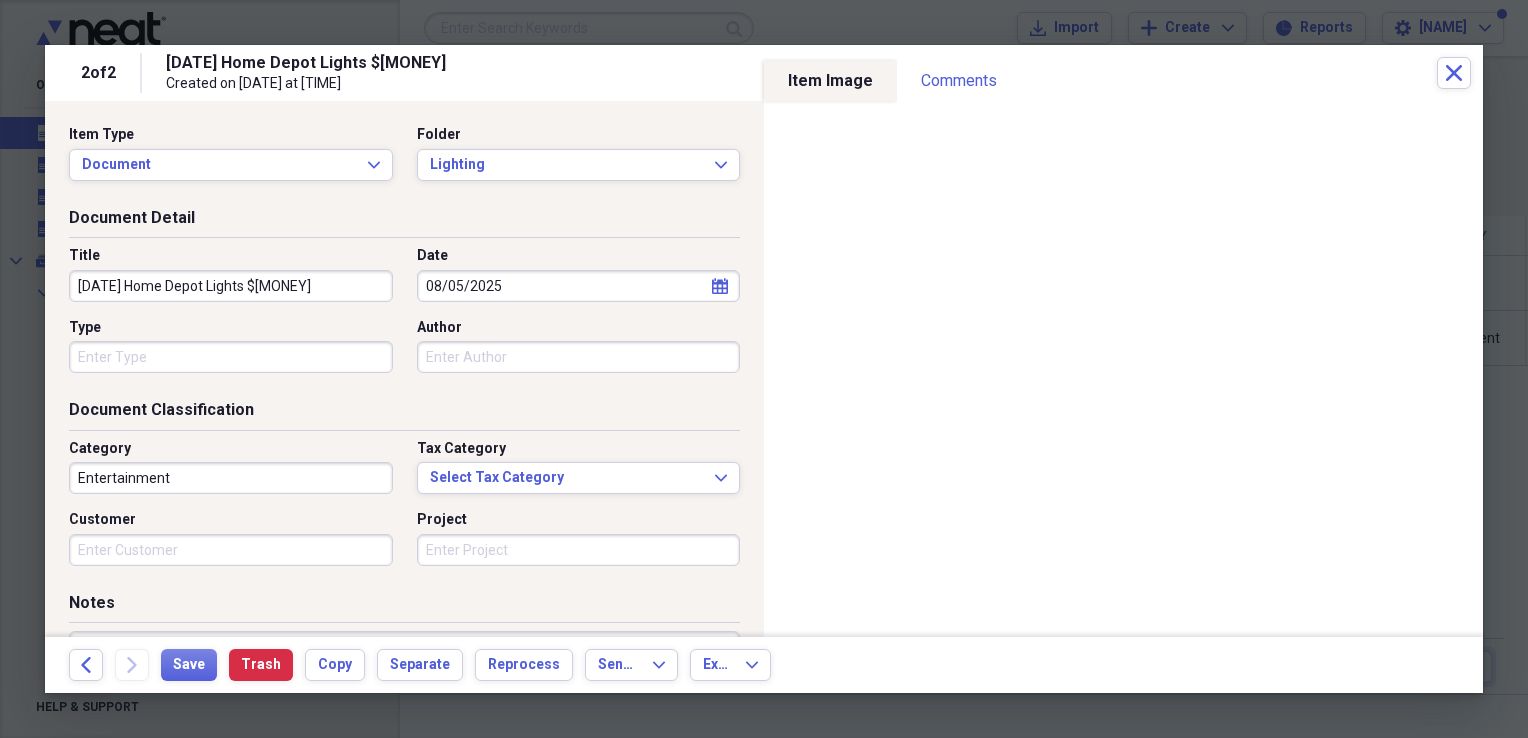 click on "Entertainment" at bounding box center (231, 478) 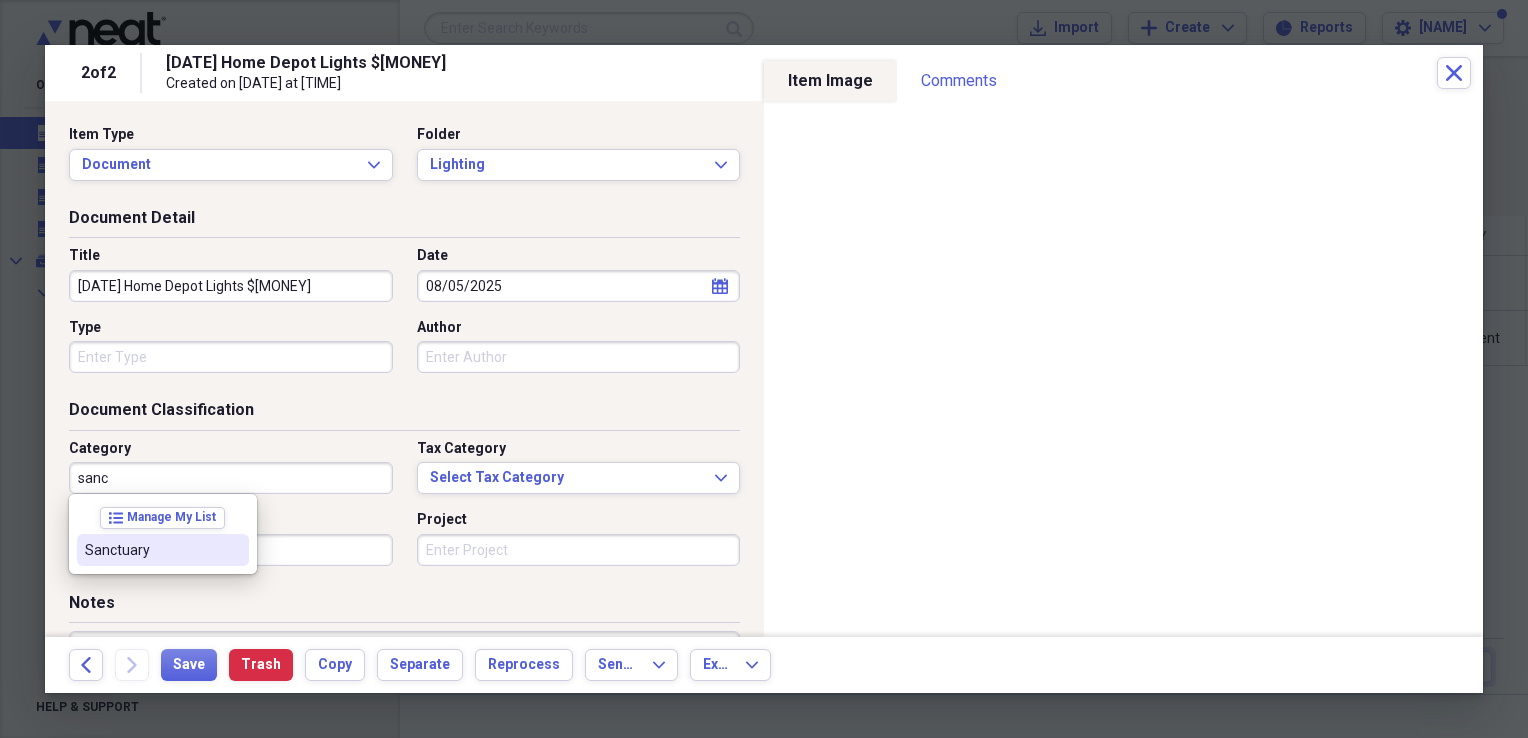 click on "Sanctuary" at bounding box center [151, 550] 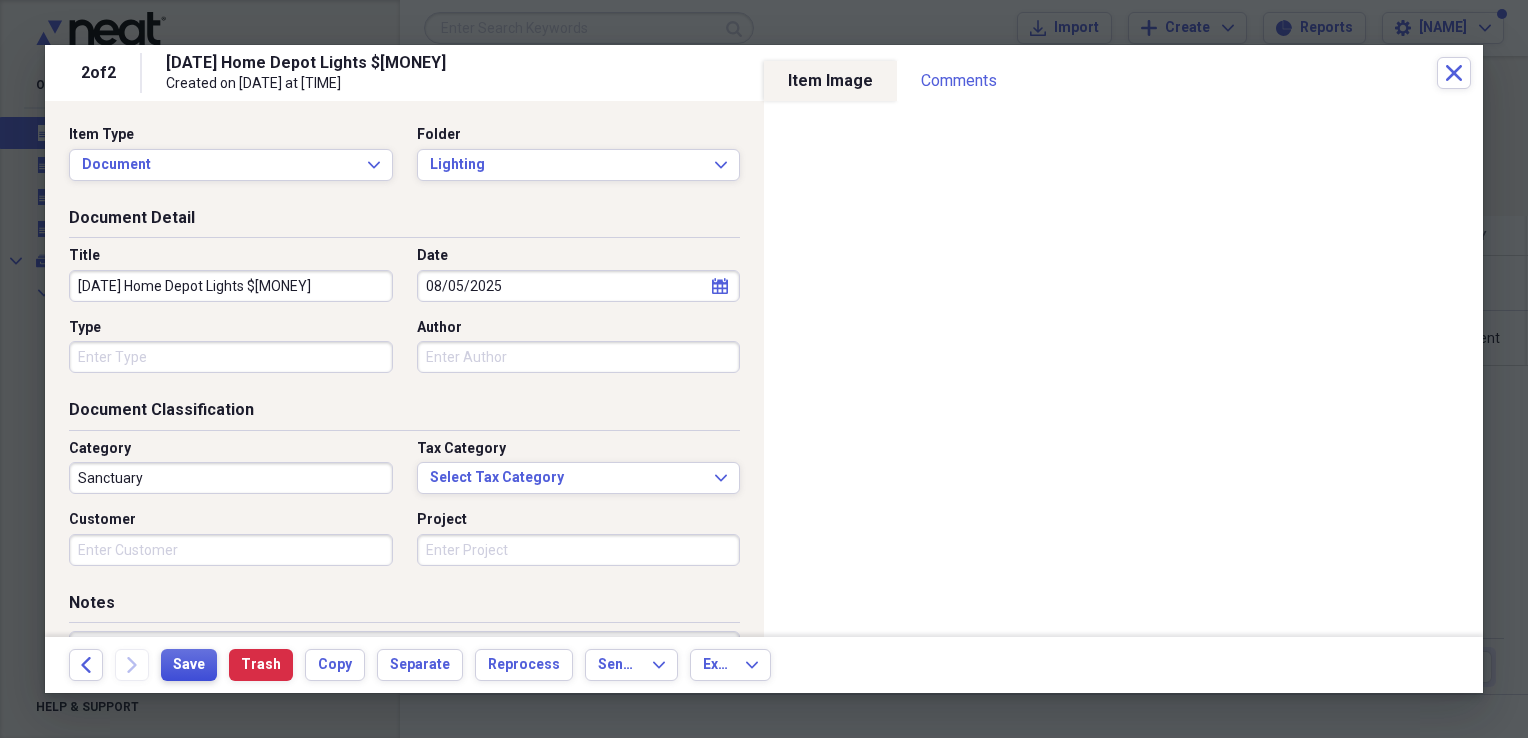 click on "Save" at bounding box center [189, 665] 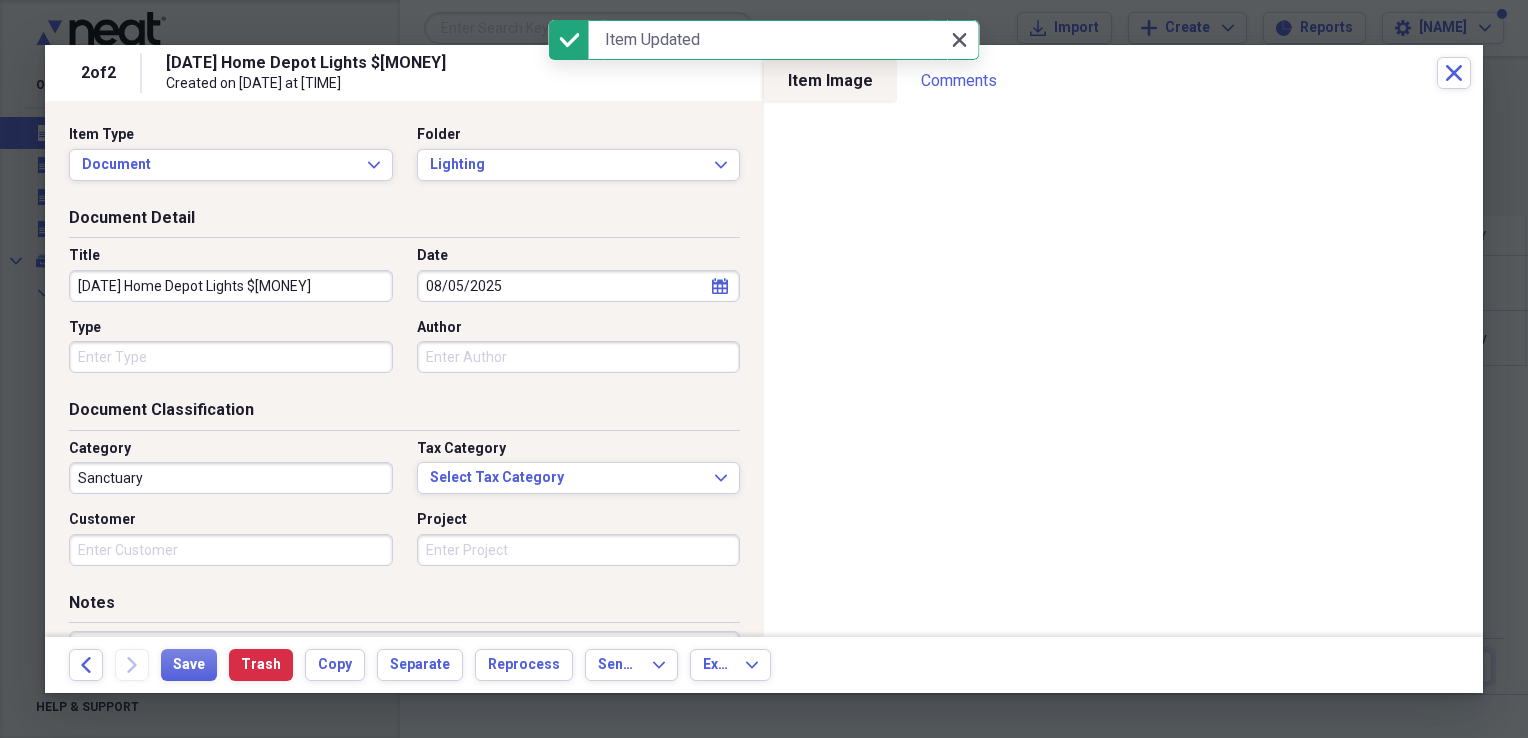 click on "Close" 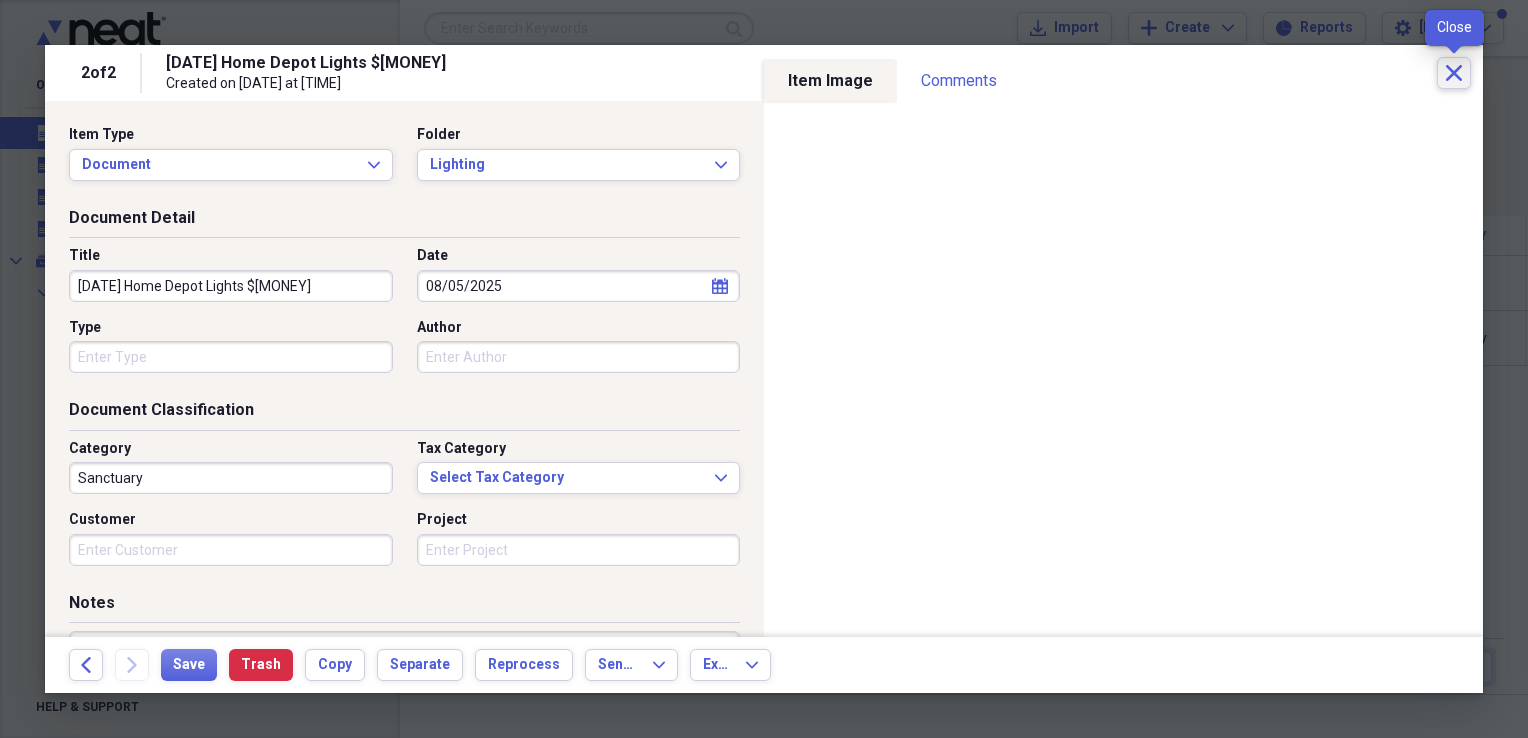 click on "Close" at bounding box center [1454, 73] 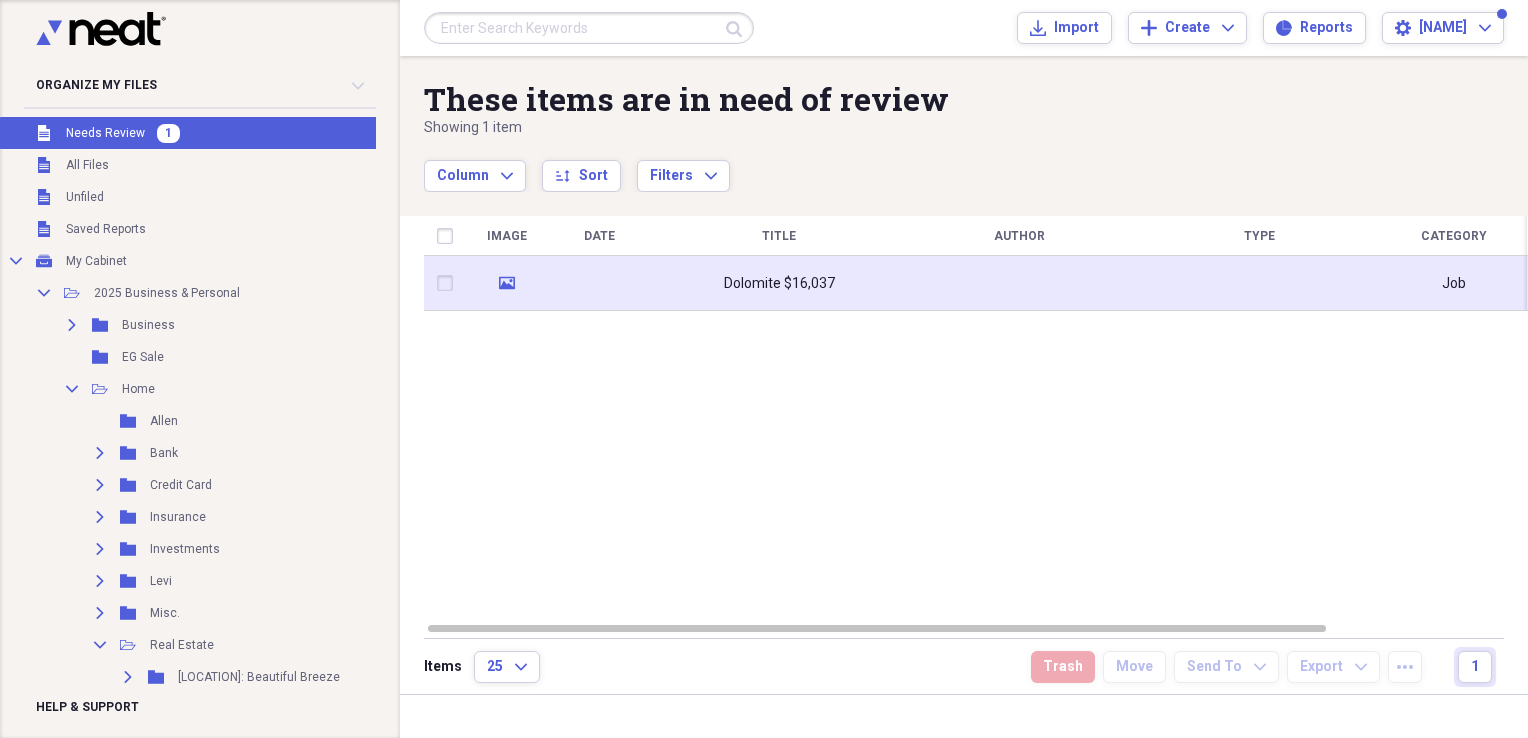 click on "Dolomite $16,037" at bounding box center (779, 283) 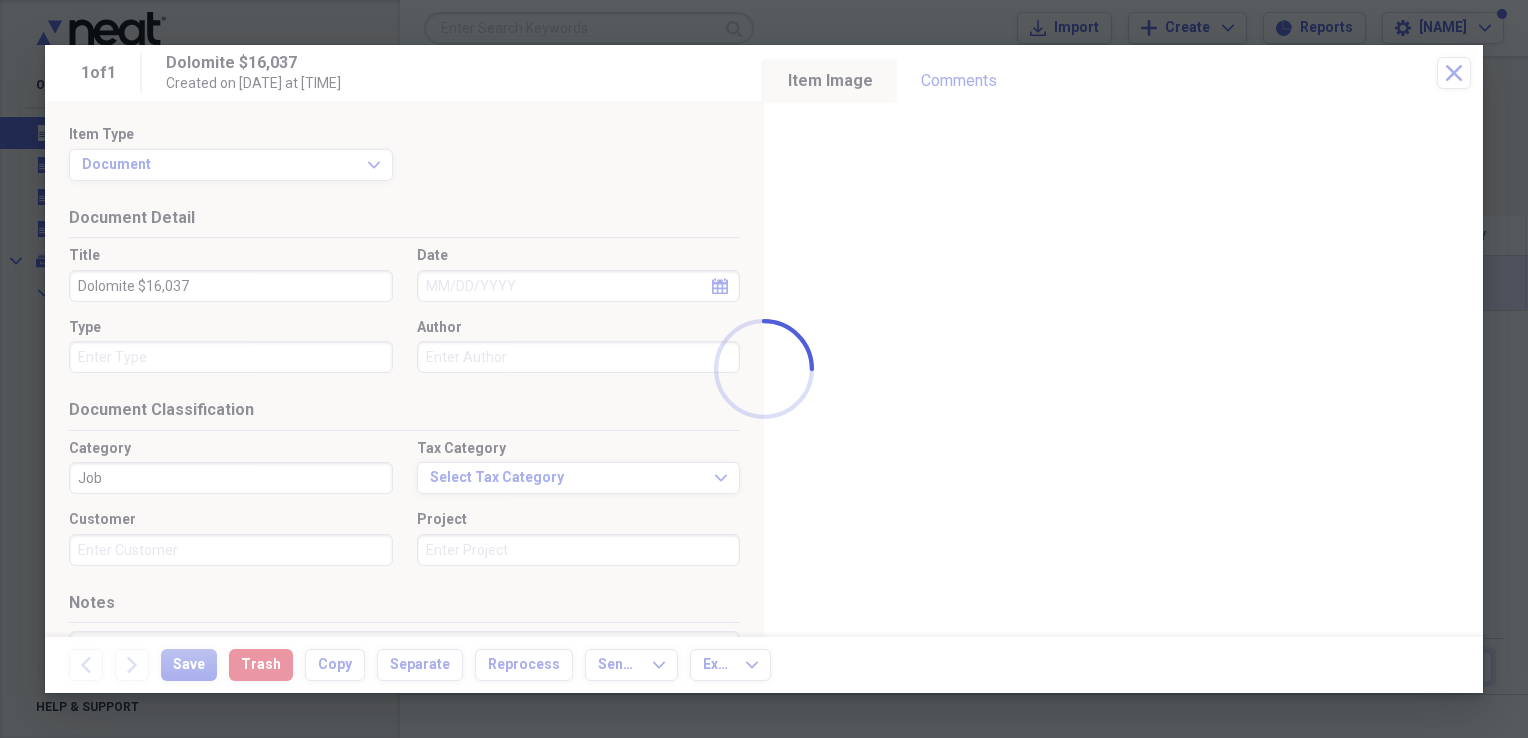 click on "Organize My Files 1 Collapse Unfiled Needs Review 1 Unfiled All Files Unfiled Unfiled Unfiled Saved Reports Collapse My Cabinet My Cabinet Add Folder Collapse Open Folder [DATE] Business & Personal Add Folder Expand Folder Business Add Folder Folder EG Sale Add Folder Collapse Open Folder Home Add Folder Folder Allen Add Folder Expand Folder Bank Add Folder Expand Folder Credit Card Add Folder Expand Folder Insurance Add Folder Expand Folder Investments Add Folder Expand Folder Levi Add Folder Expand Folder Misc. Add Folder Collapse Open Folder Real Estate Add Folder Expand Folder [LOCATION]: Beautiful Breeze Add Folder Expand Folder [LOCATION]: Po Buoy/Fishy Fishy Add Folder Expand Folder [LOCATION] Add Folder Expand Folder [LOCATION] Add Folder Expand Folder [LOCATION] Add Folder Folder Tax Forms 2022/2023 Add Folder Folder [NAME] Add Folder Expand Folder Previous Years Add Folder Trash Trash Help & Support Submit Import Import Add Create Expand Reports Reports Settings [NAME] Expand Showing 1 item Column Expand 1" at bounding box center [764, 369] 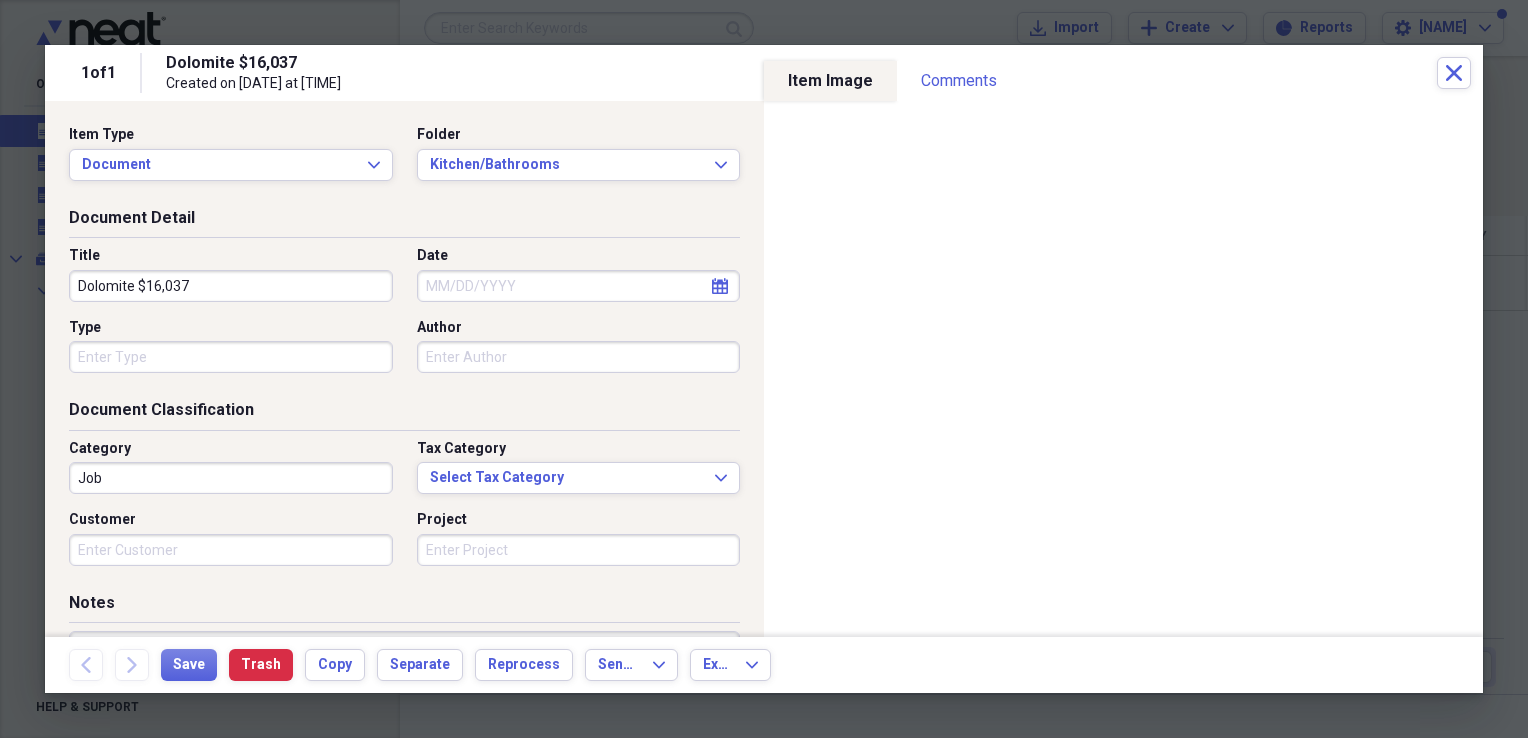 click on "Dolomite $16,037" at bounding box center [231, 286] 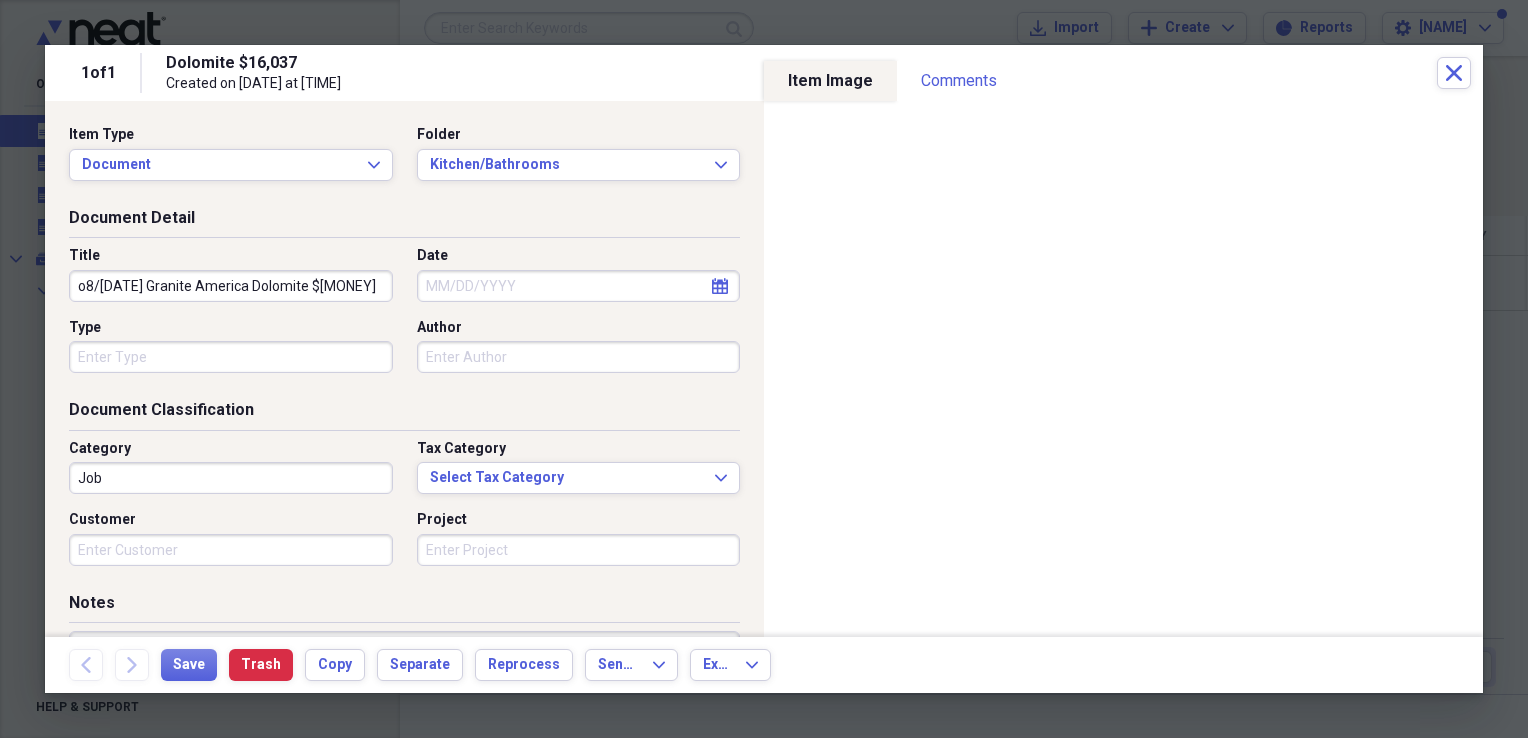 type on "o8/[DATE] Granite America Dolomite $[MONEY]" 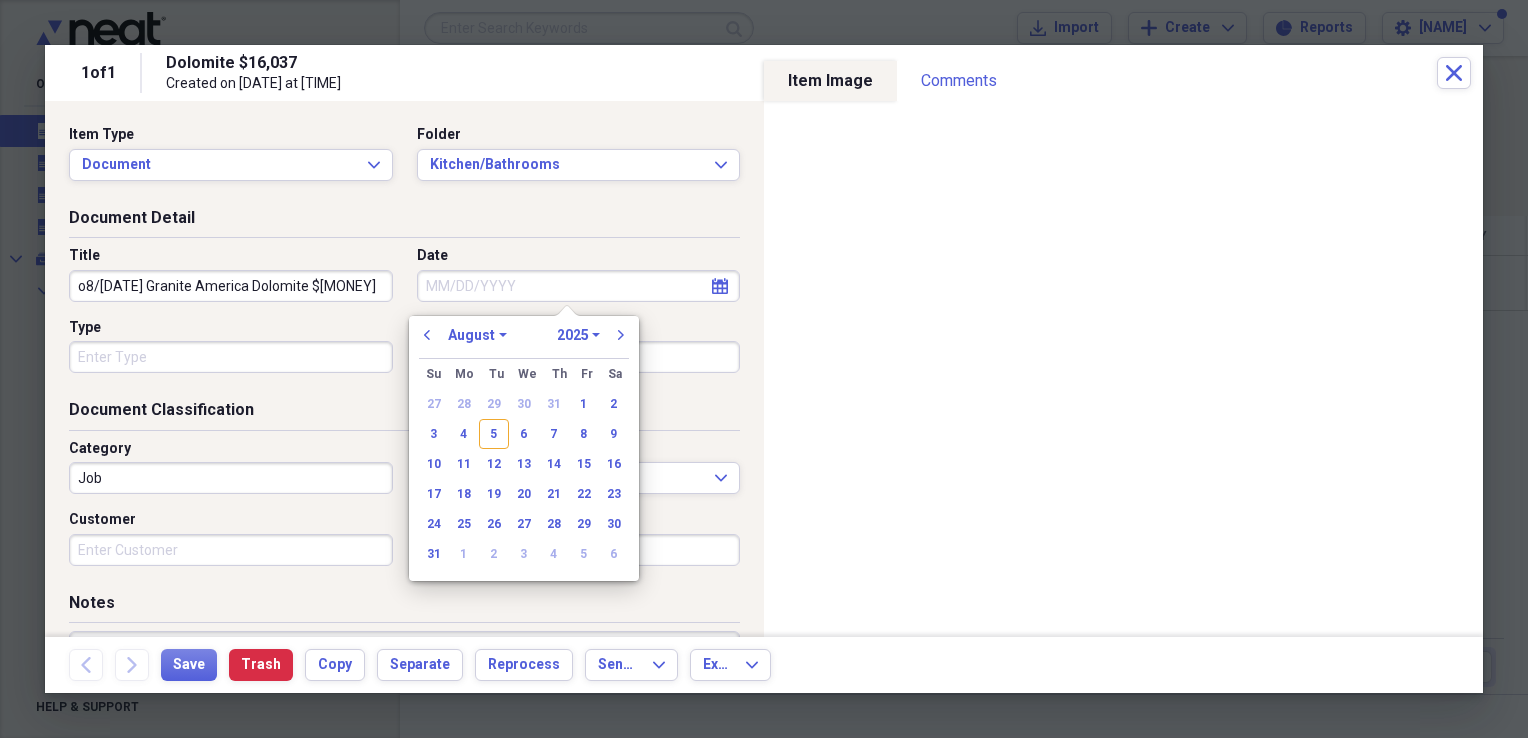 click on "o8/[DATE] Granite America Dolomite $[MONEY]" at bounding box center (231, 286) 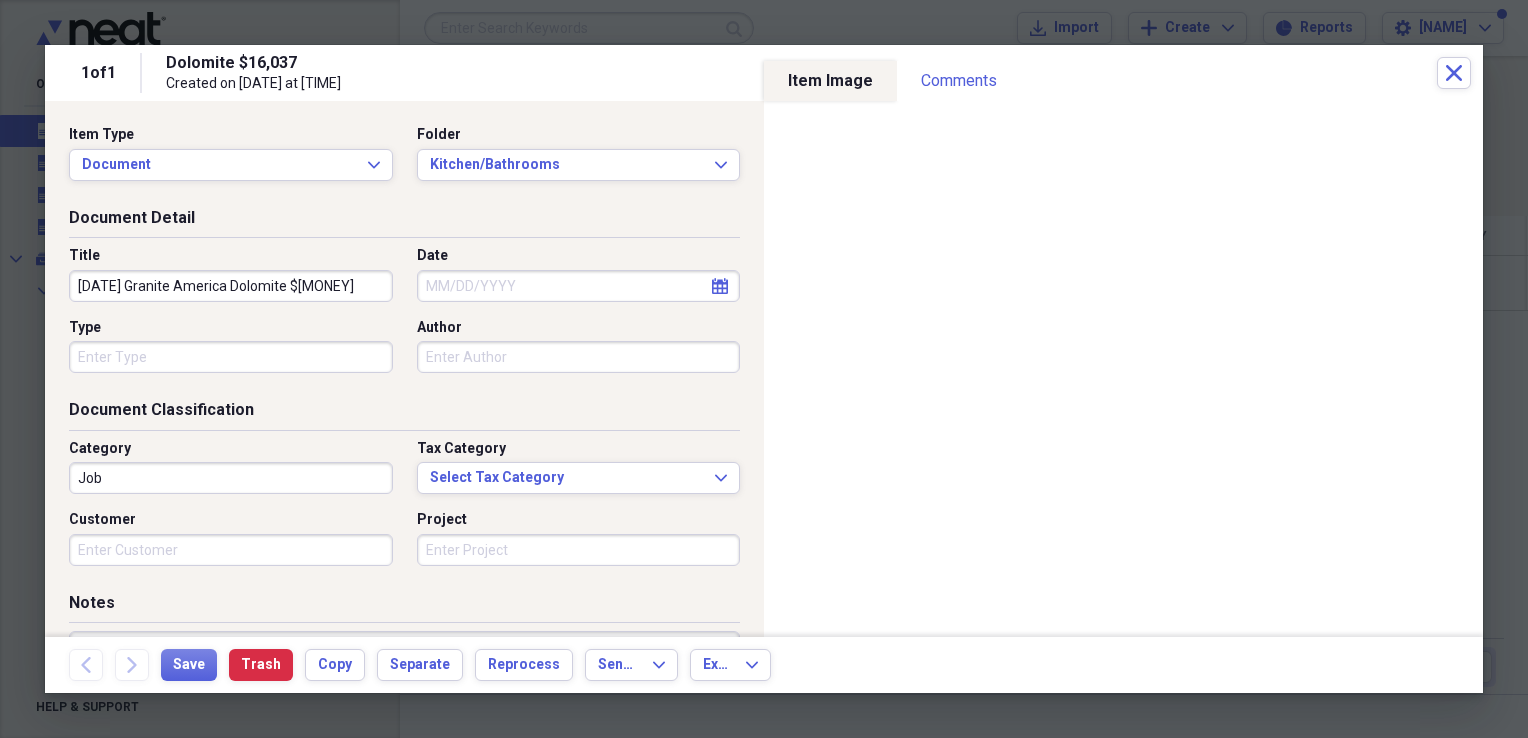 type on "[DATE] Granite America Dolomite $[MONEY]" 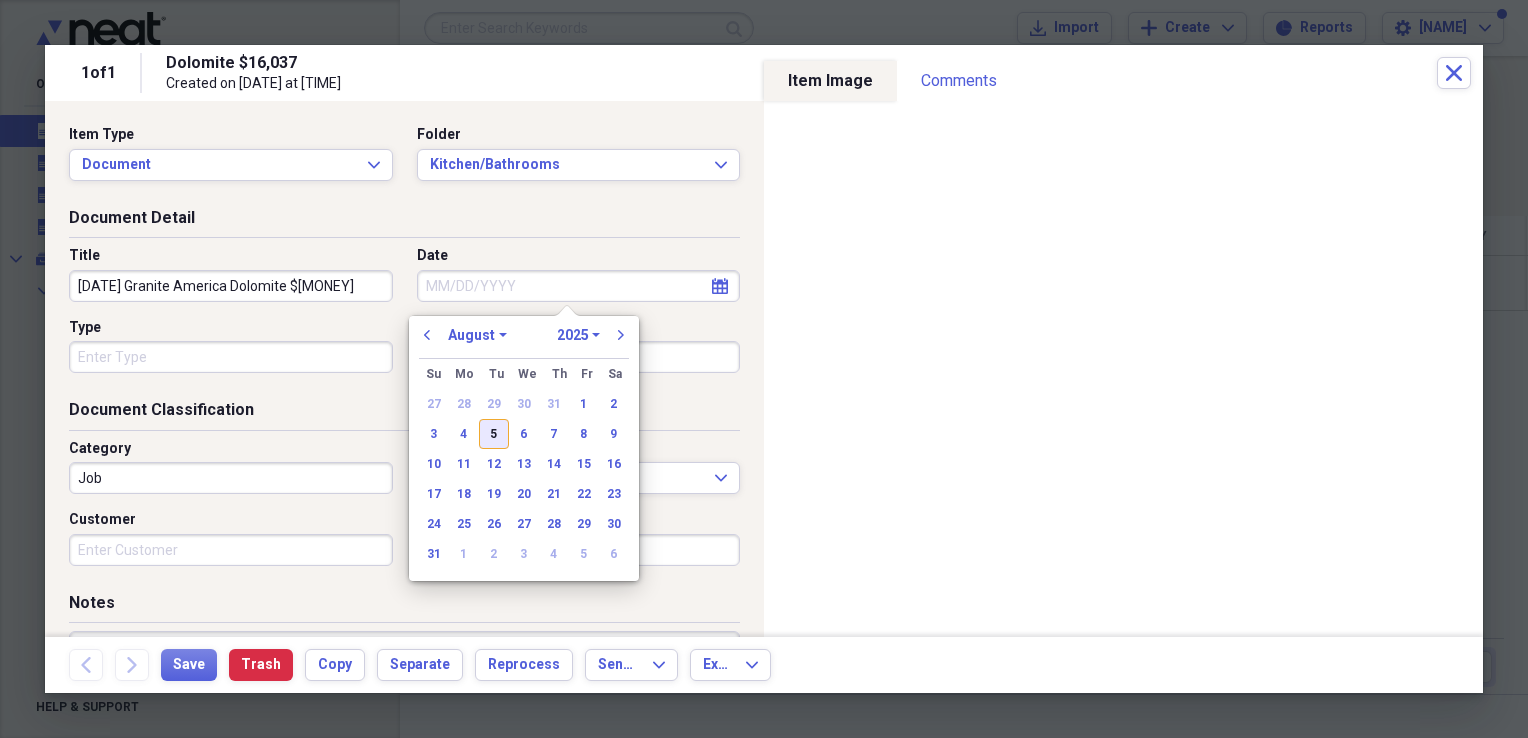 click on "5" at bounding box center [494, 434] 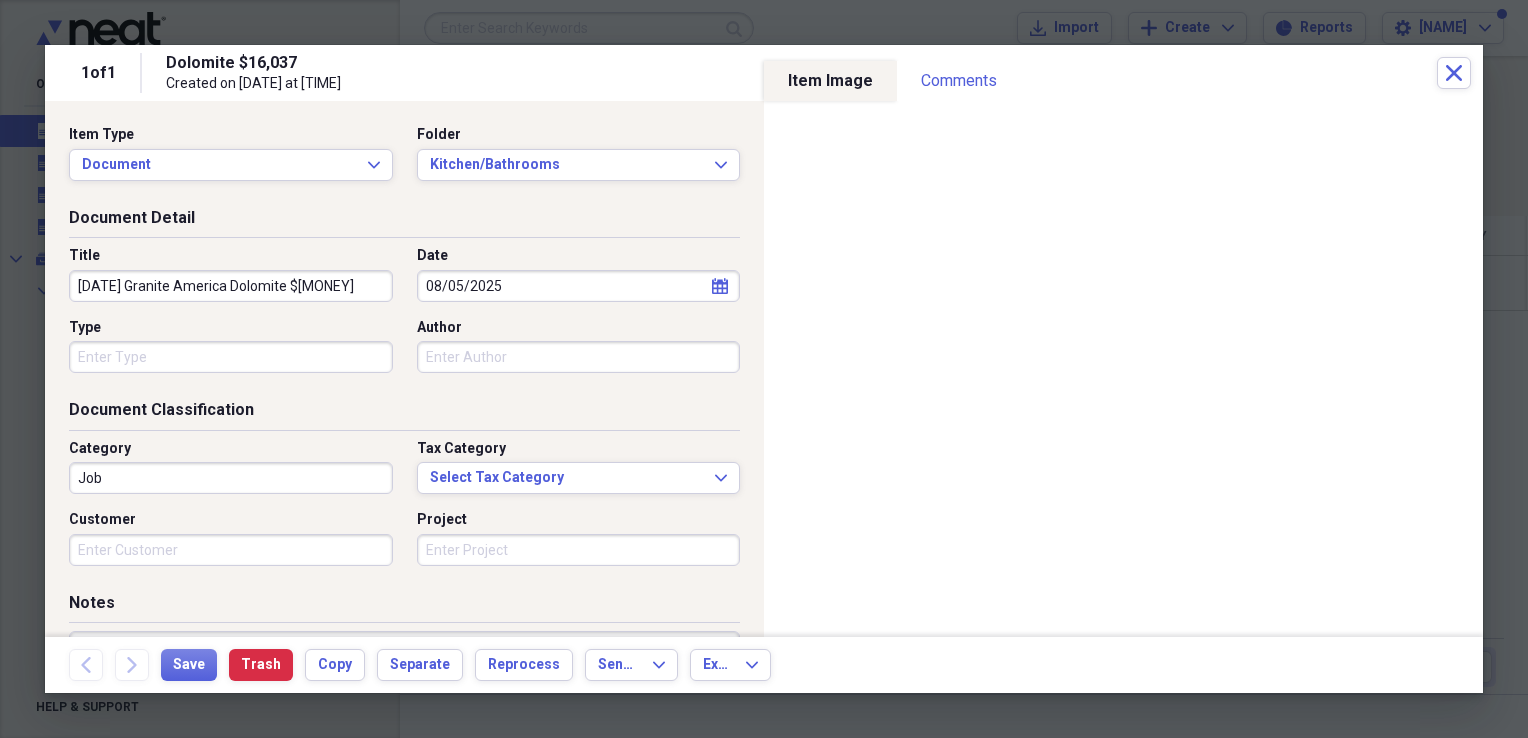 click on "Job" at bounding box center [231, 478] 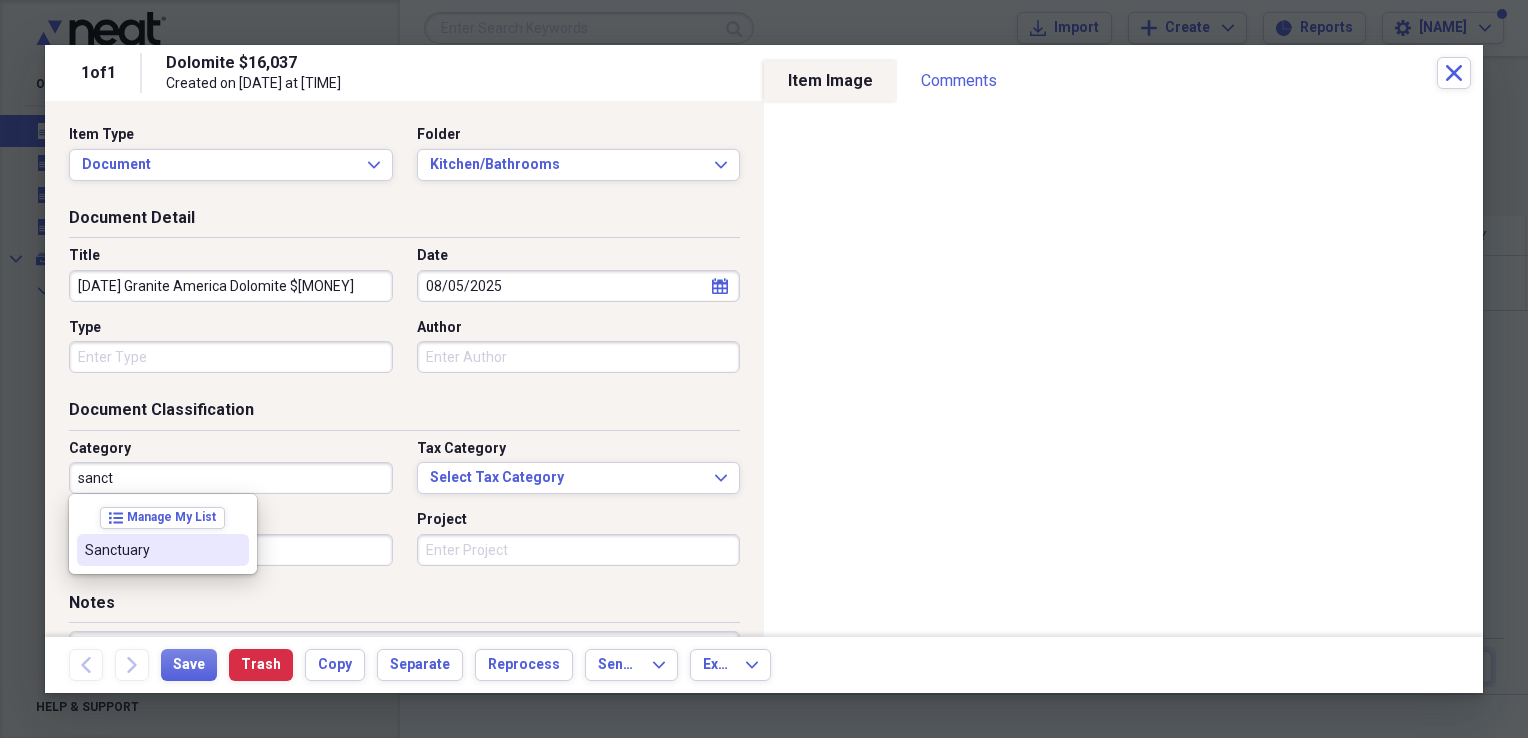click on "Sanctuary" at bounding box center [151, 550] 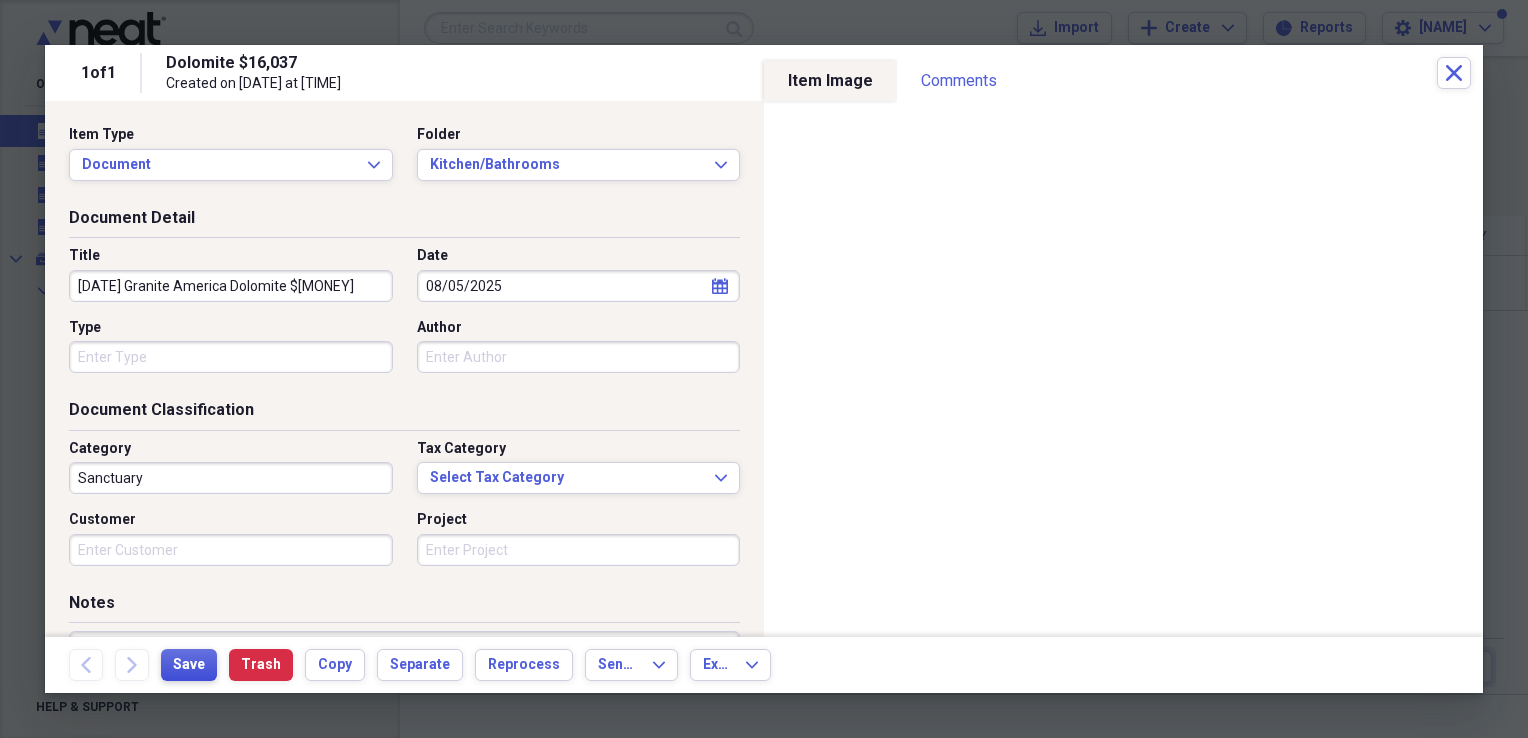 click on "Save" at bounding box center [189, 665] 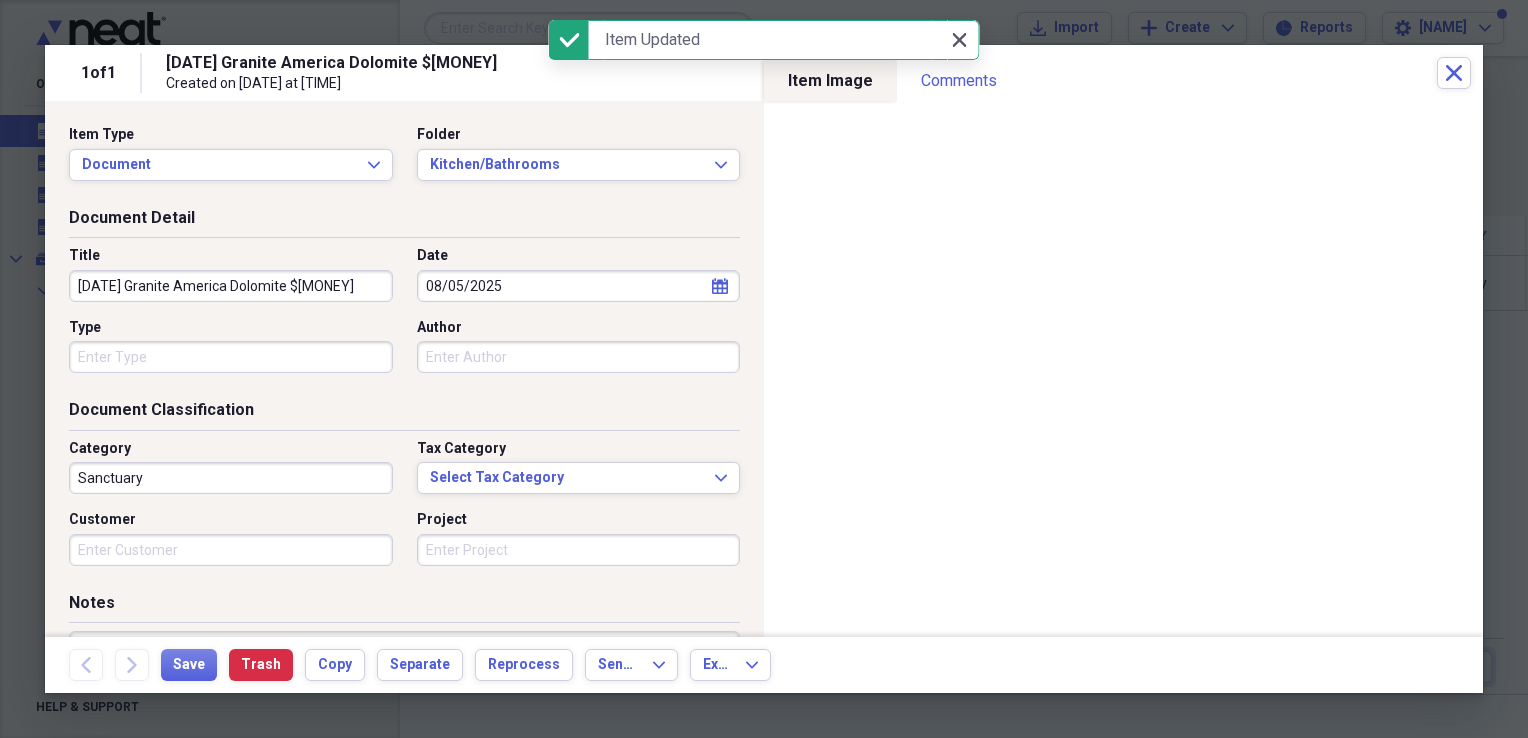click on "Close" 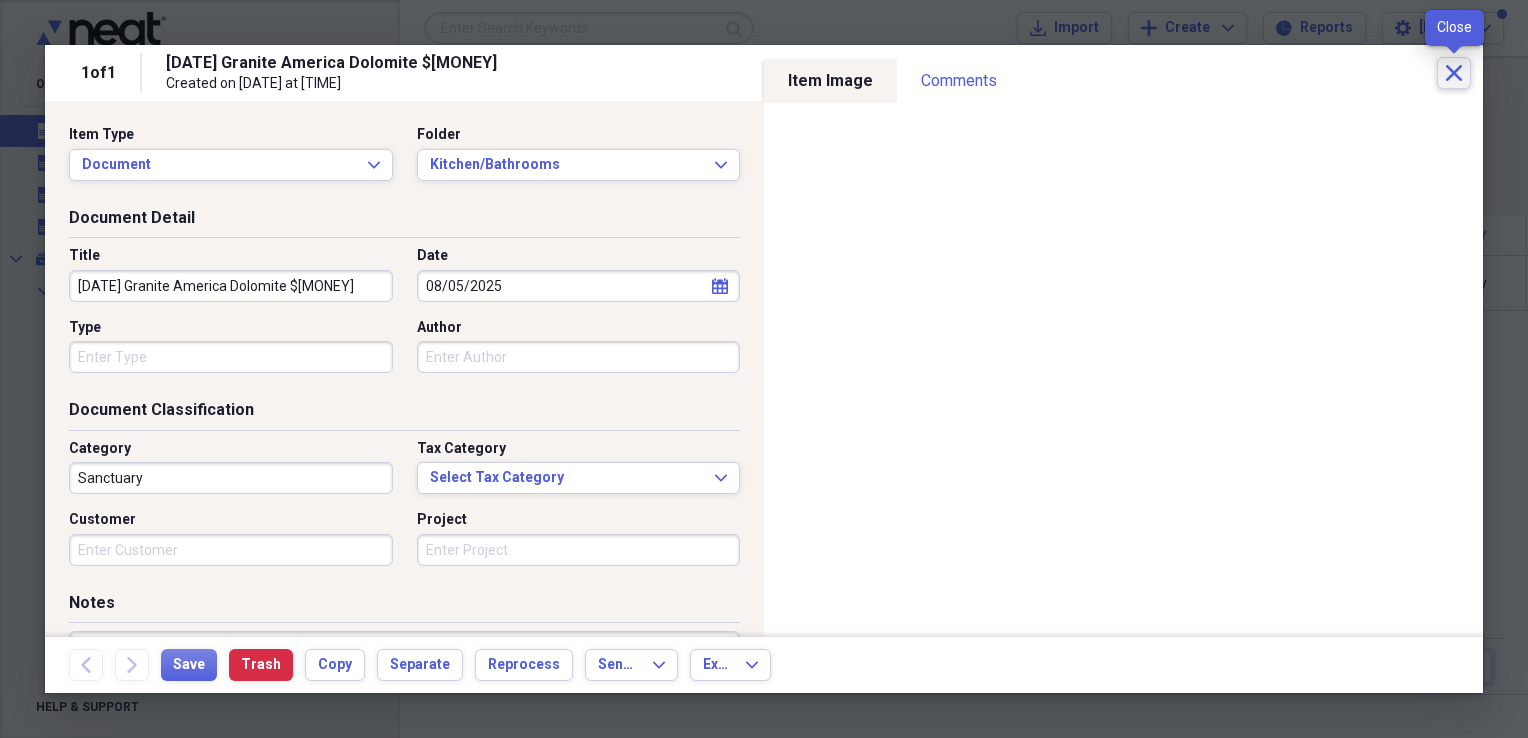 click on "Close" at bounding box center [1454, 73] 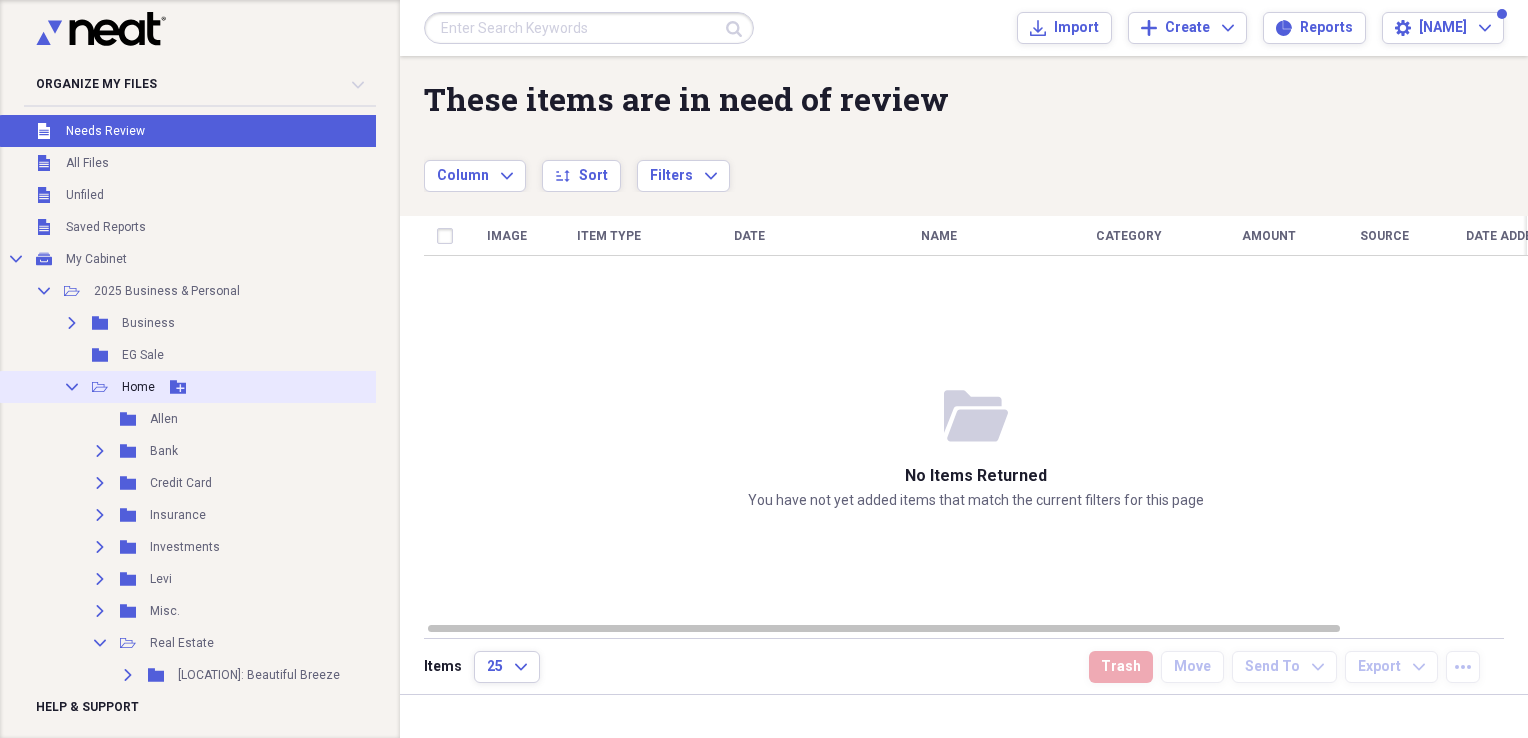 click on "Collapse" 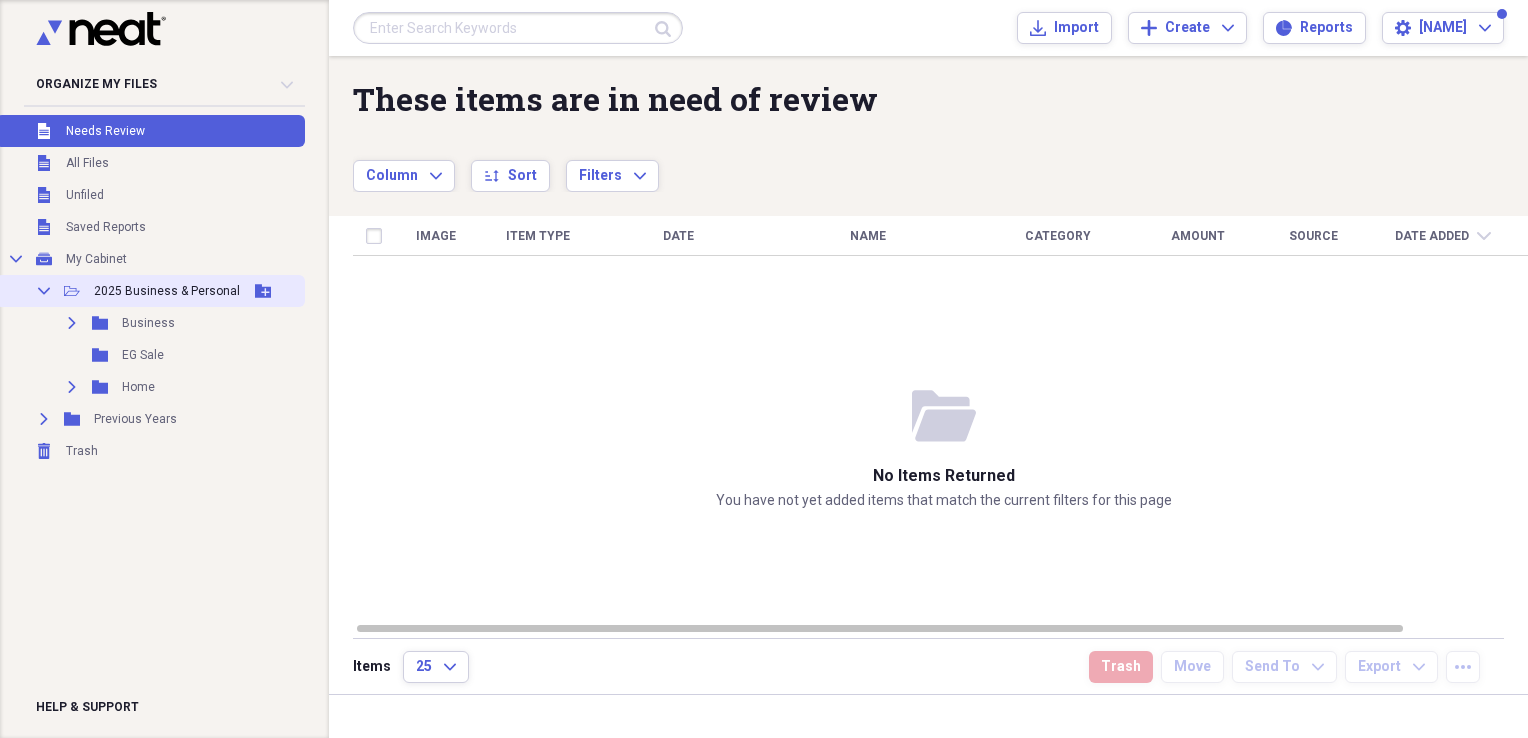 click on "Collapse" 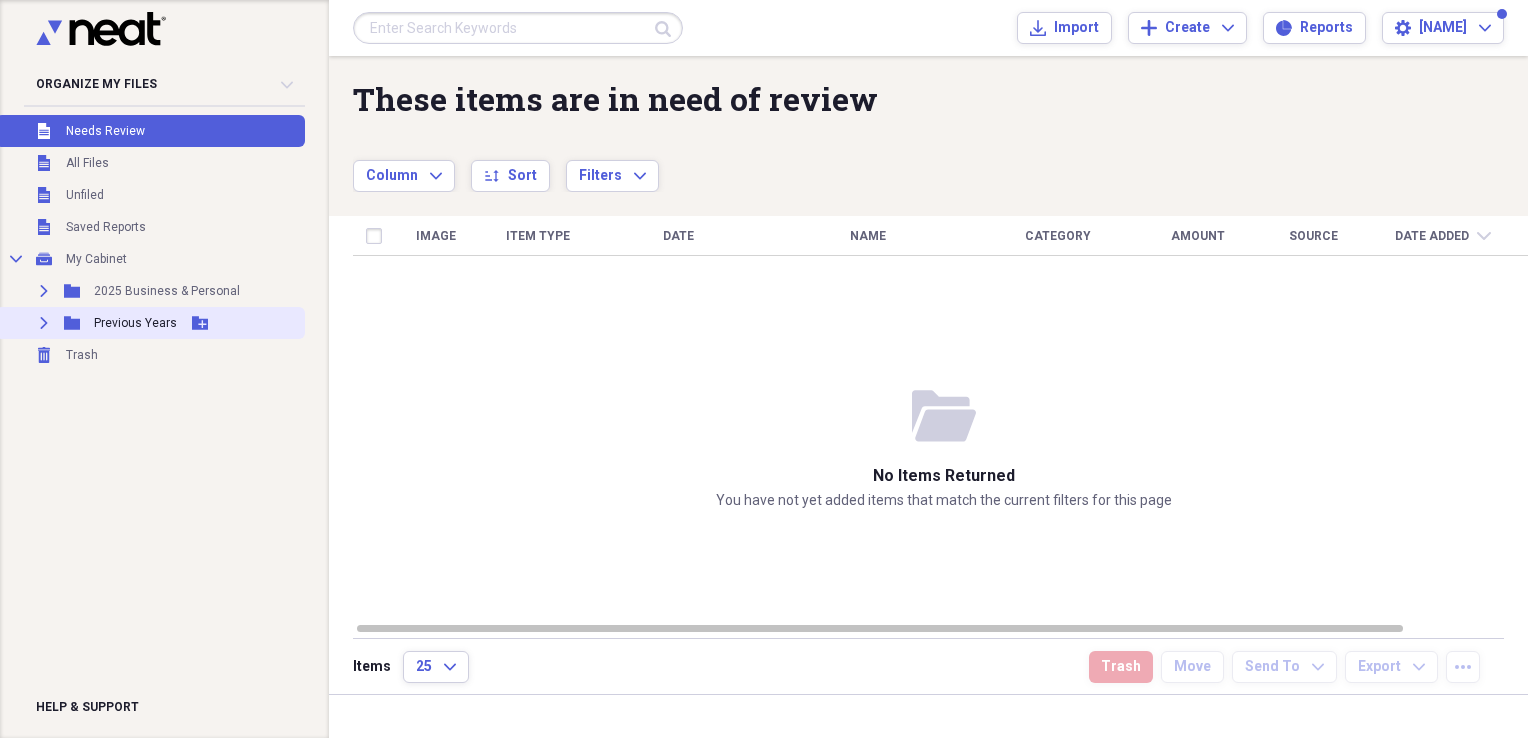 click on "Expand" at bounding box center [44, 323] 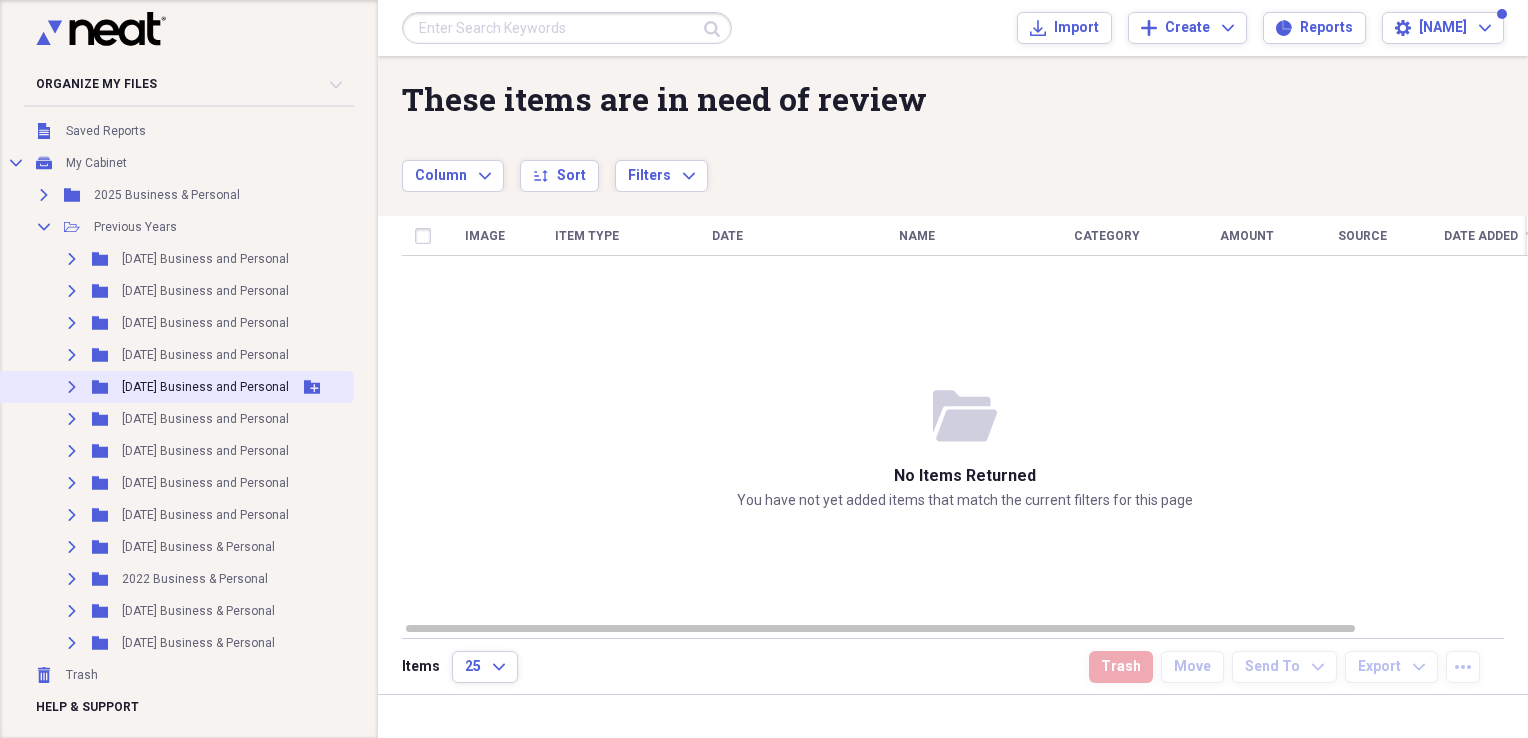 scroll, scrollTop: 108, scrollLeft: 0, axis: vertical 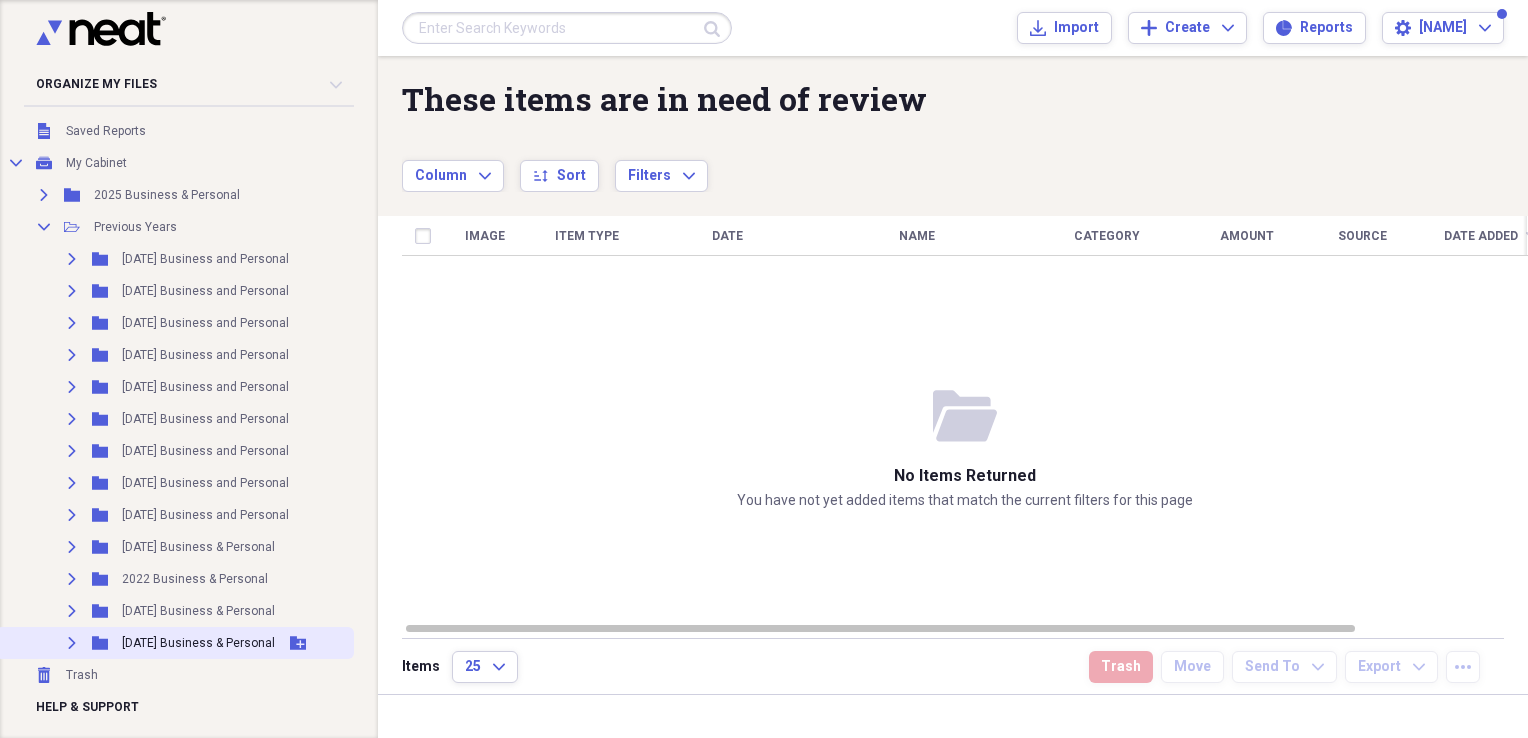 click on "Expand" 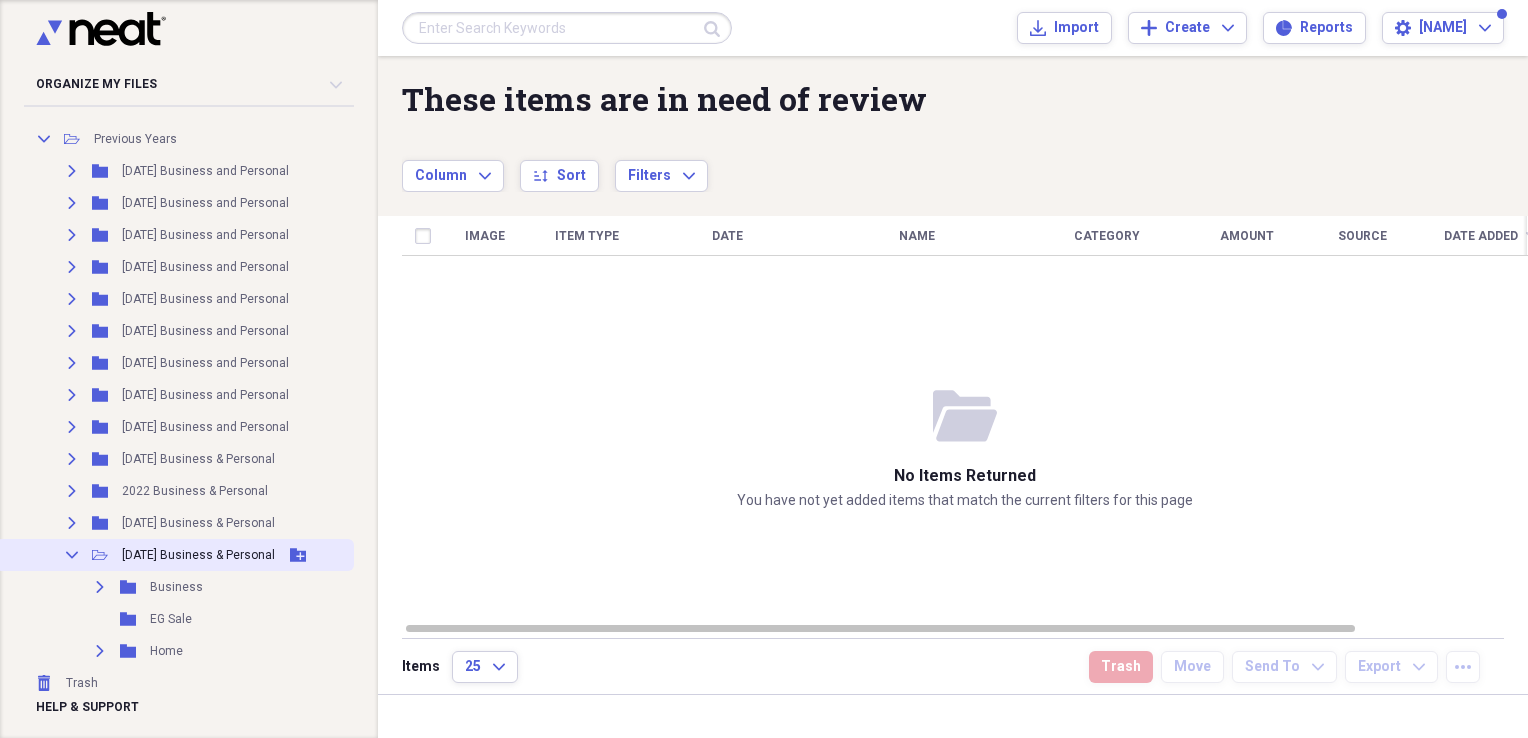 scroll, scrollTop: 189, scrollLeft: 0, axis: vertical 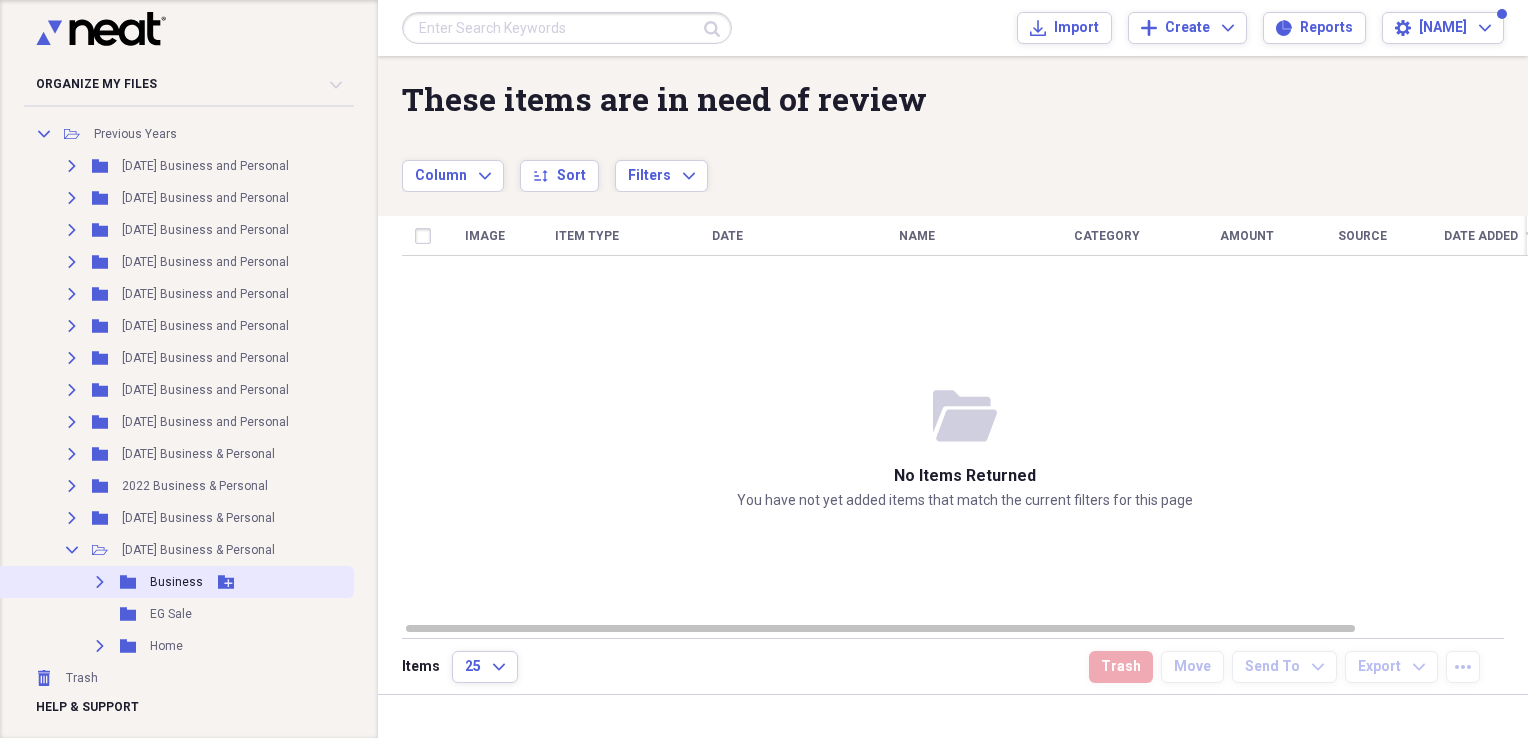click on "Expand" 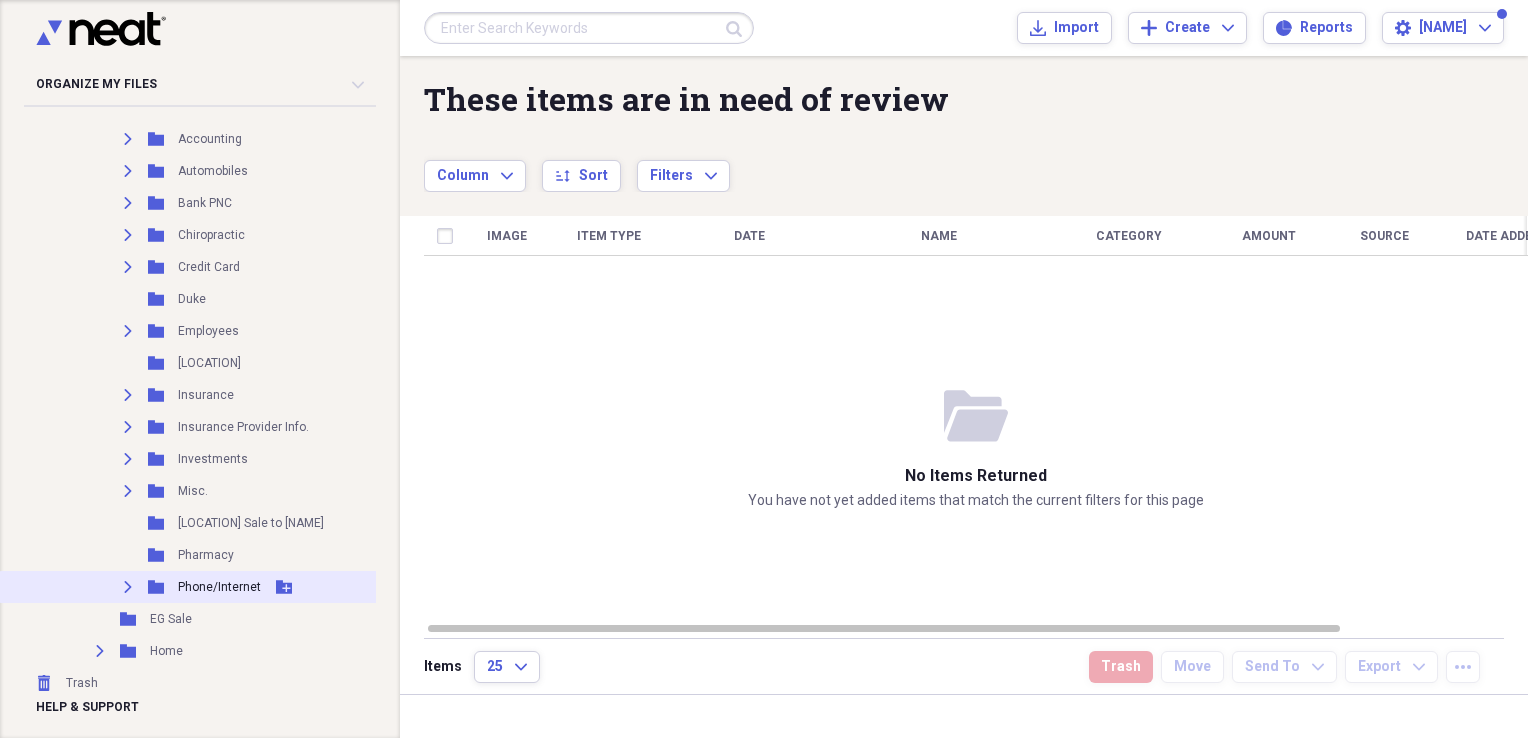 scroll, scrollTop: 716, scrollLeft: 0, axis: vertical 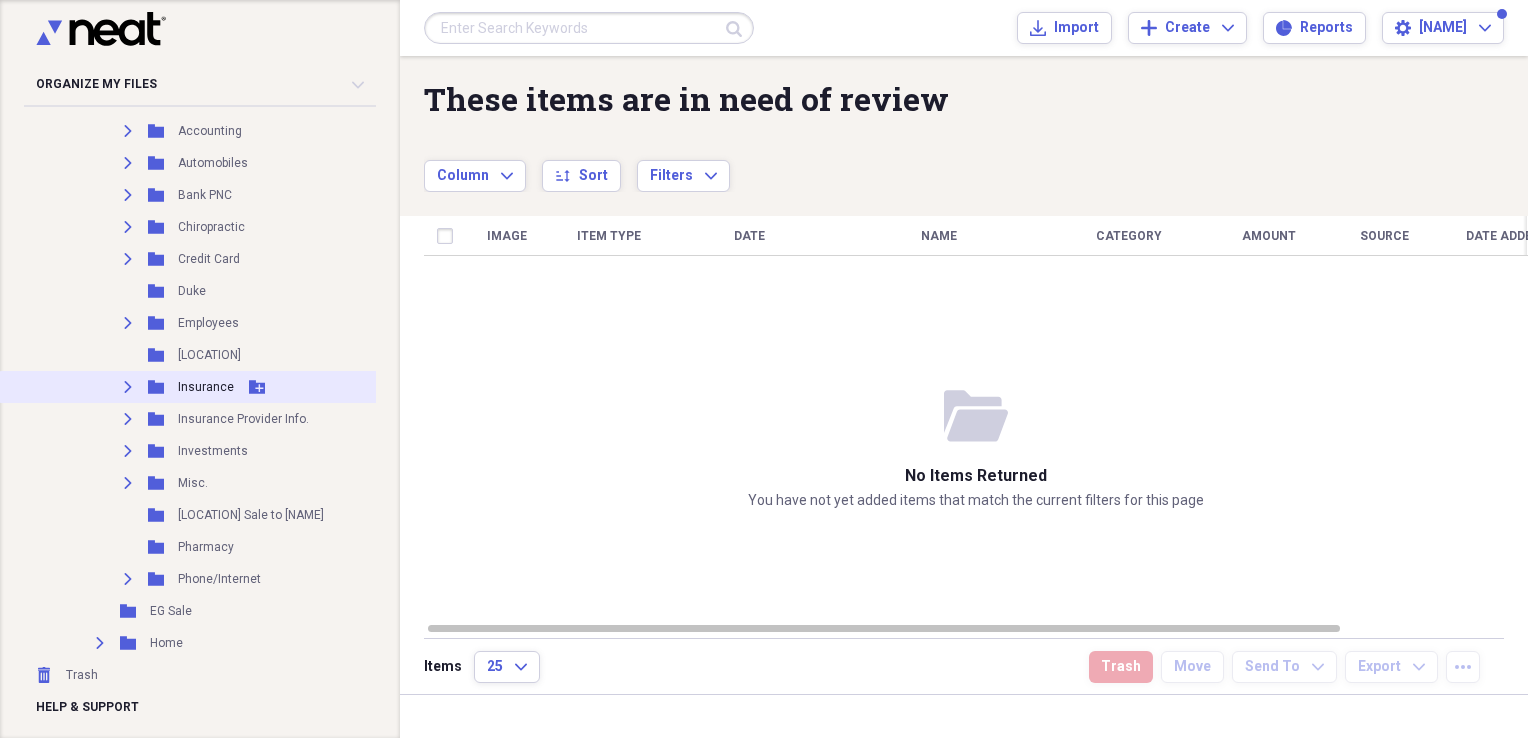 click on "Expand" 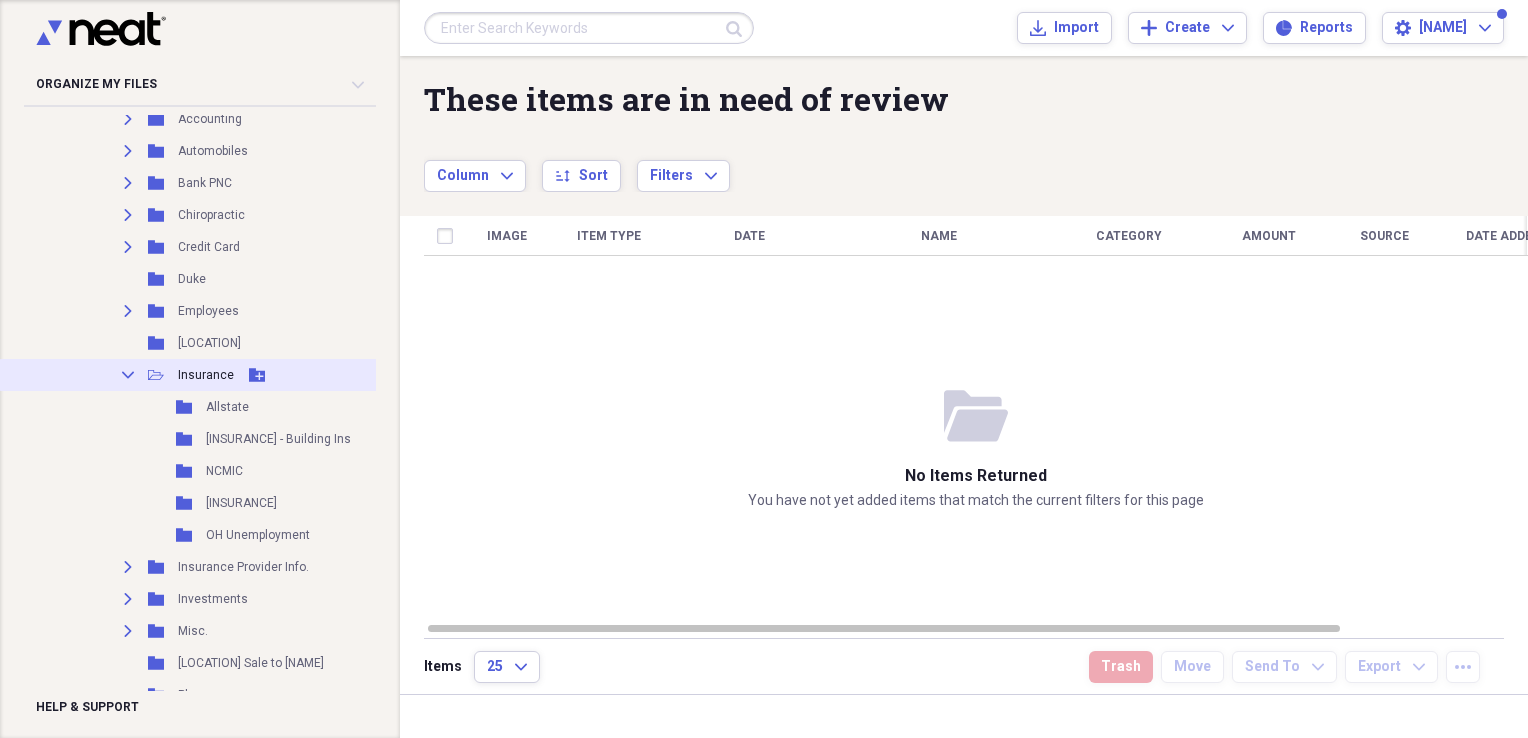 click on "Collapse" 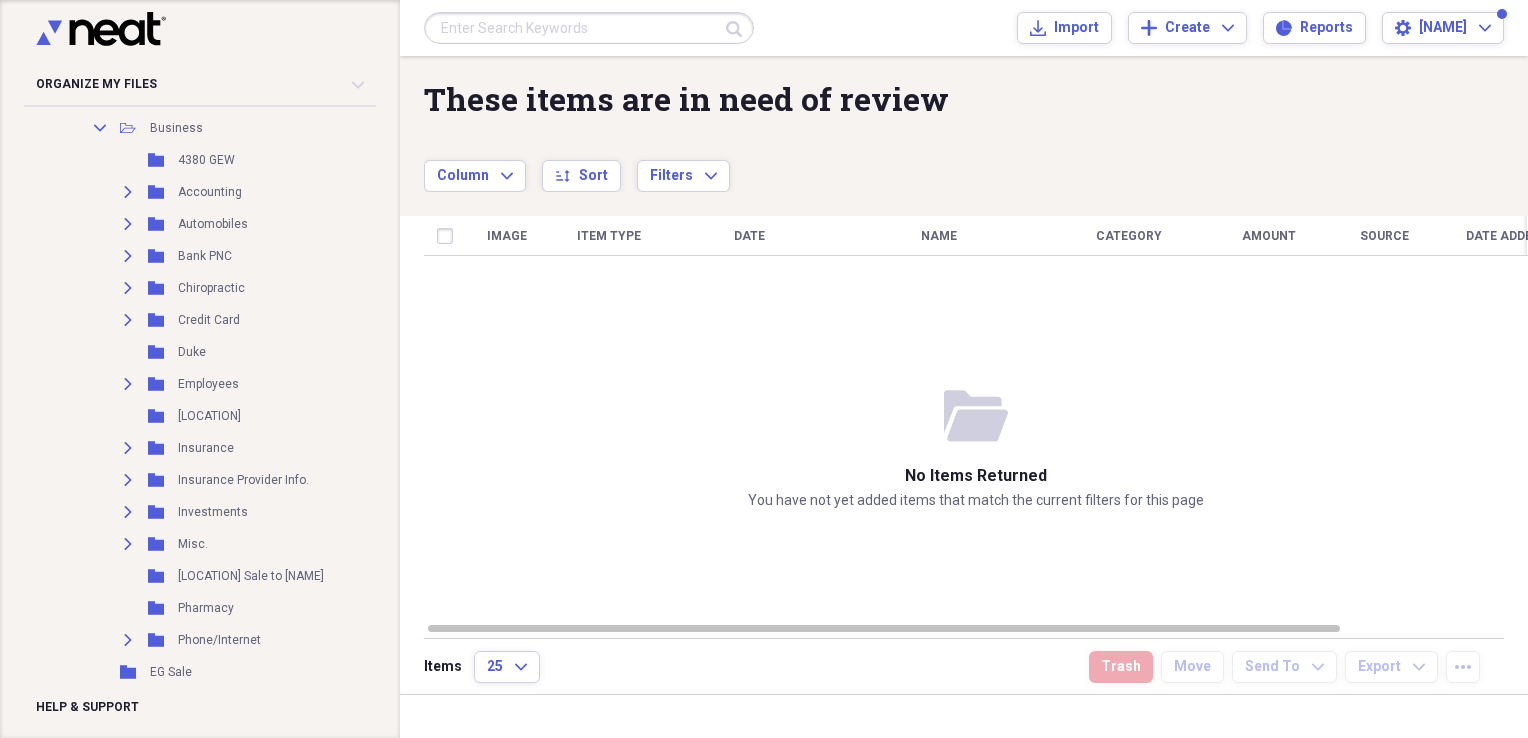 scroll, scrollTop: 316, scrollLeft: 0, axis: vertical 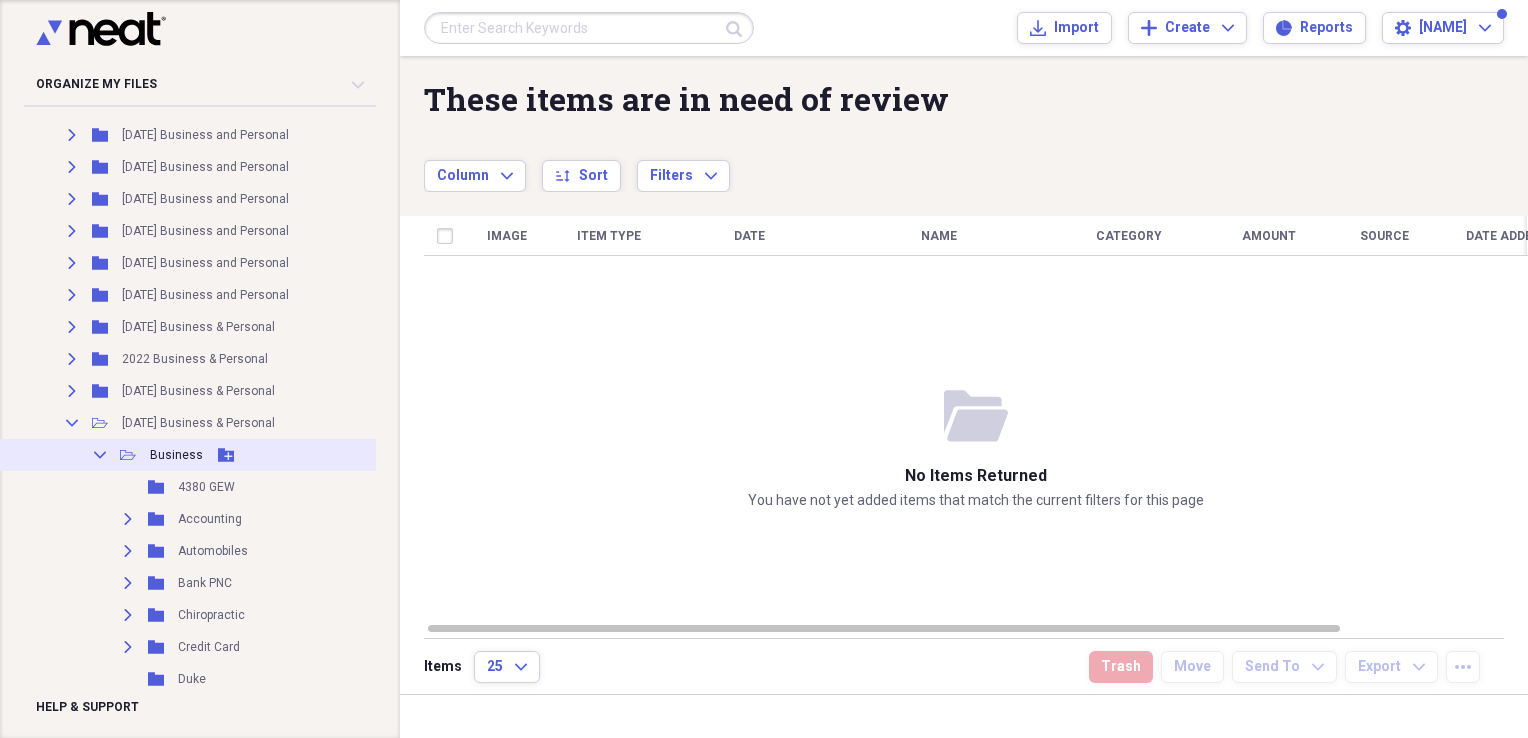click on "Collapse" 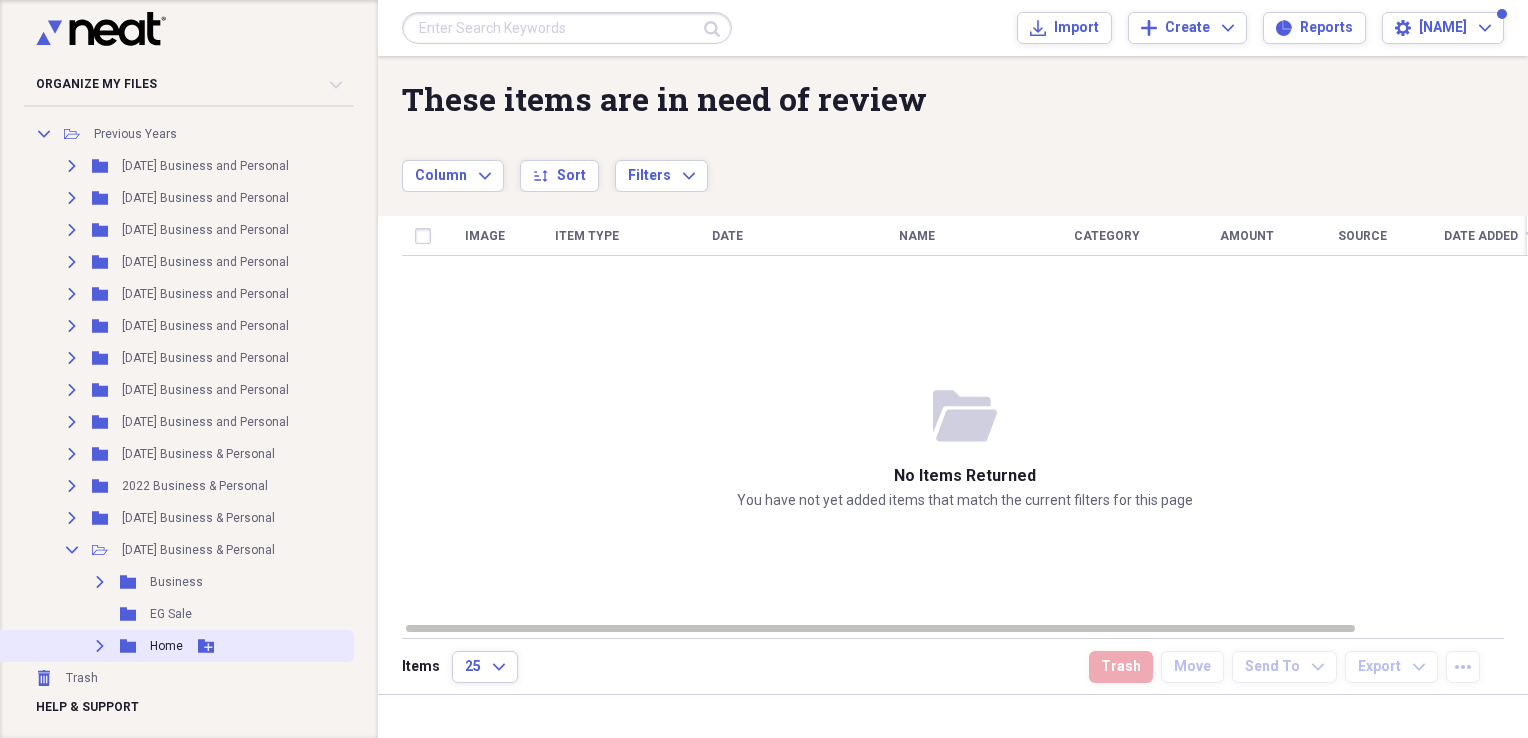 click on "Expand" at bounding box center (100, 646) 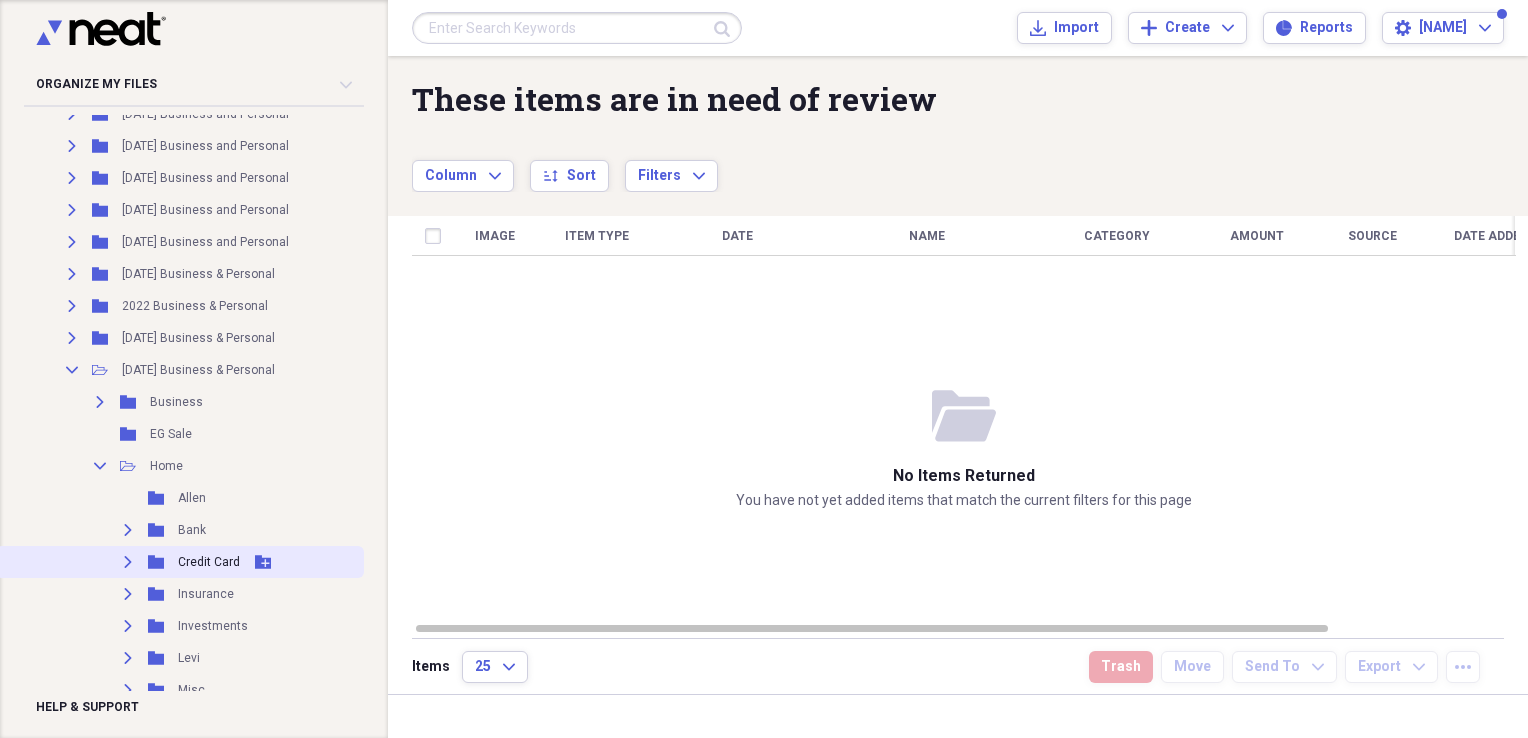 scroll, scrollTop: 509, scrollLeft: 0, axis: vertical 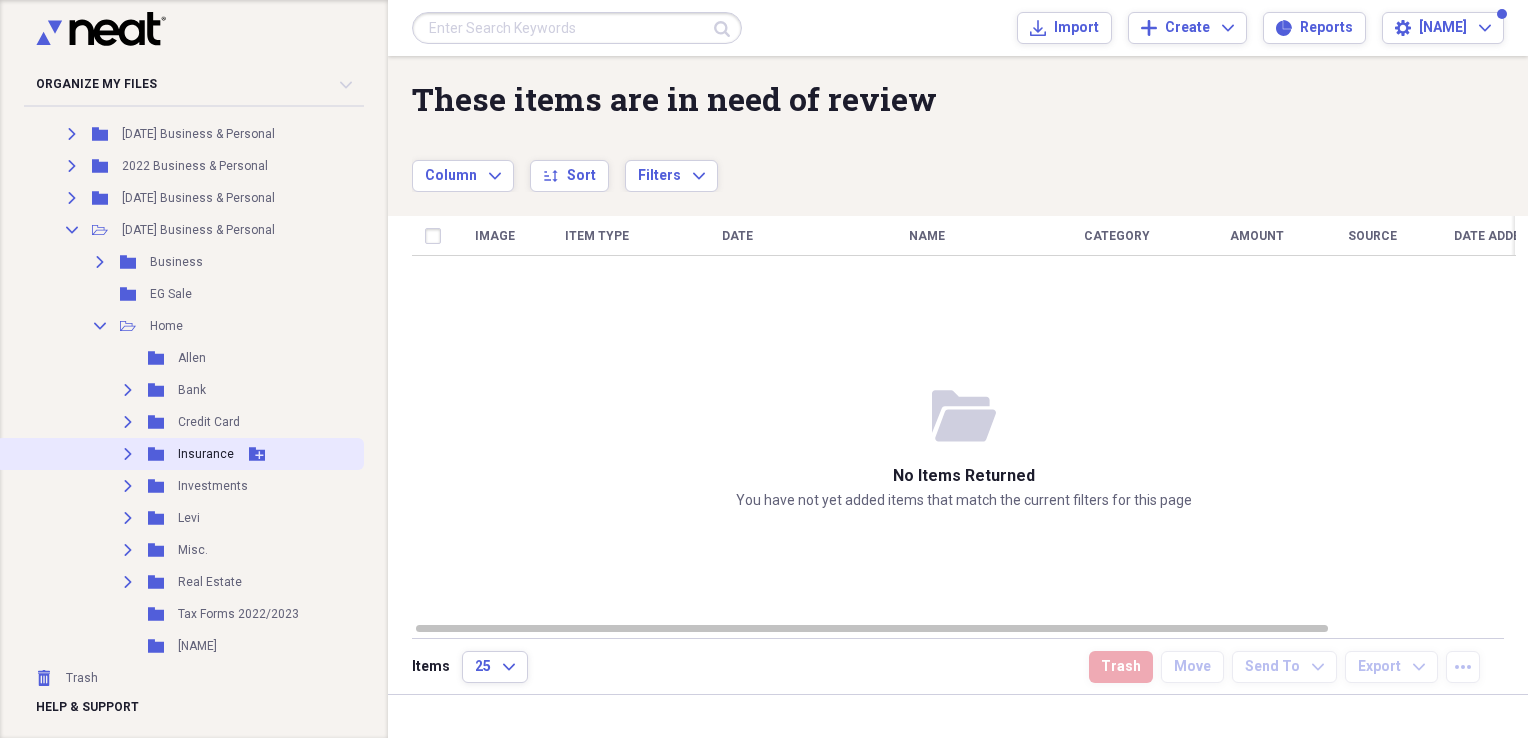 click on "Expand" 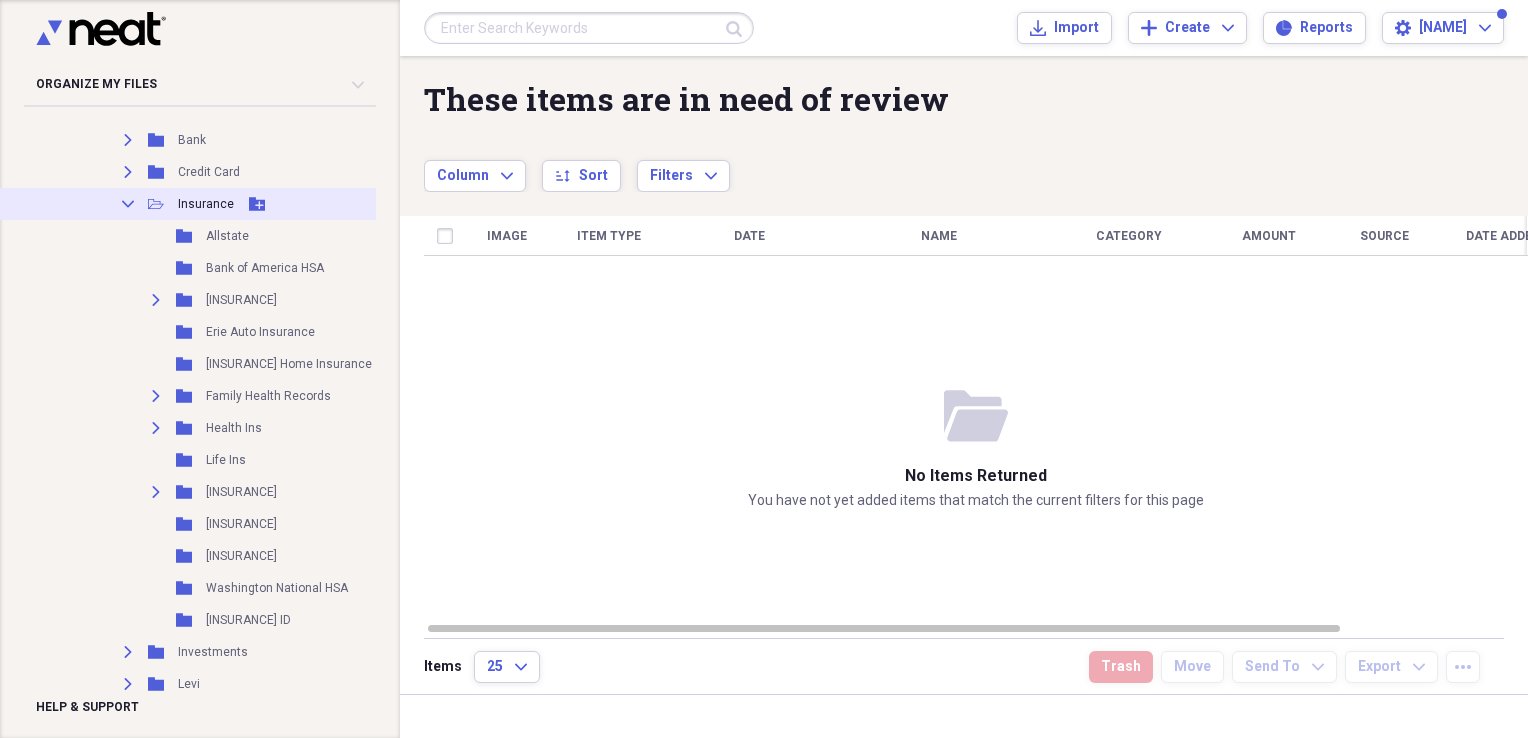 scroll, scrollTop: 809, scrollLeft: 0, axis: vertical 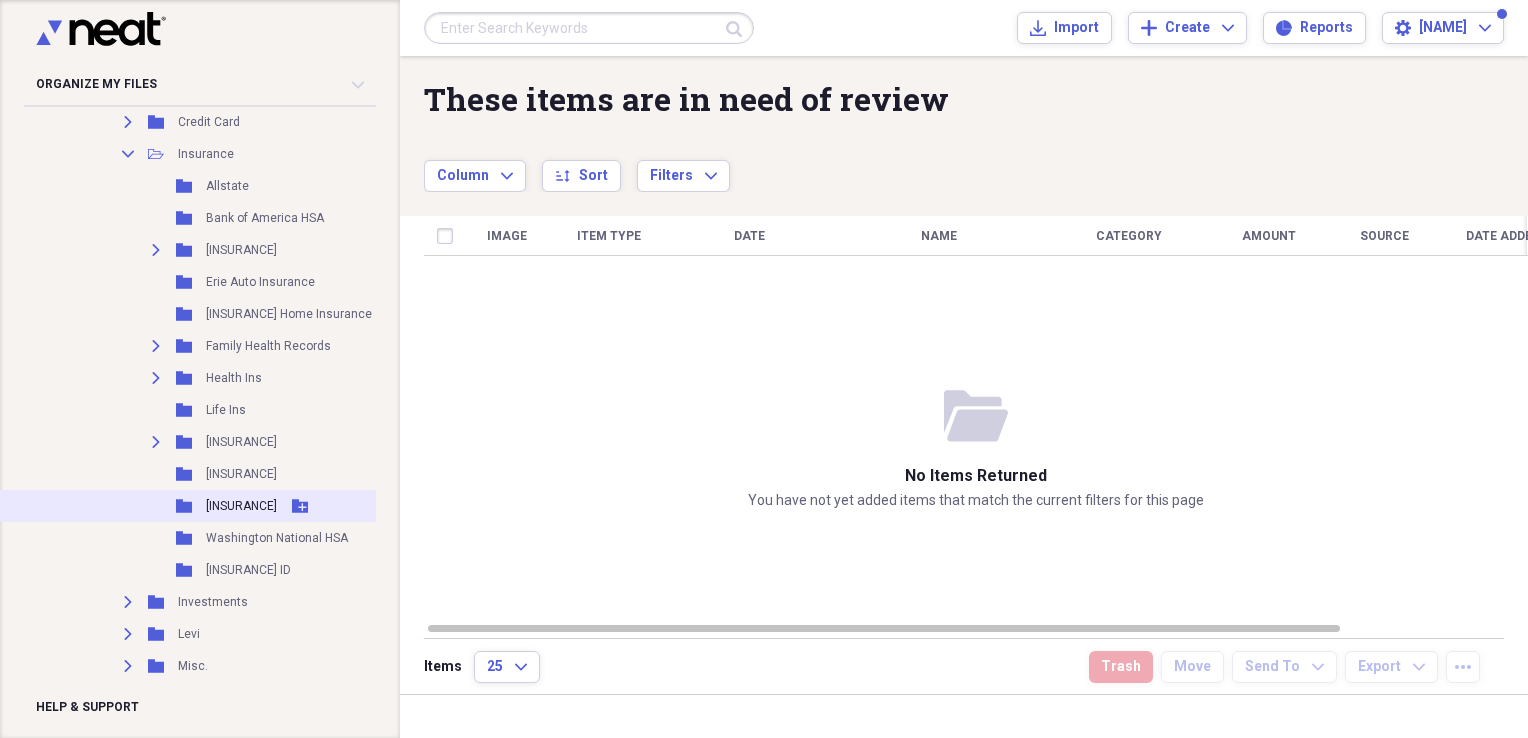 click on "Folder" at bounding box center (185, 506) 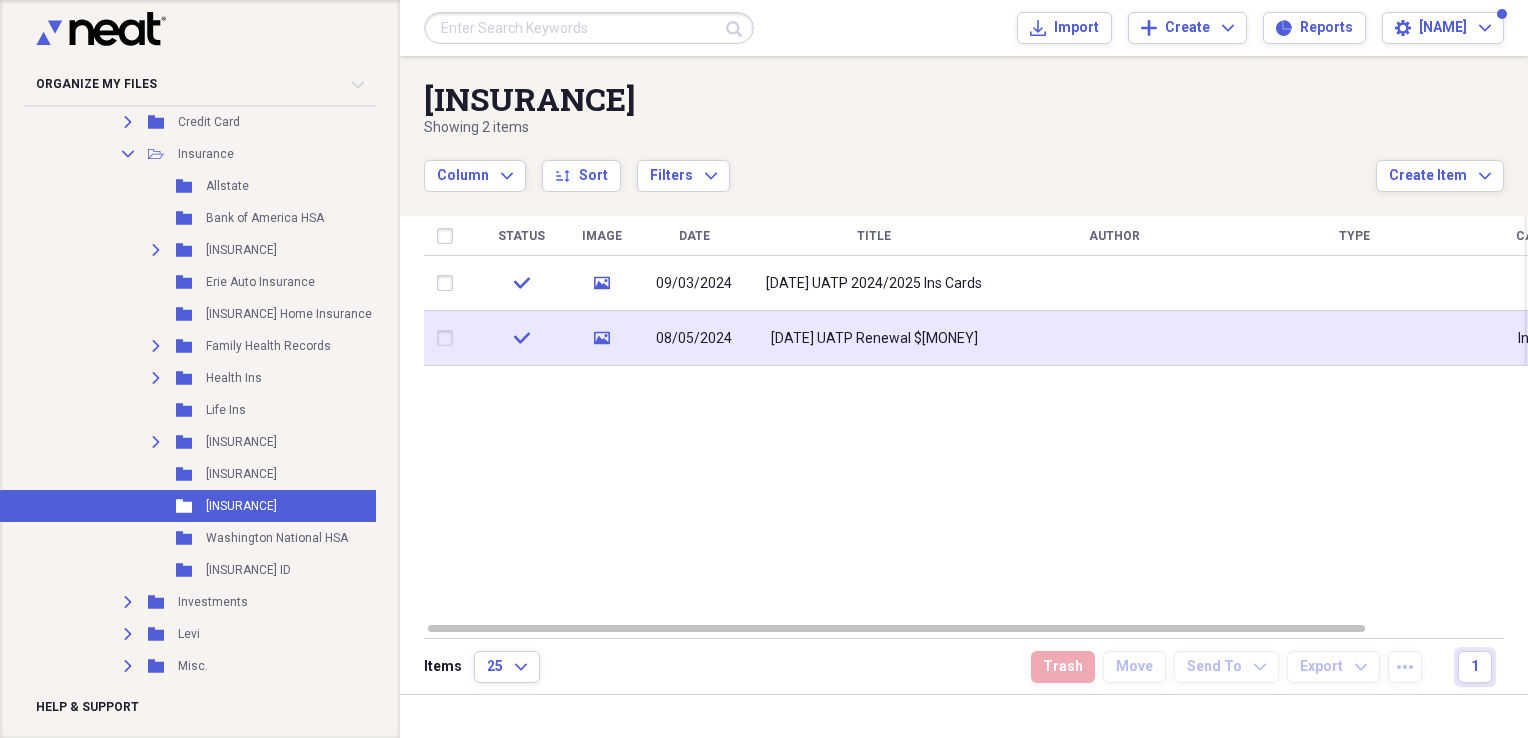 click on "[DATE] UATP Renewal $[MONEY]" at bounding box center [874, 339] 